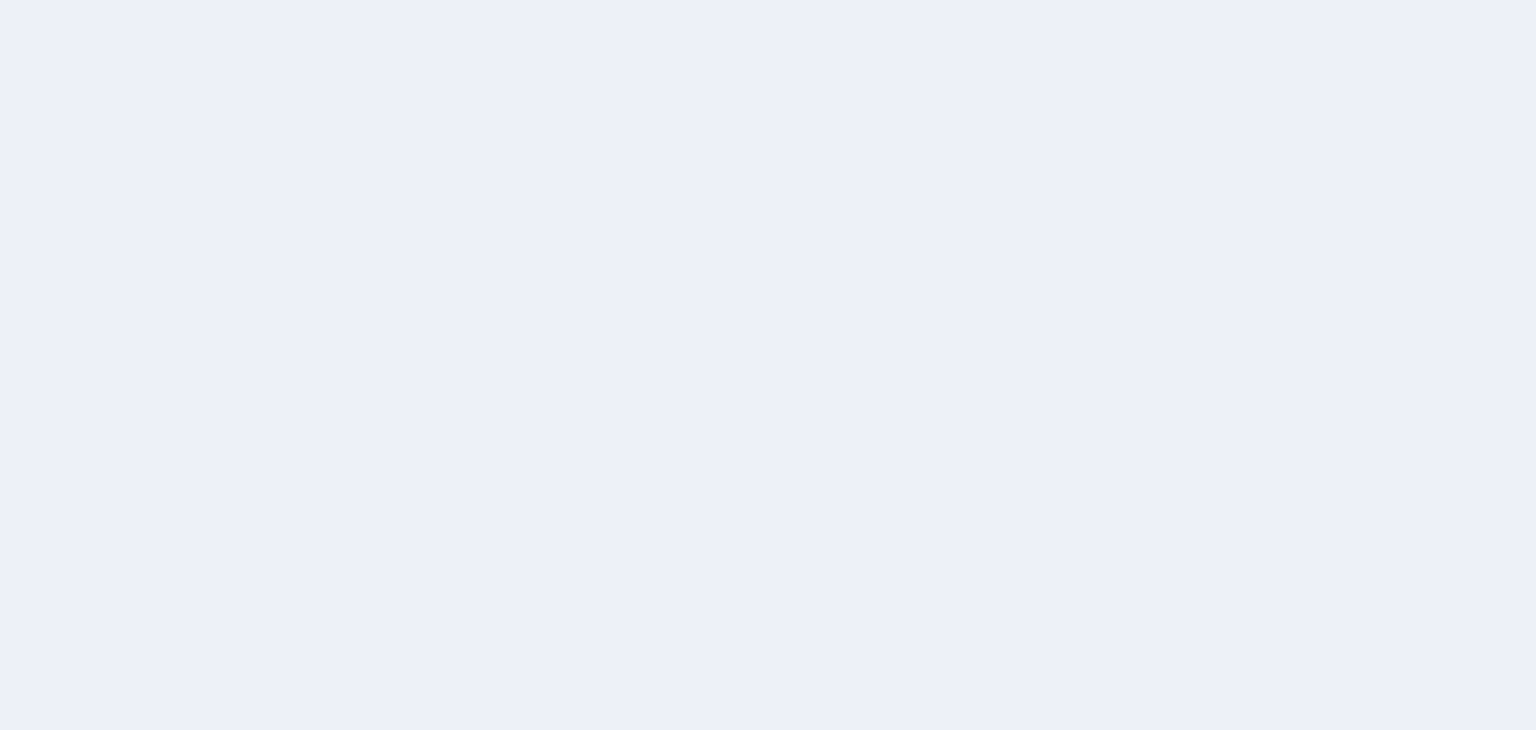 scroll, scrollTop: 0, scrollLeft: 0, axis: both 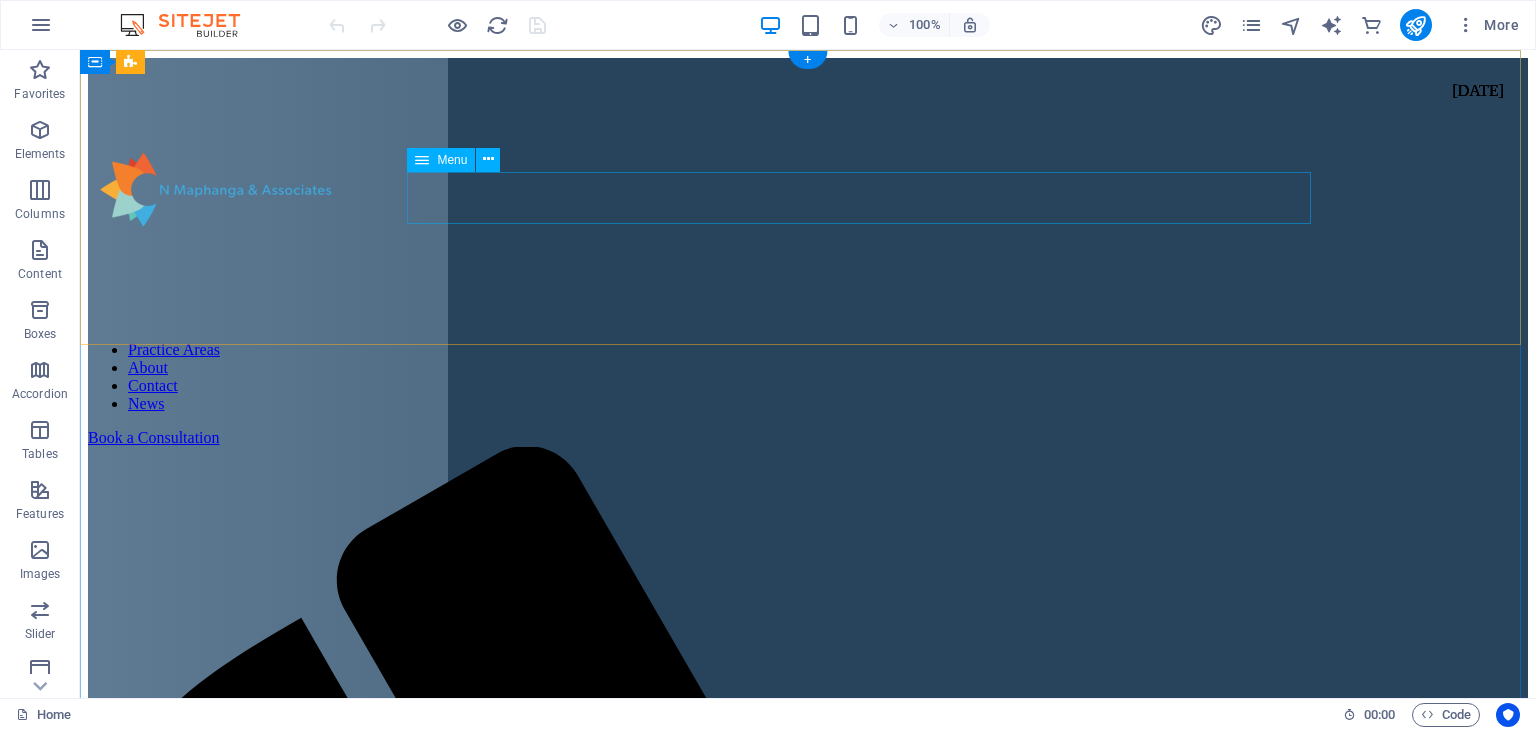 click on "Practice Areas About Contact News" at bounding box center [808, 377] 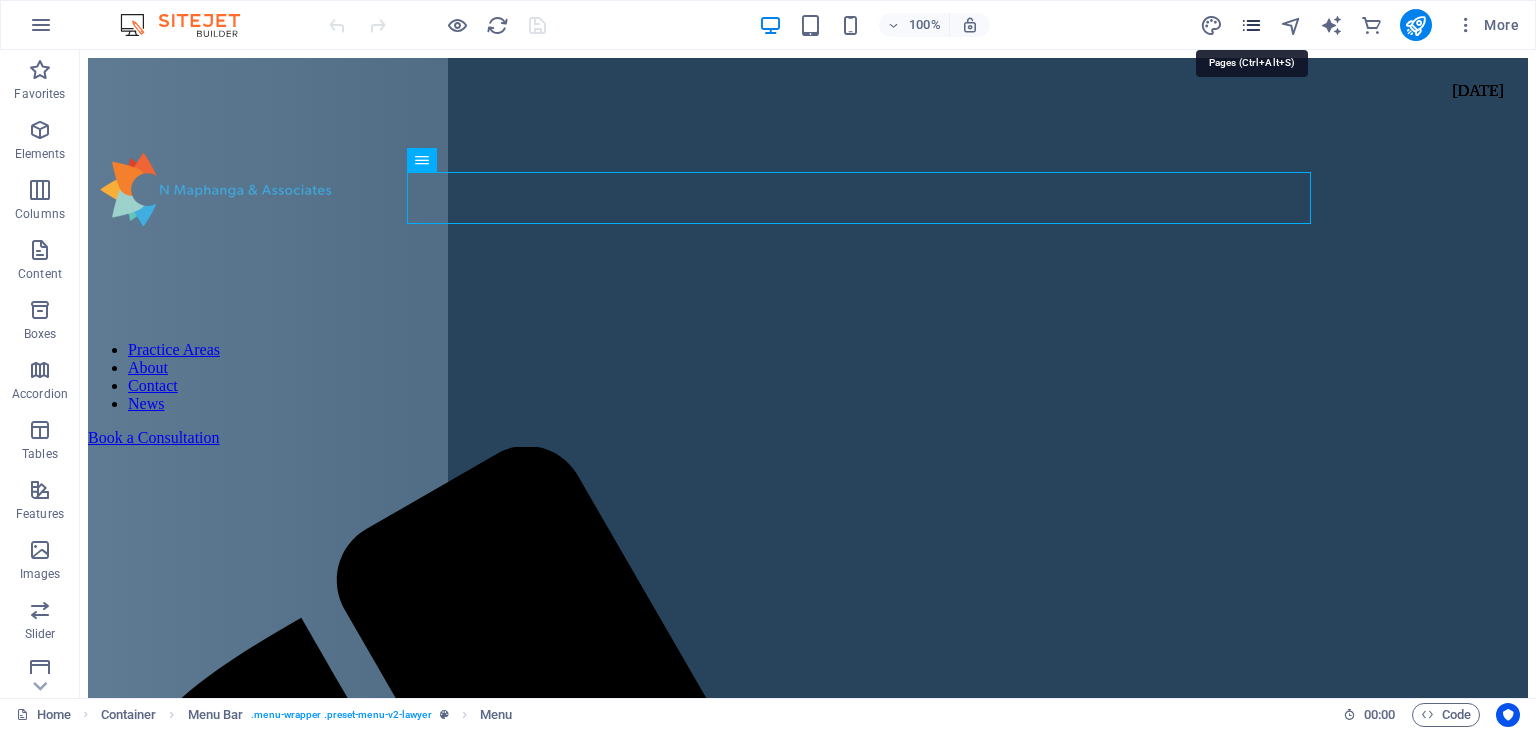 click at bounding box center (1251, 25) 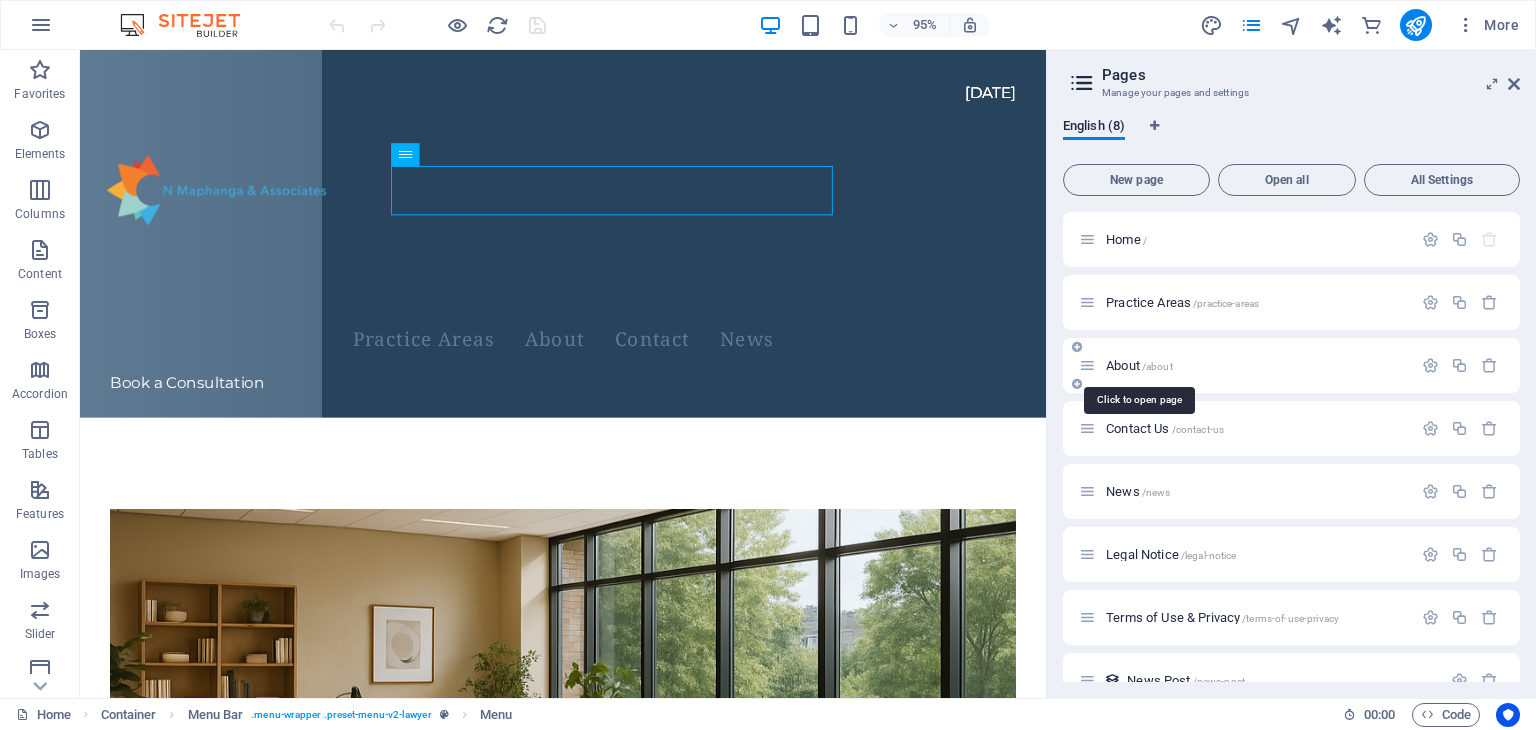 click on "About /about" at bounding box center [1139, 365] 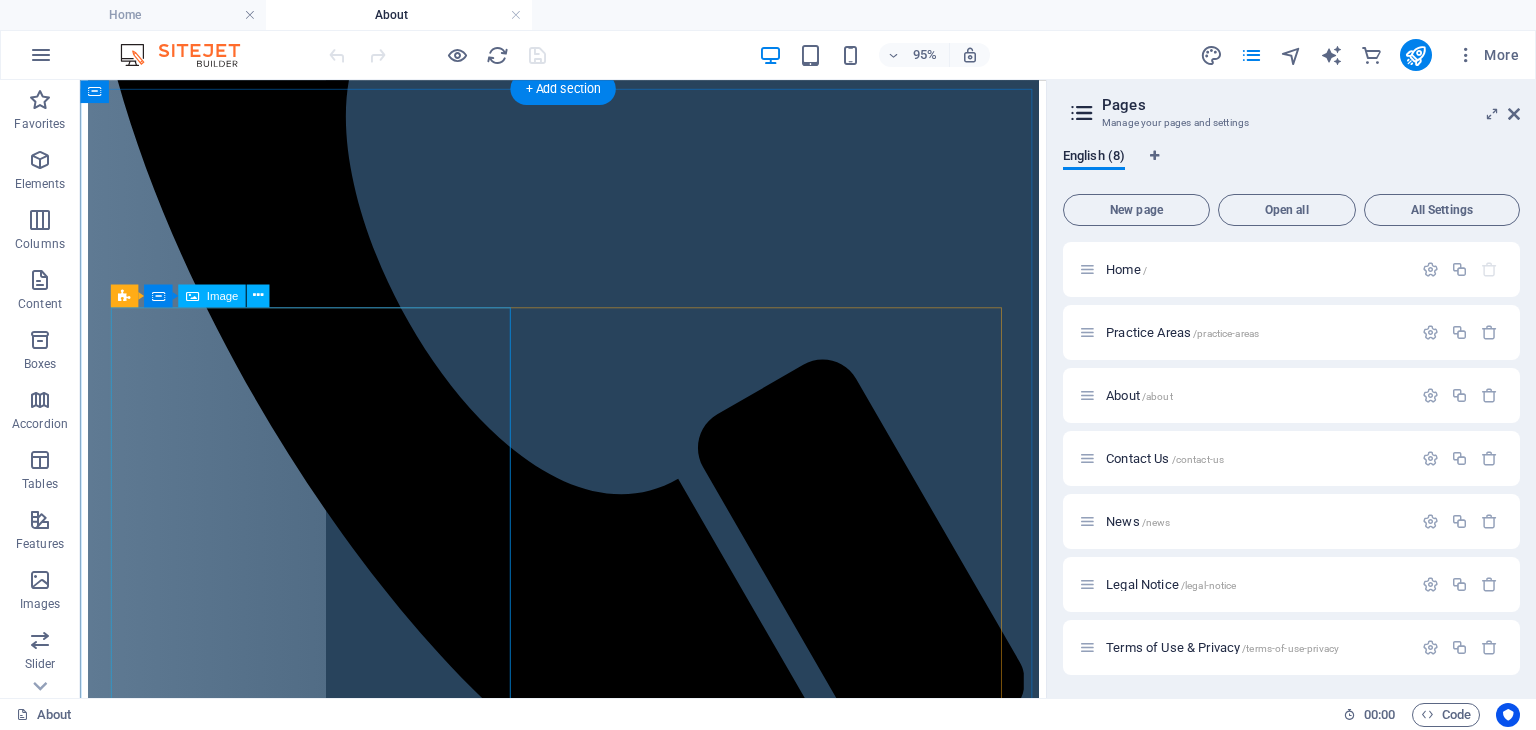 scroll, scrollTop: 912, scrollLeft: 0, axis: vertical 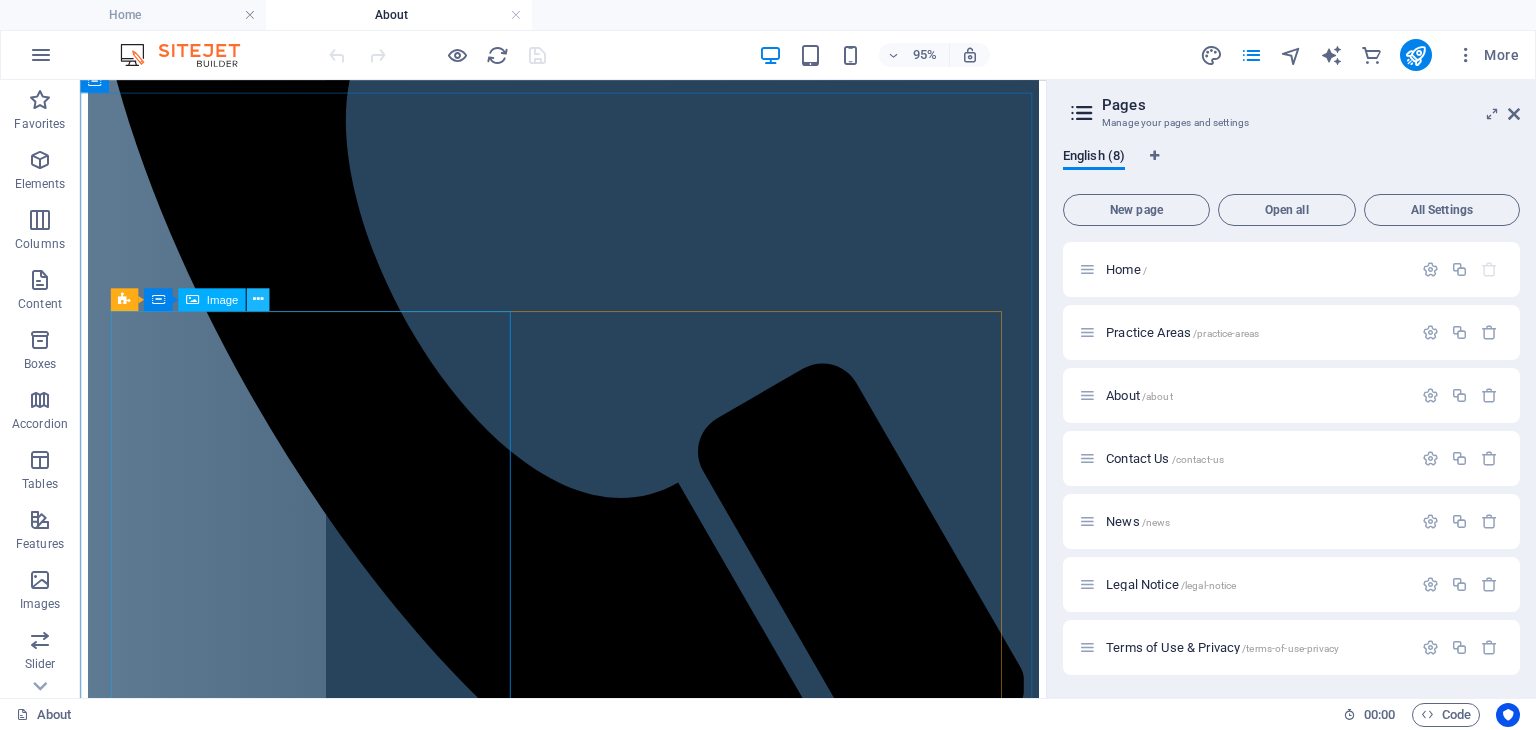click at bounding box center (258, 299) 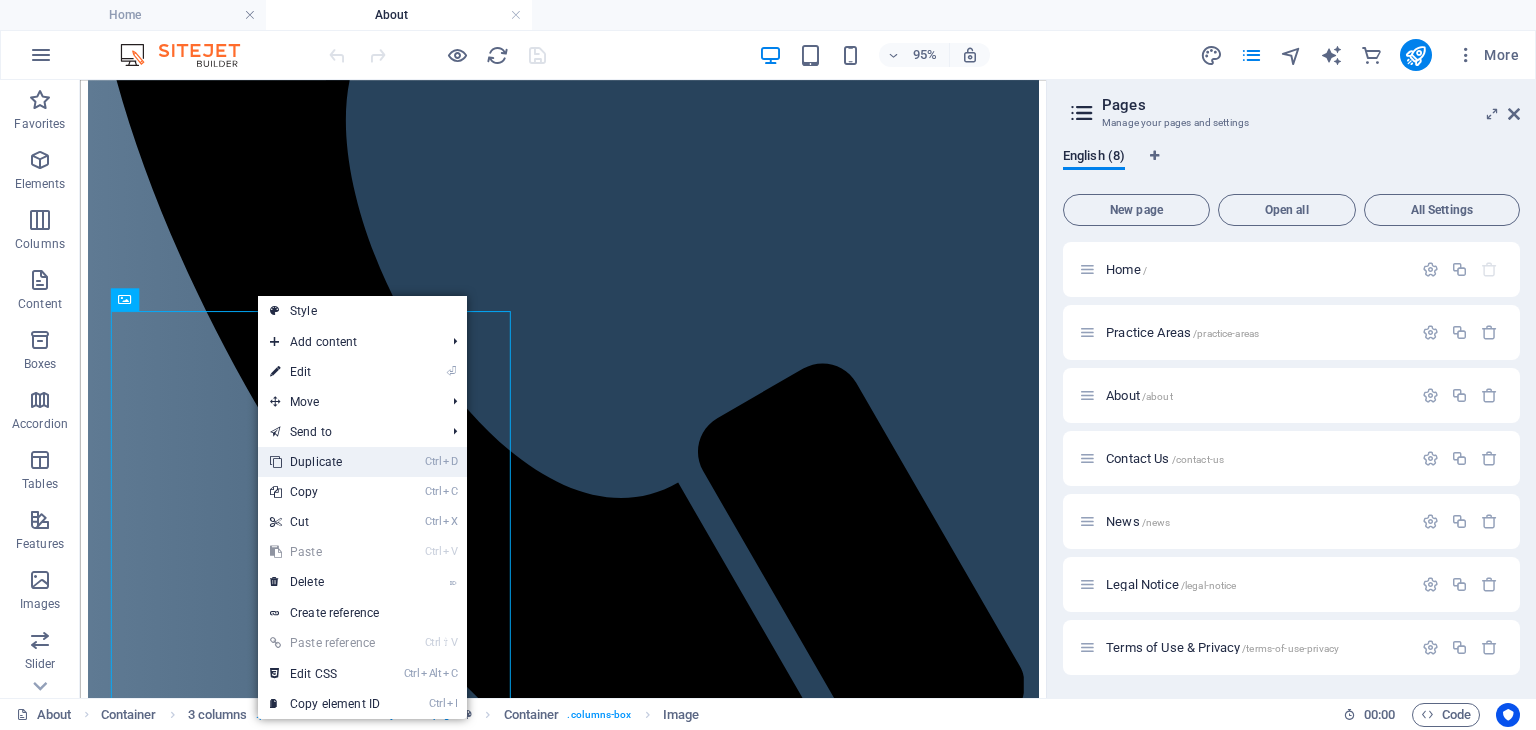 click on "Ctrl D  Duplicate" at bounding box center [325, 462] 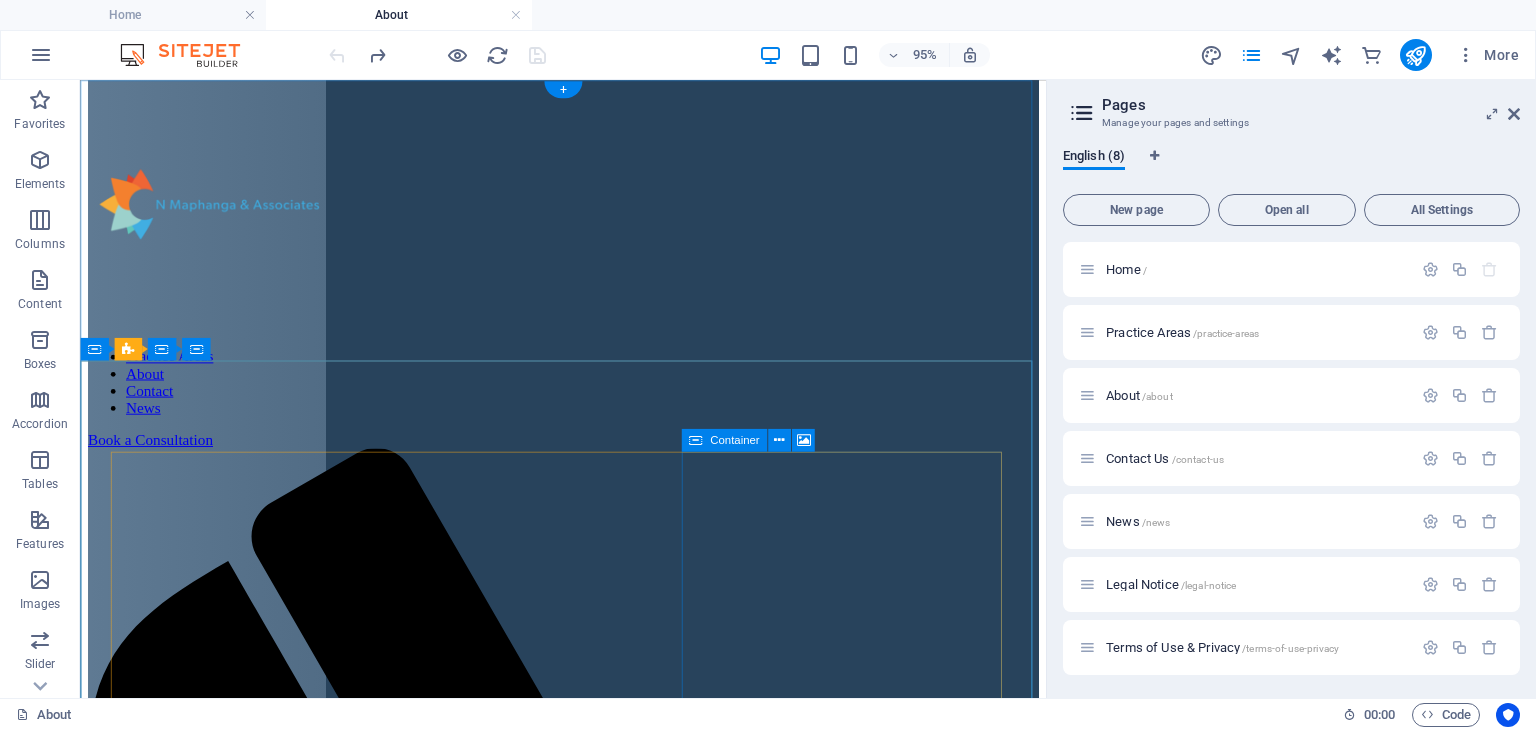 scroll, scrollTop: 0, scrollLeft: 0, axis: both 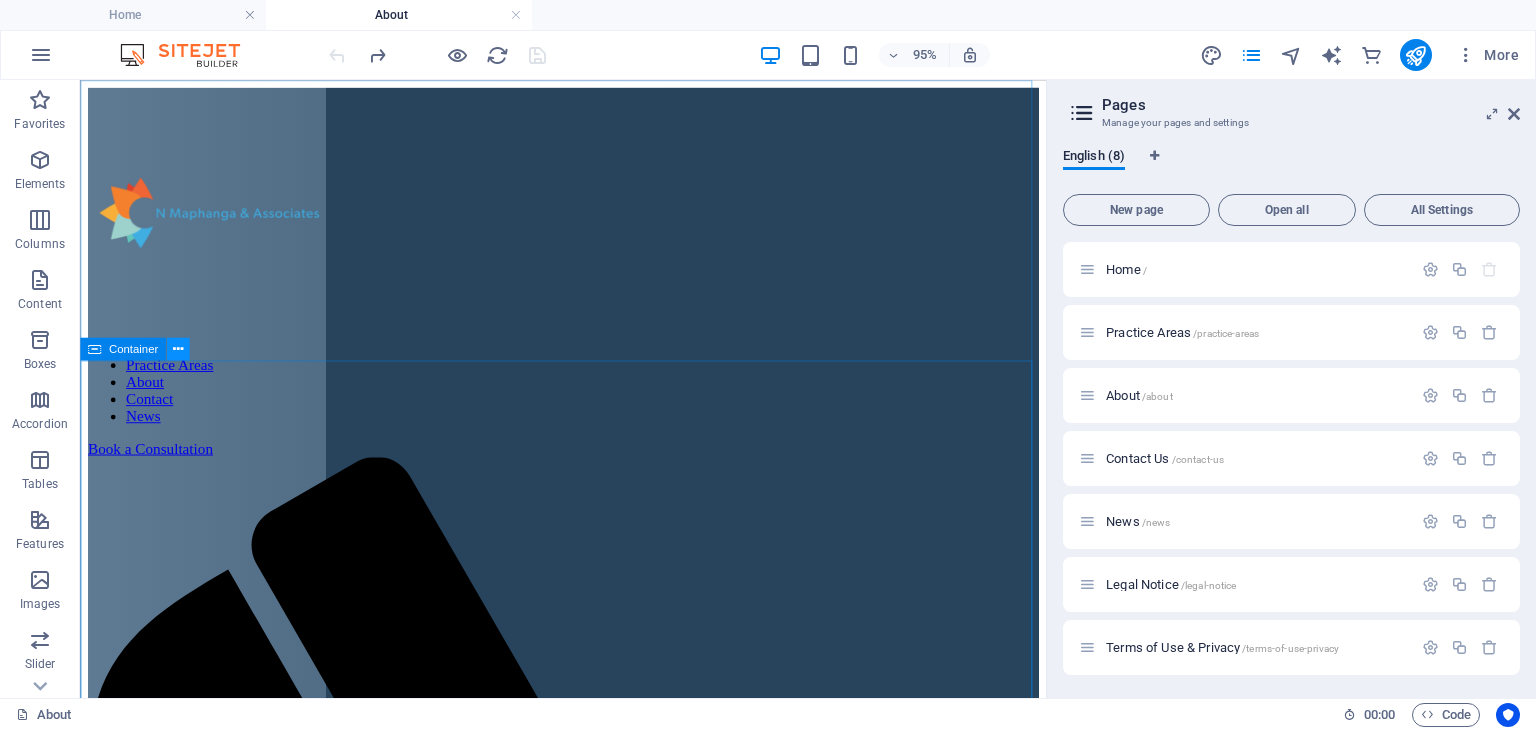 click at bounding box center [178, 349] 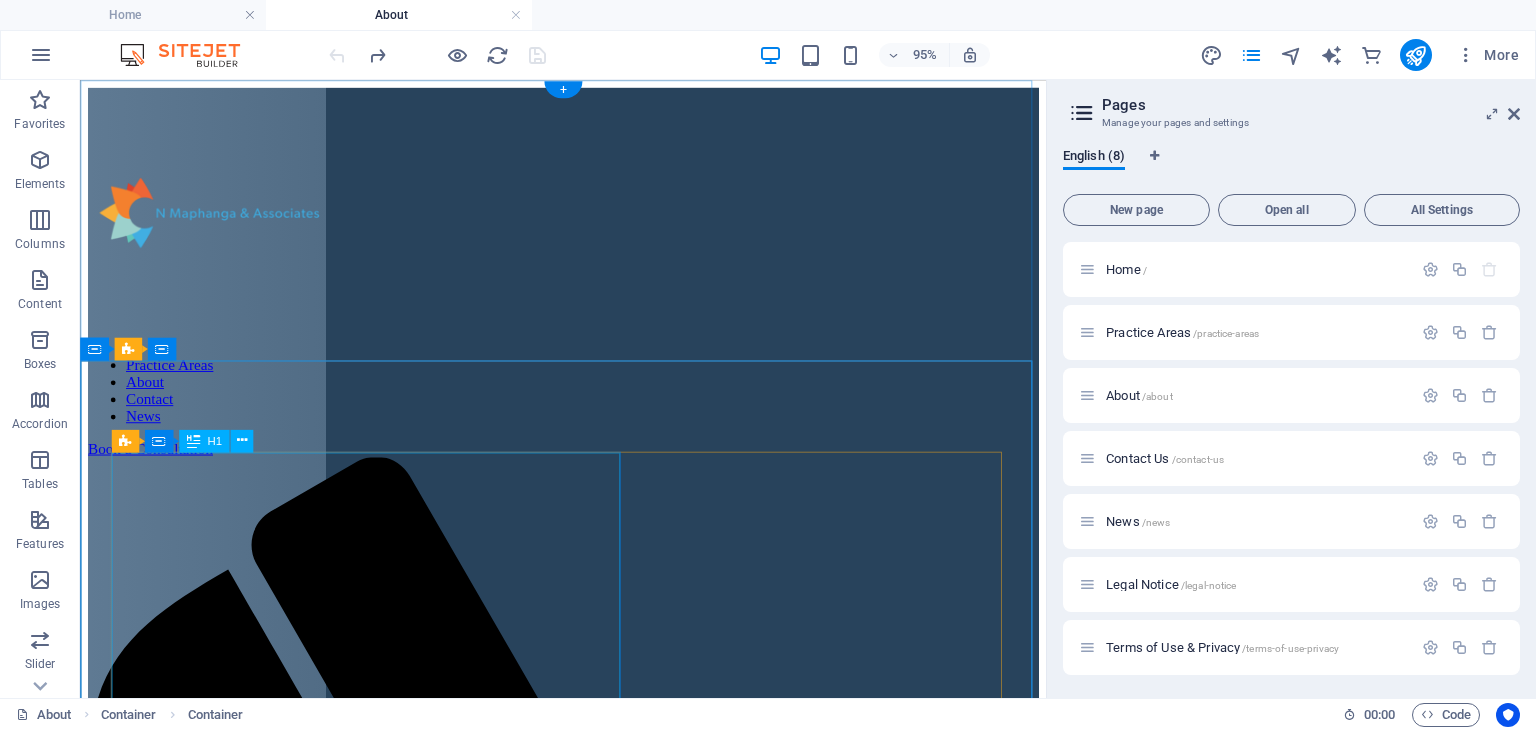 click on "The law firm that clients choose for excellent service, incisive thinking and the ability to focus on what matters." at bounding box center (588, 1847) 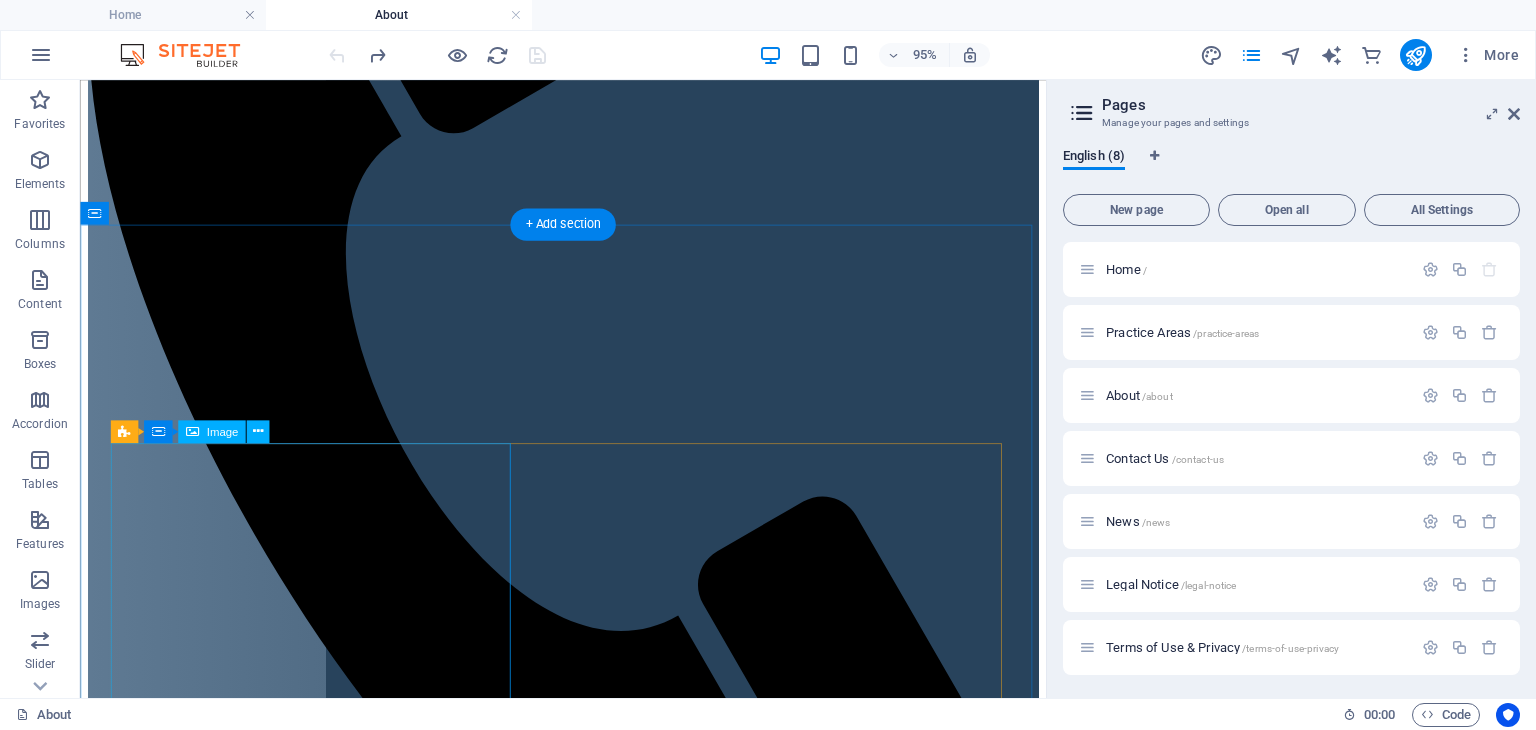 scroll, scrollTop: 727, scrollLeft: 0, axis: vertical 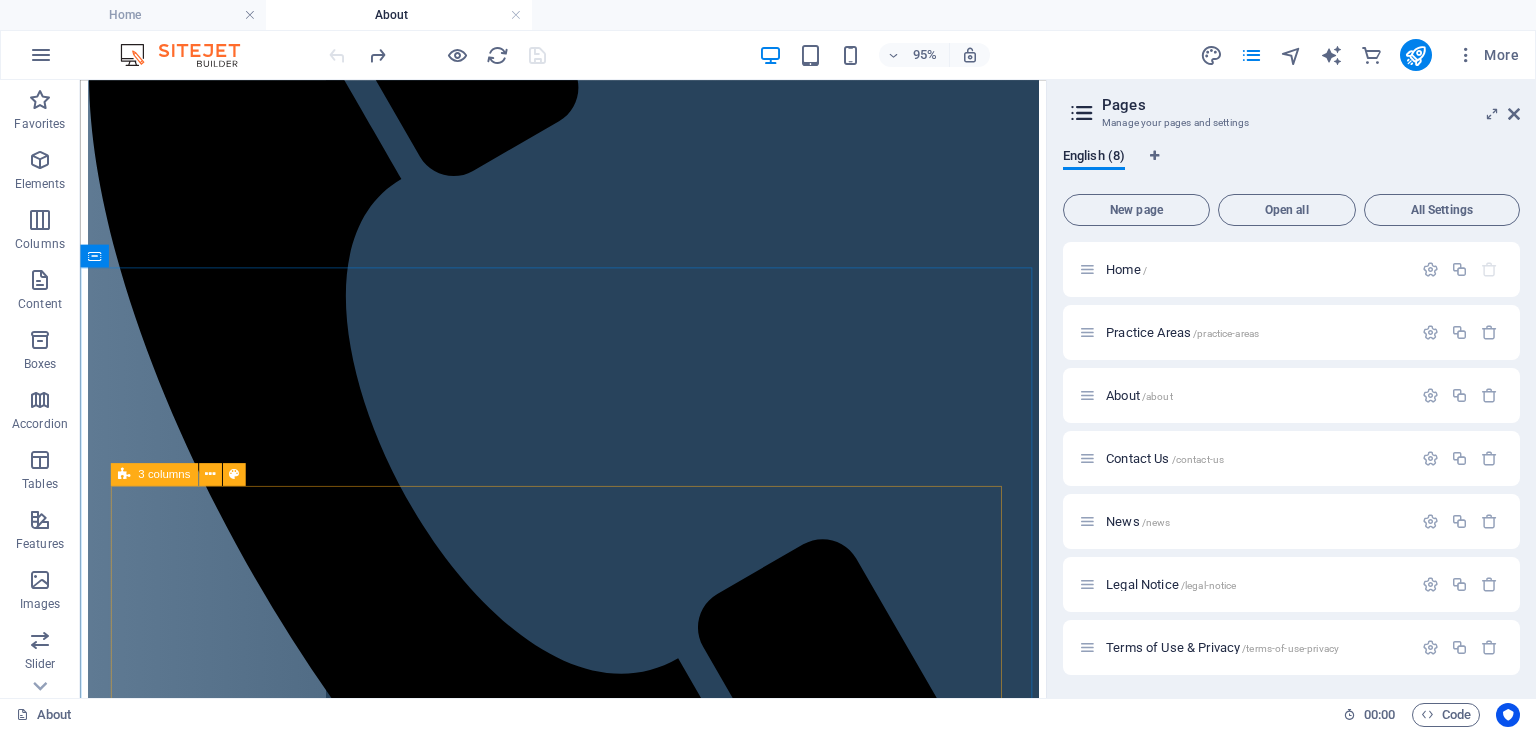click on "3 columns" at bounding box center [164, 474] 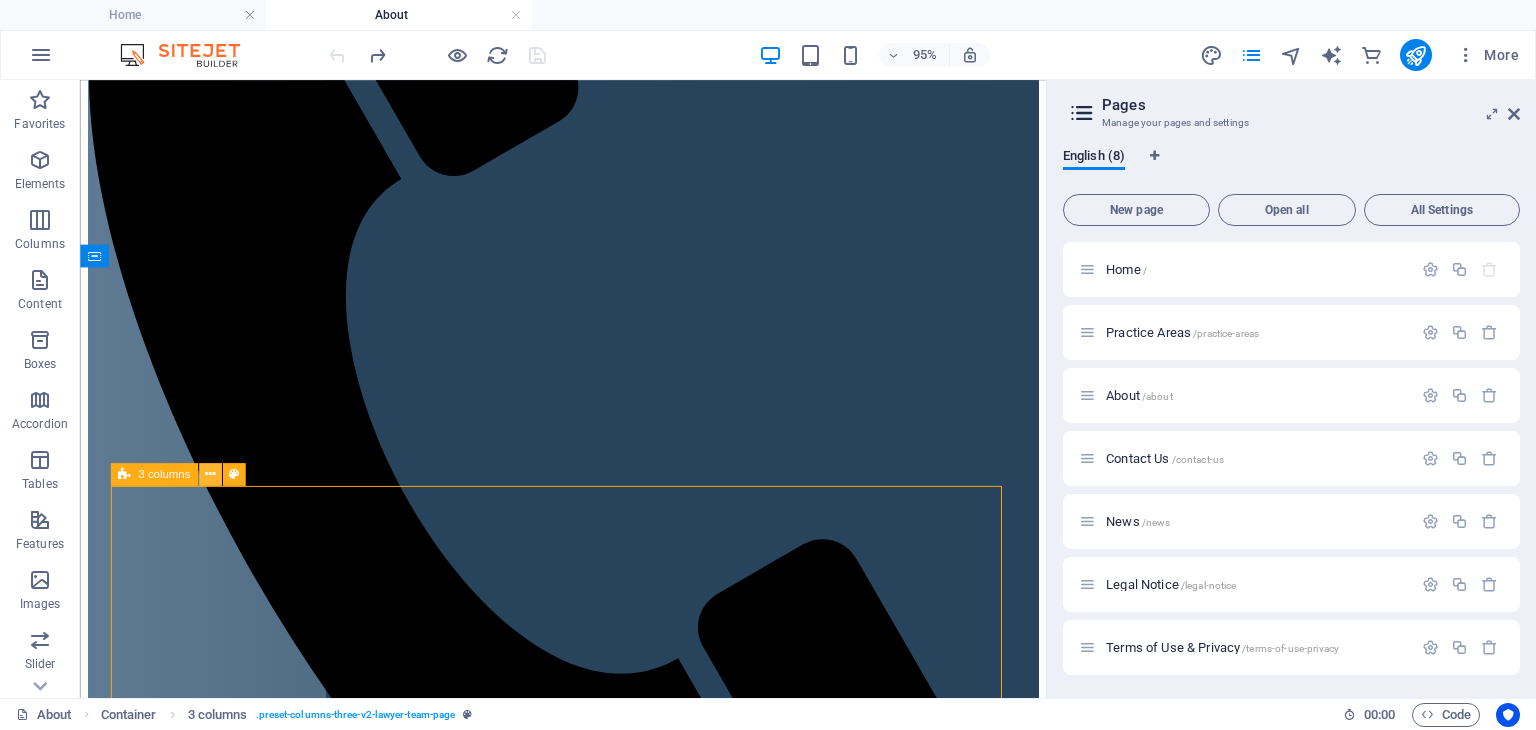 click at bounding box center (210, 475) 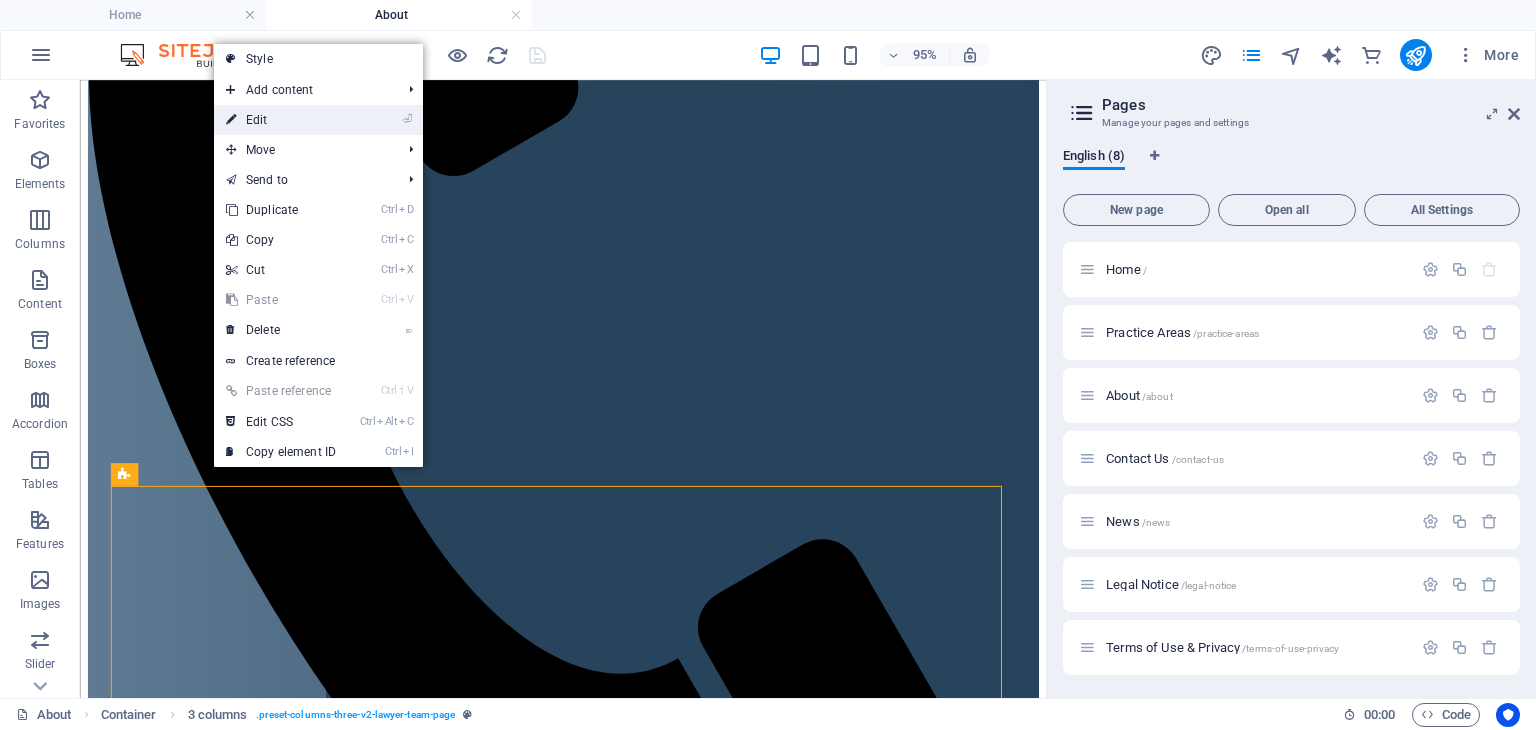 click on "⏎  Edit" at bounding box center (281, 120) 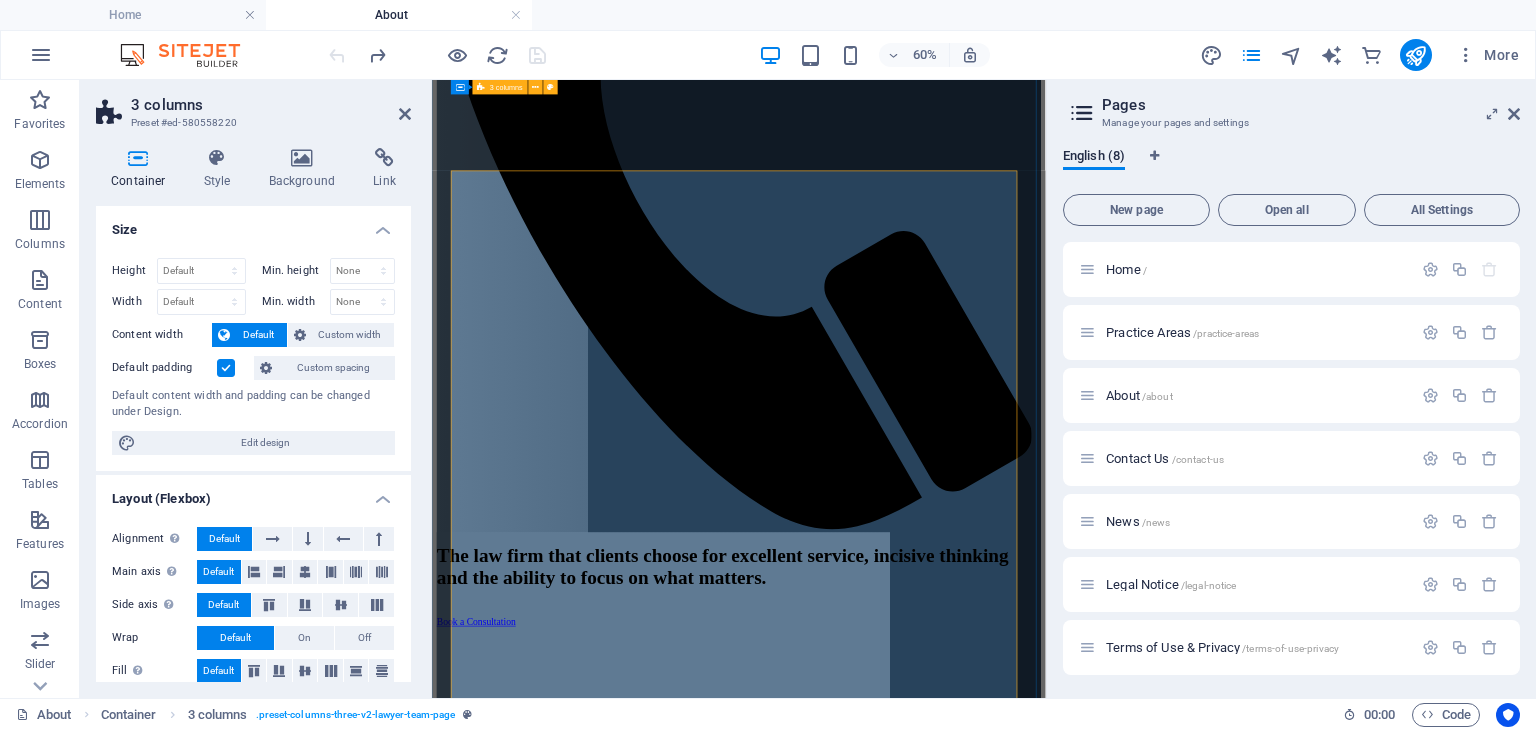 scroll, scrollTop: 956, scrollLeft: 0, axis: vertical 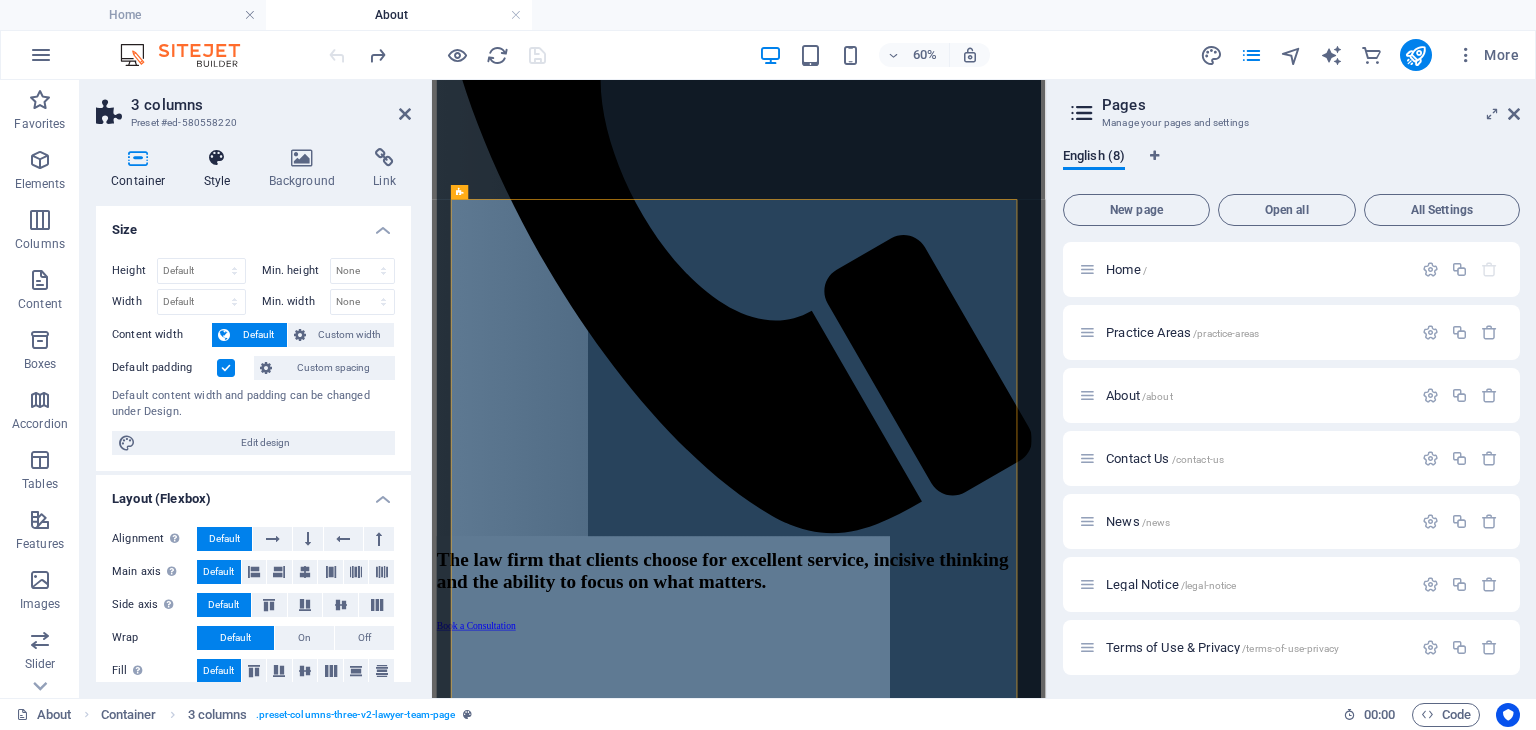 click on "Style" at bounding box center [221, 169] 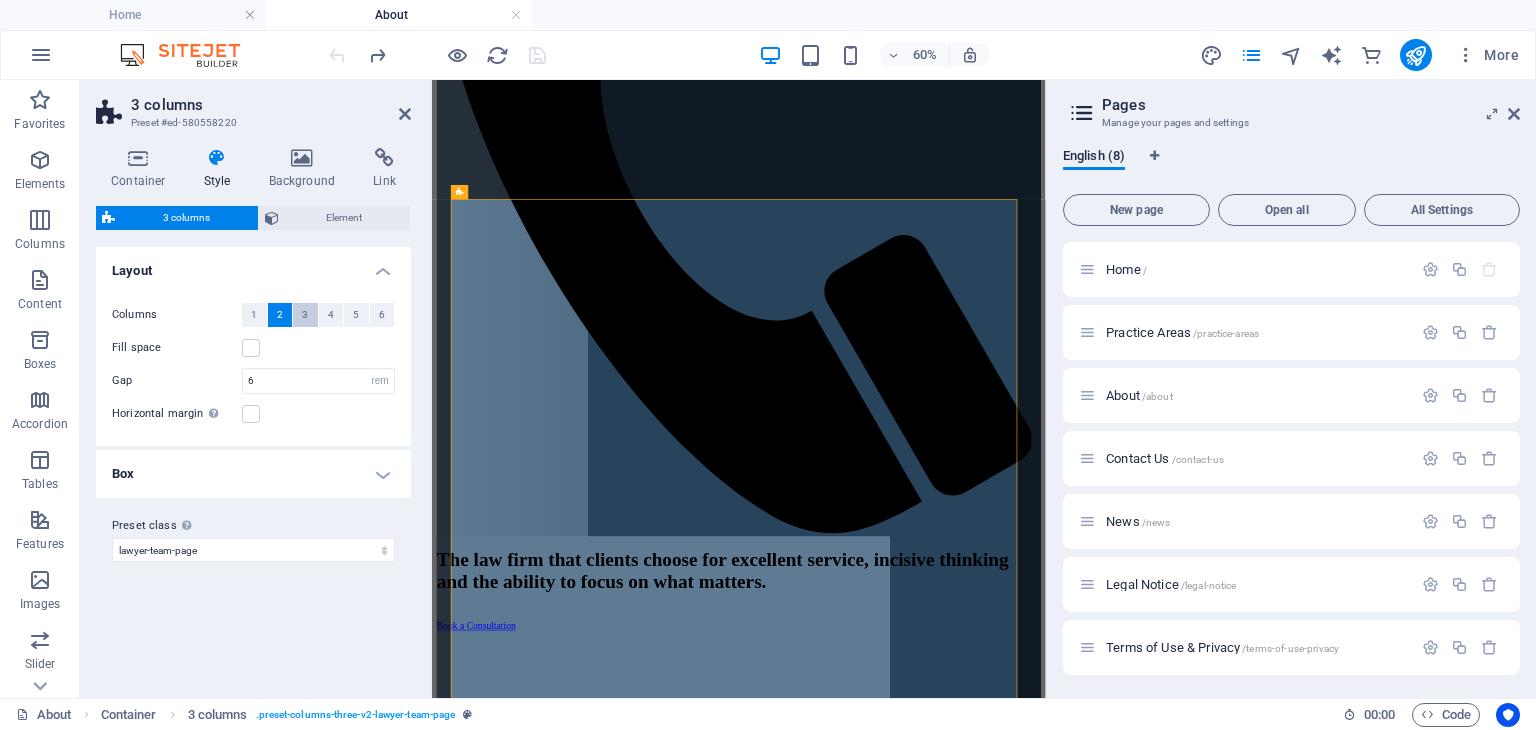 click on "3" at bounding box center [305, 315] 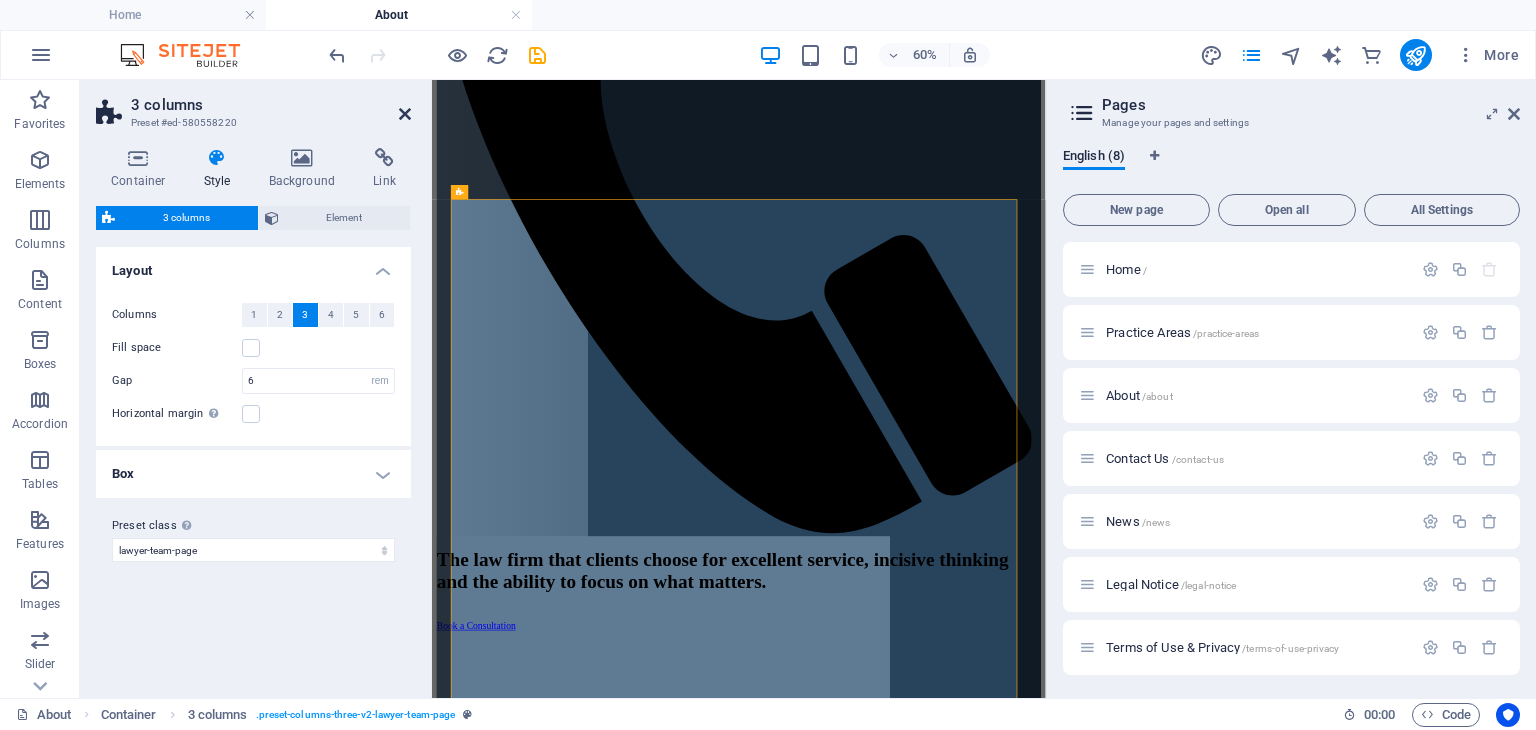 click at bounding box center [405, 114] 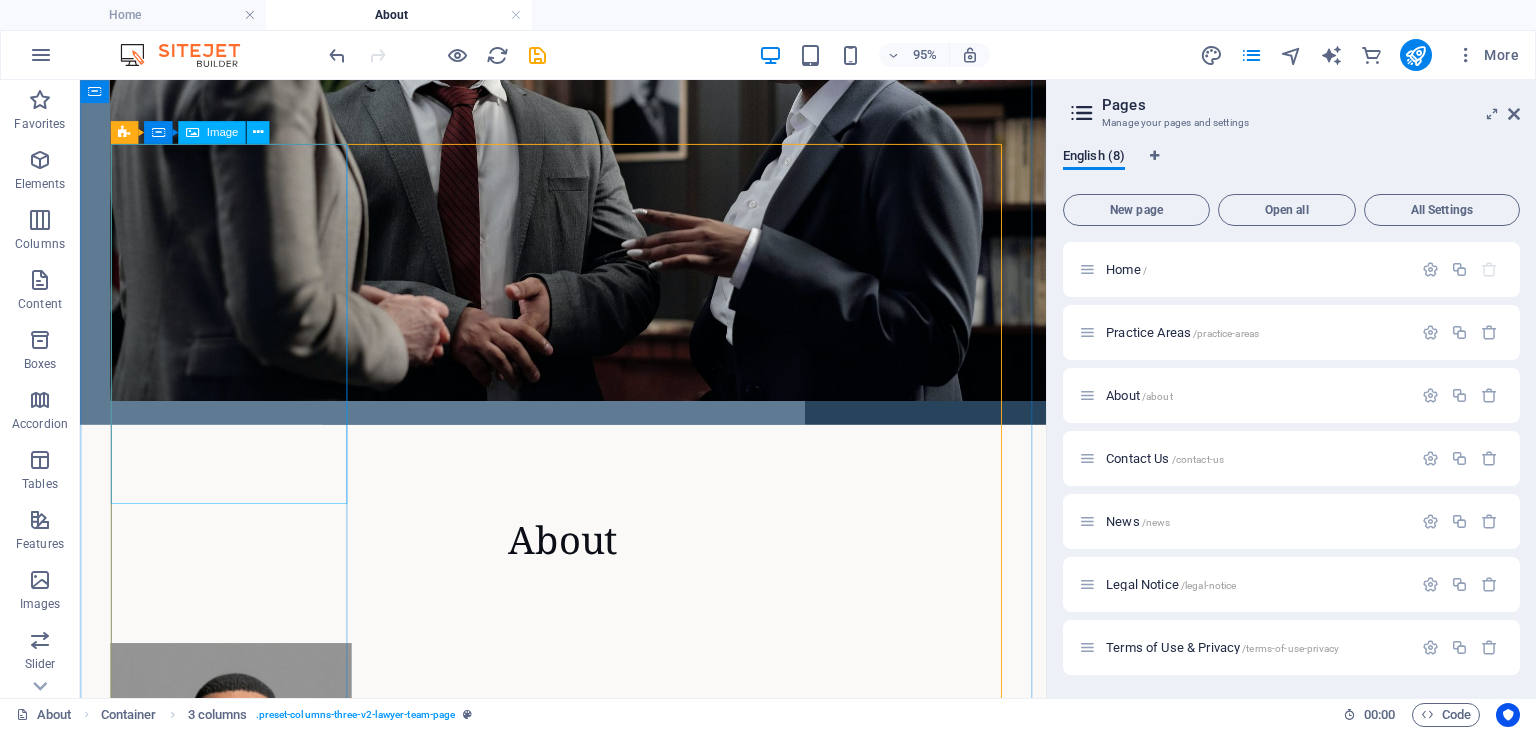 scroll, scrollTop: 835, scrollLeft: 0, axis: vertical 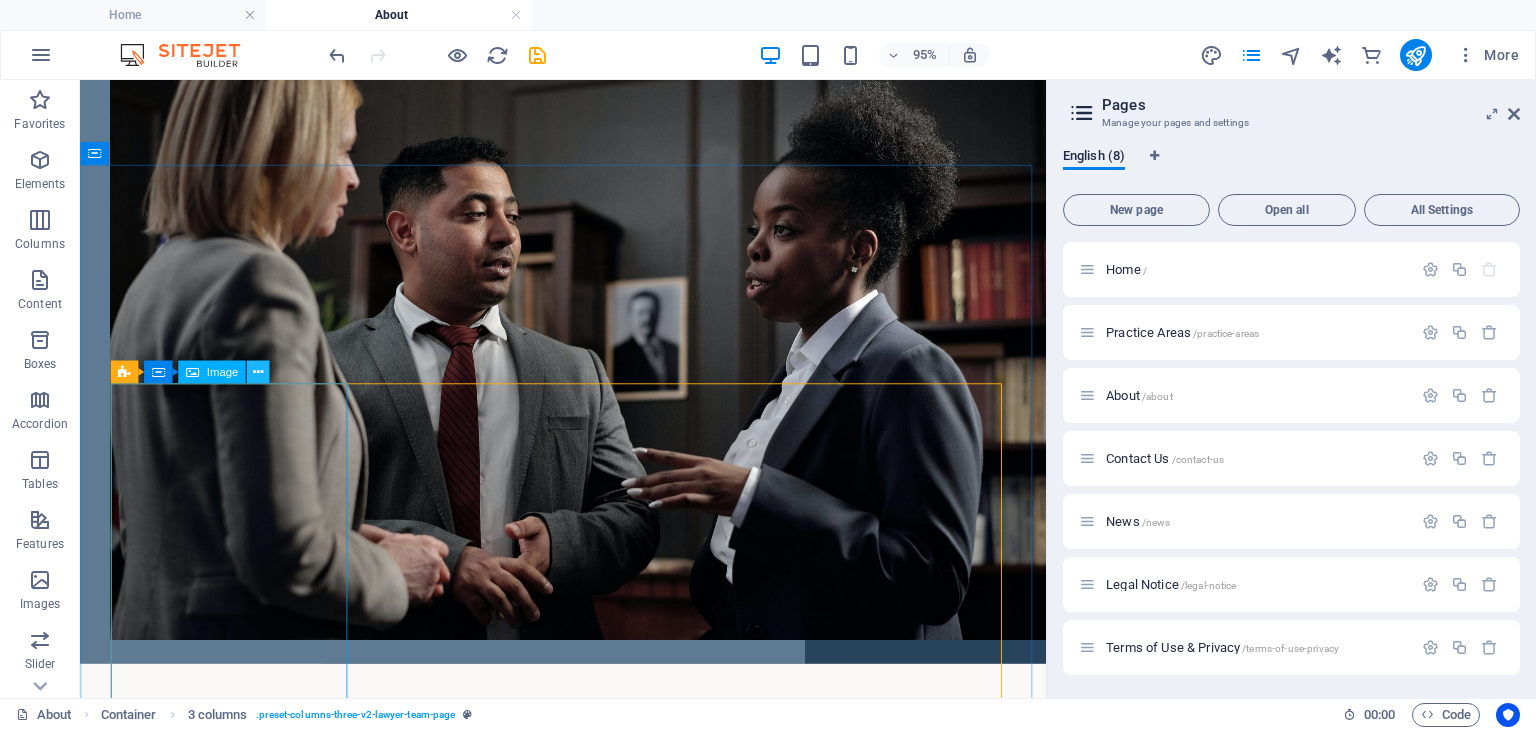 click at bounding box center (258, 372) 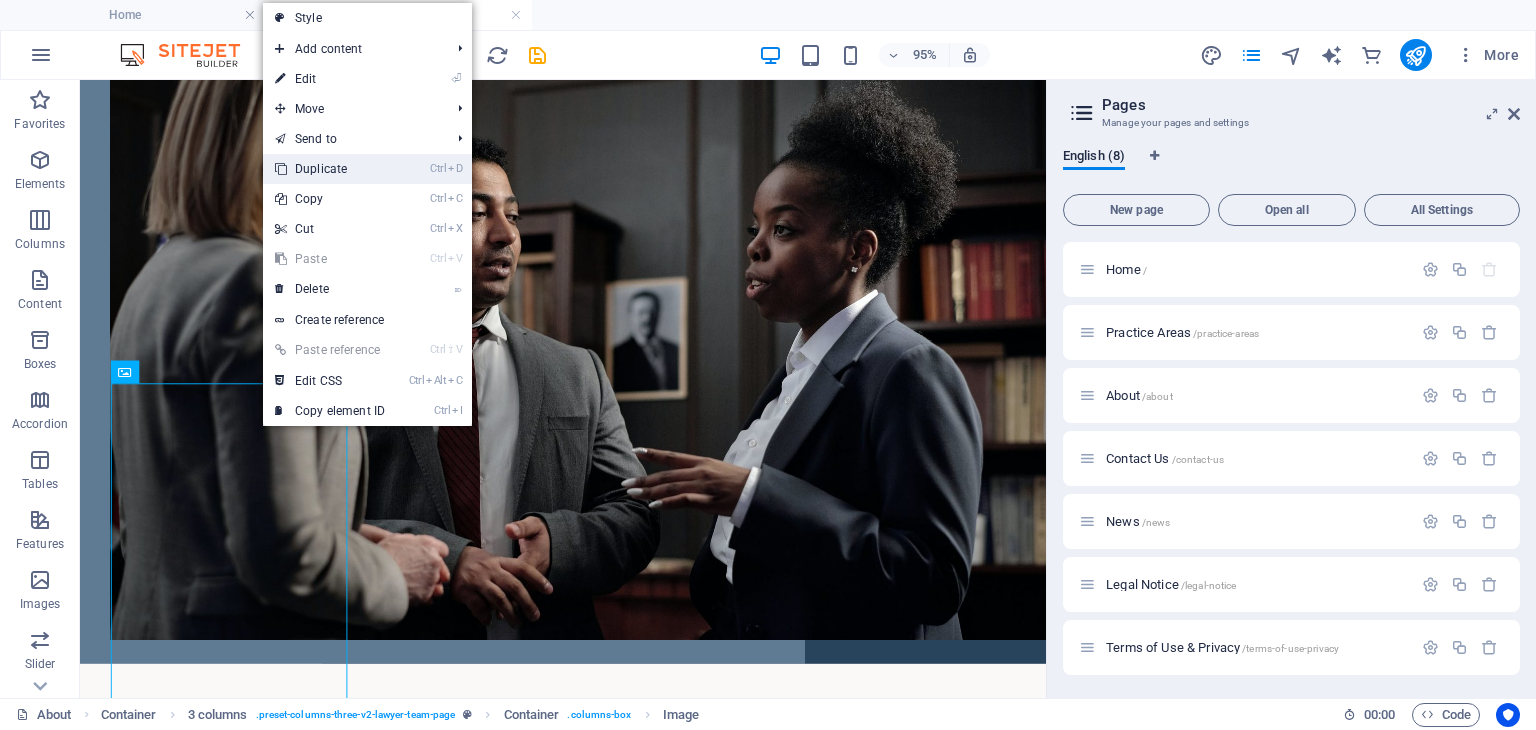 click on "Ctrl D  Duplicate" at bounding box center (330, 169) 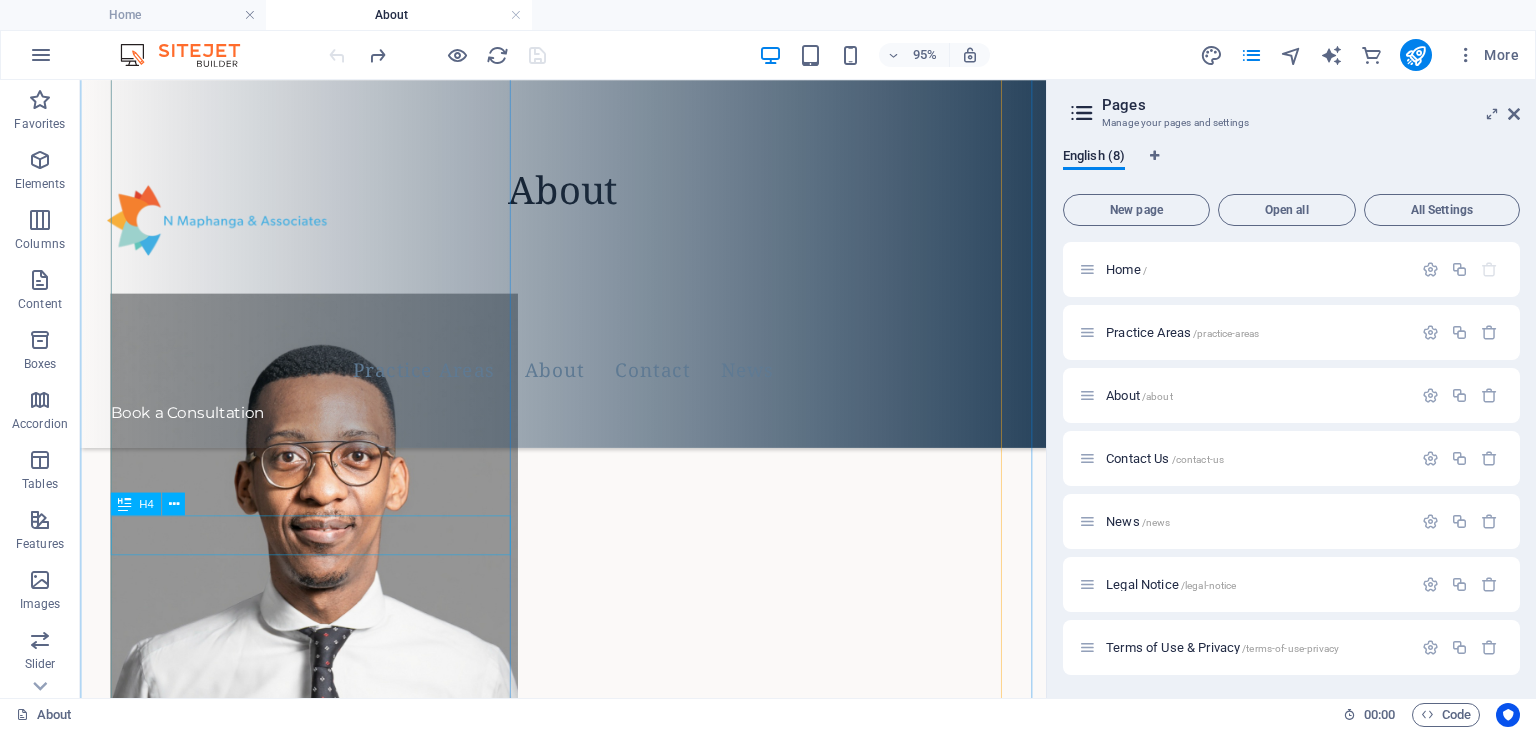 scroll, scrollTop: 1360, scrollLeft: 0, axis: vertical 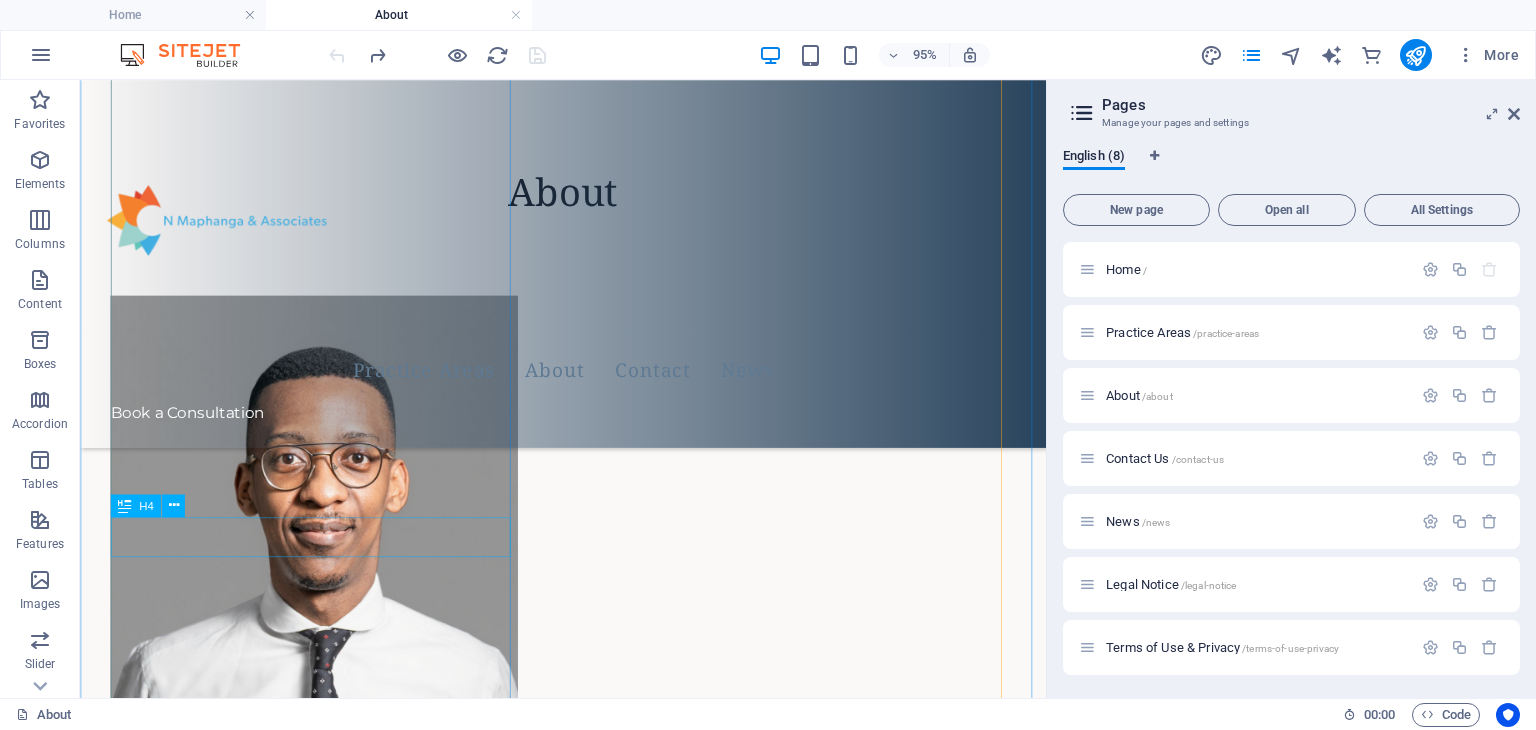 click on "[FIRST] [LAST]" at bounding box center [326, 999] 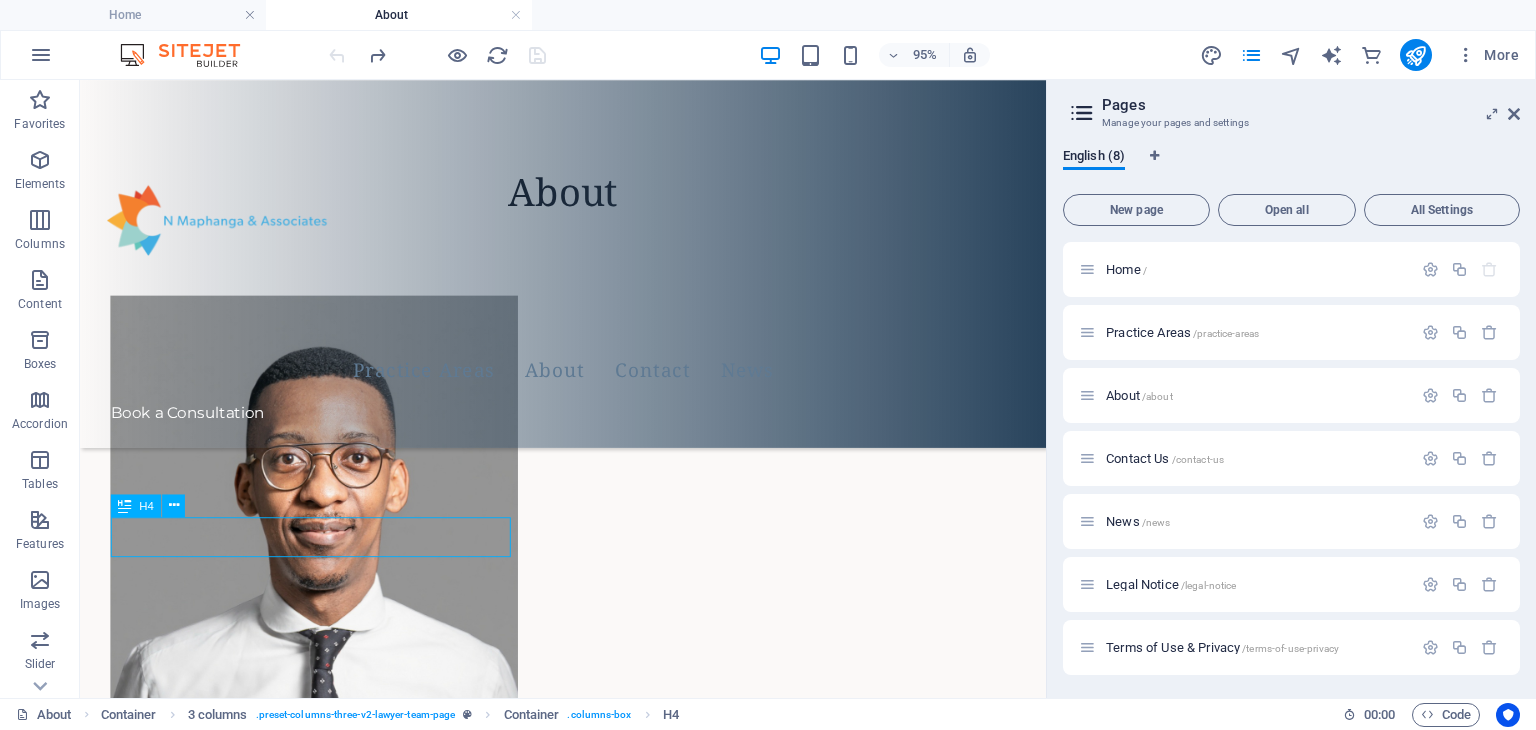click on "[FIRST] [LAST]" at bounding box center (326, 999) 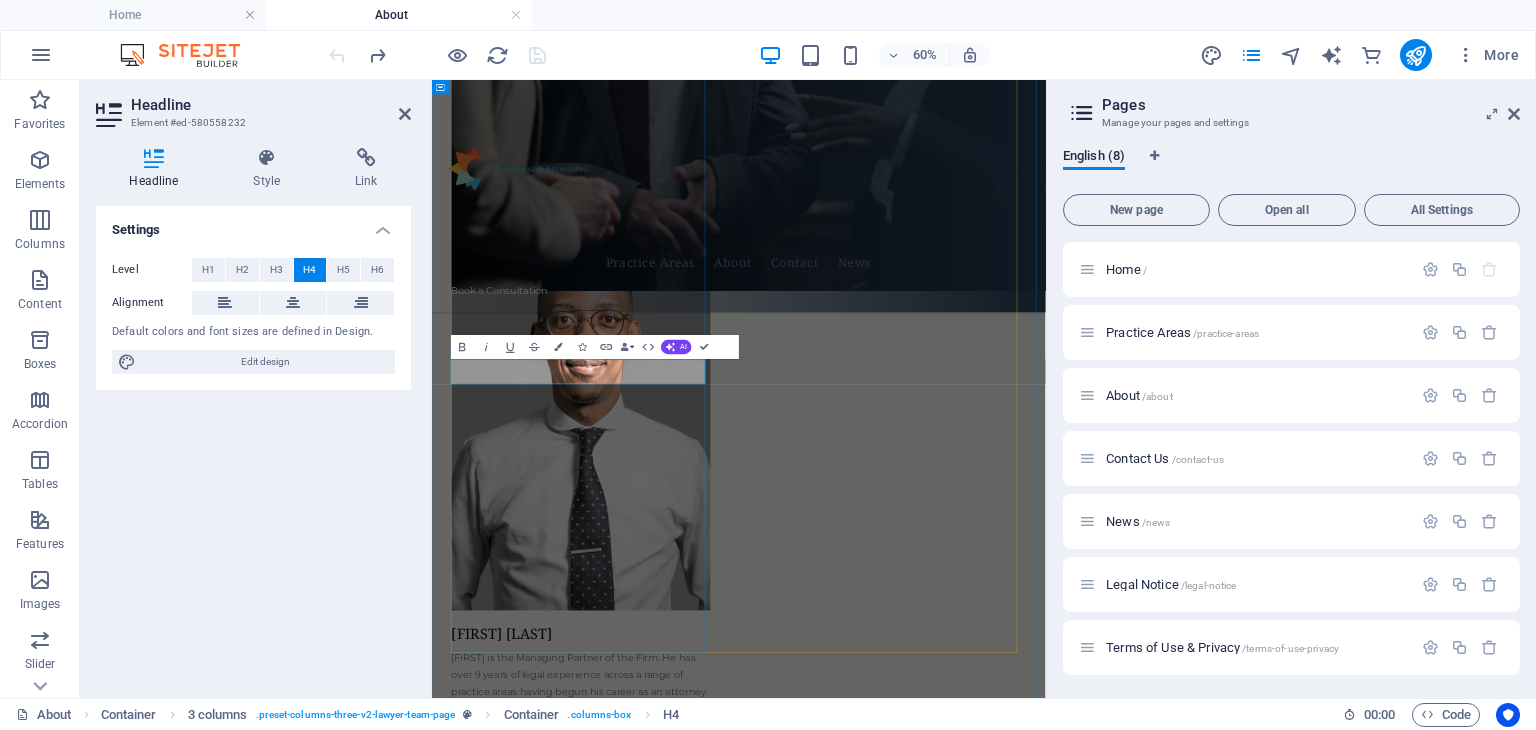 click on "[FIRST] [LAST]" at bounding box center (680, 1003) 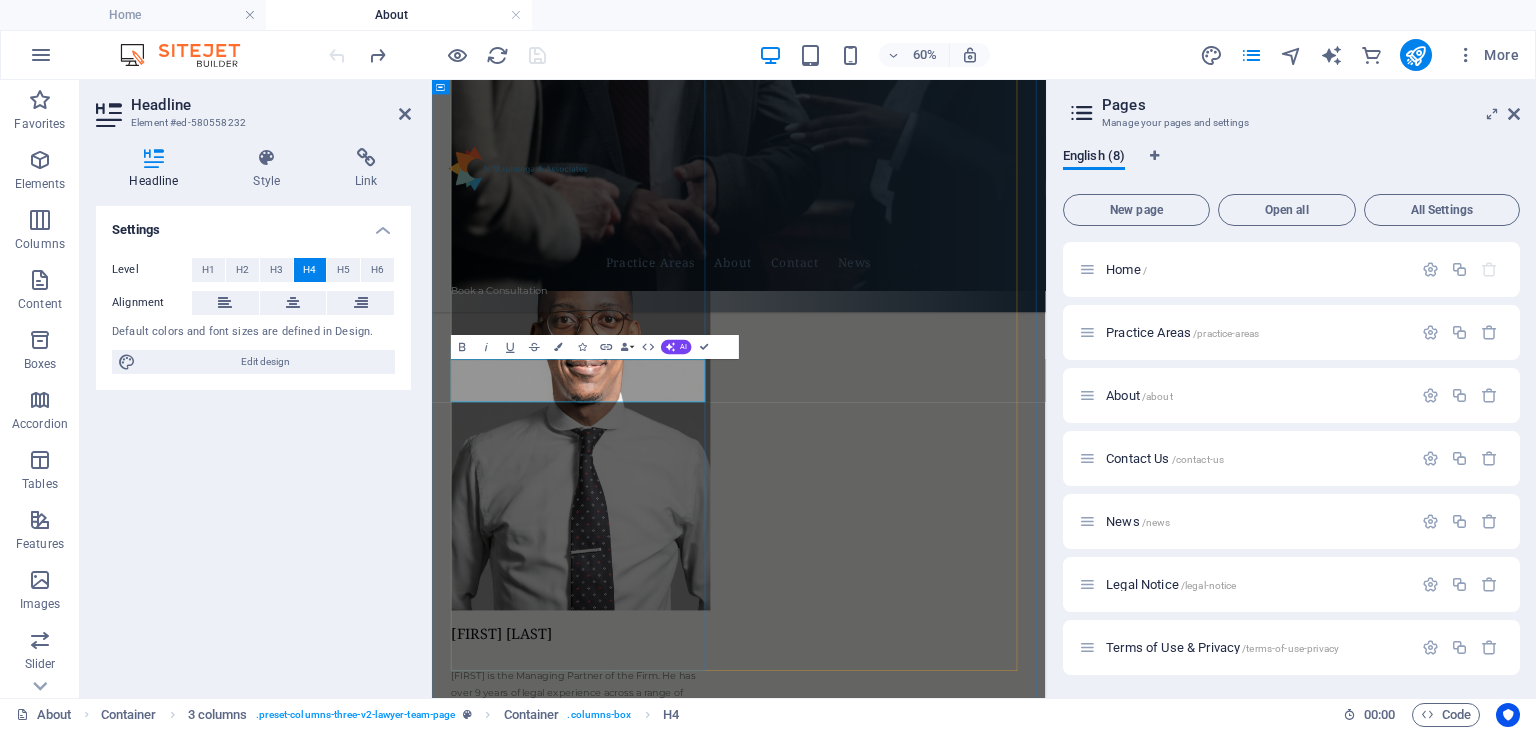 type 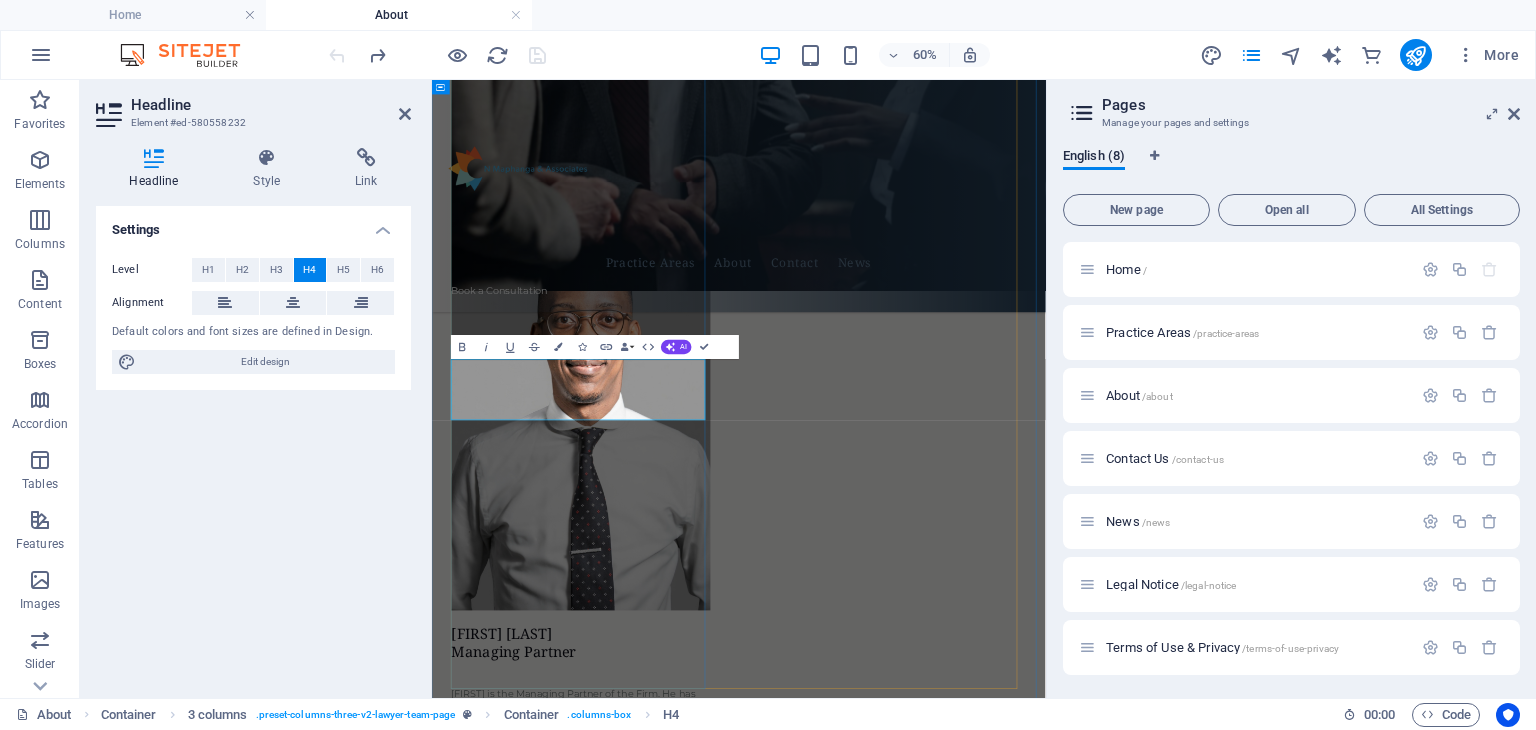 click on "[FIRST] [LAST] ‌Managing Partner  ‌" at bounding box center [680, 1033] 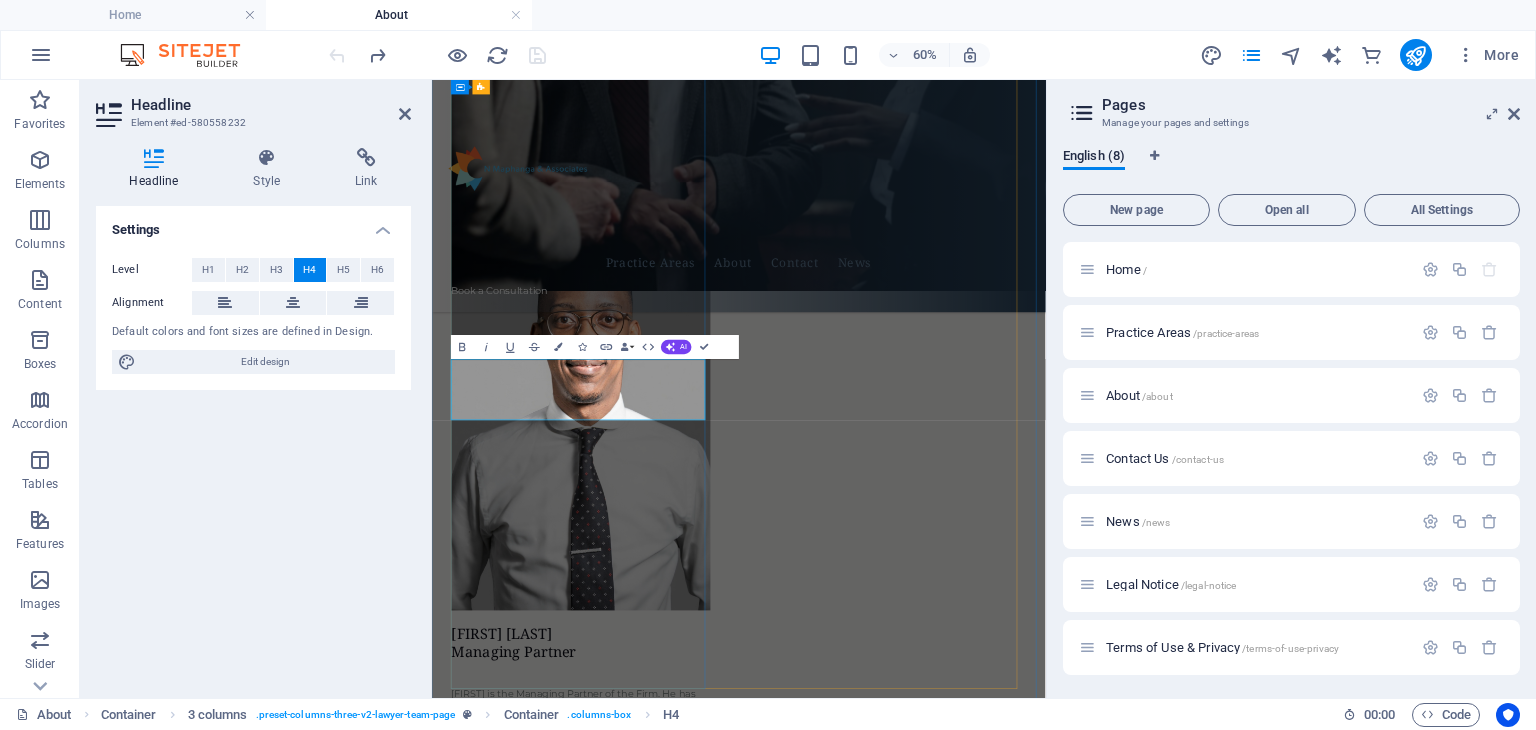 click on "[FIRST] [LAST] ‌Managing Partner  ‌" at bounding box center (680, 1033) 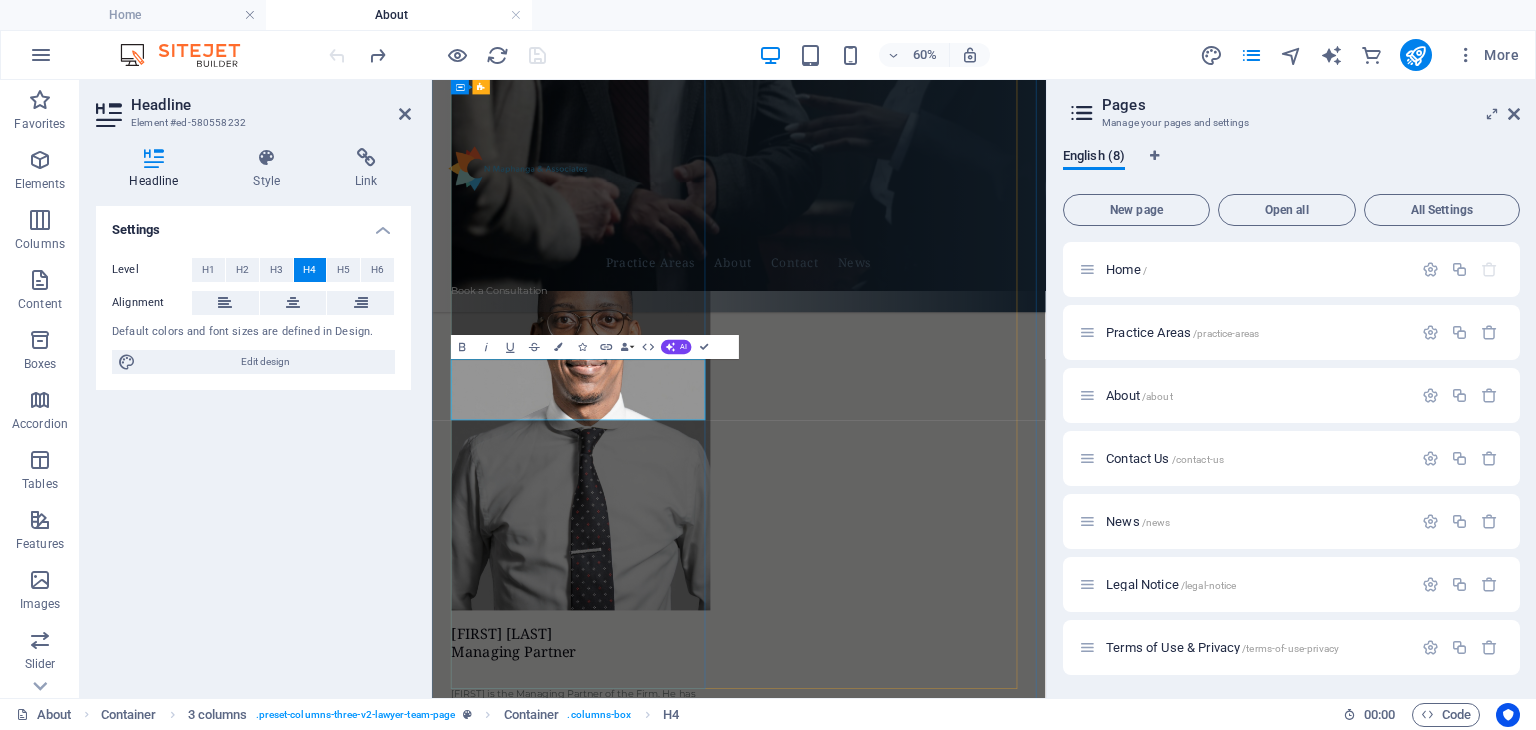 click on "[FIRST] [LAST] ‌Managing Partner  ‌" at bounding box center [680, 1033] 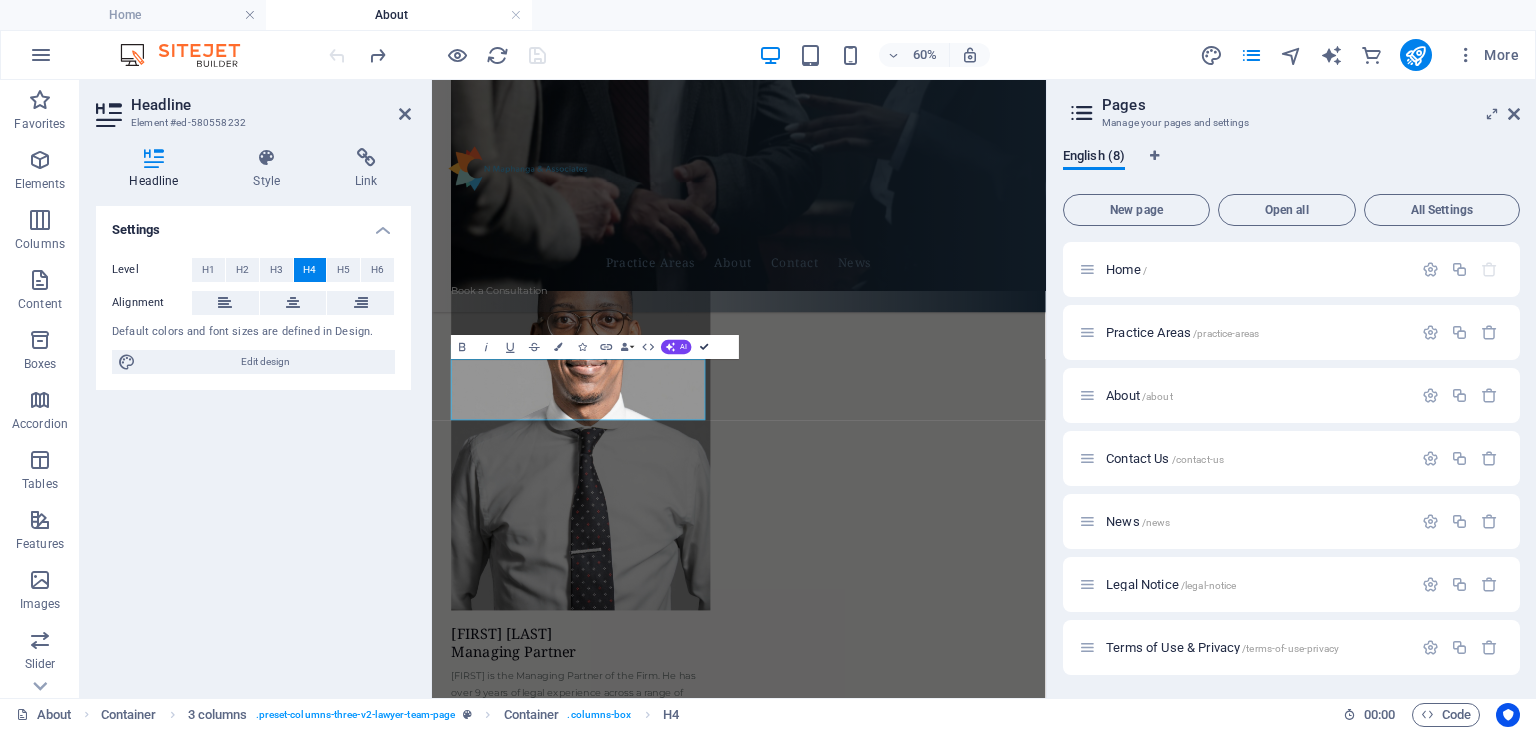 scroll, scrollTop: 1355, scrollLeft: 0, axis: vertical 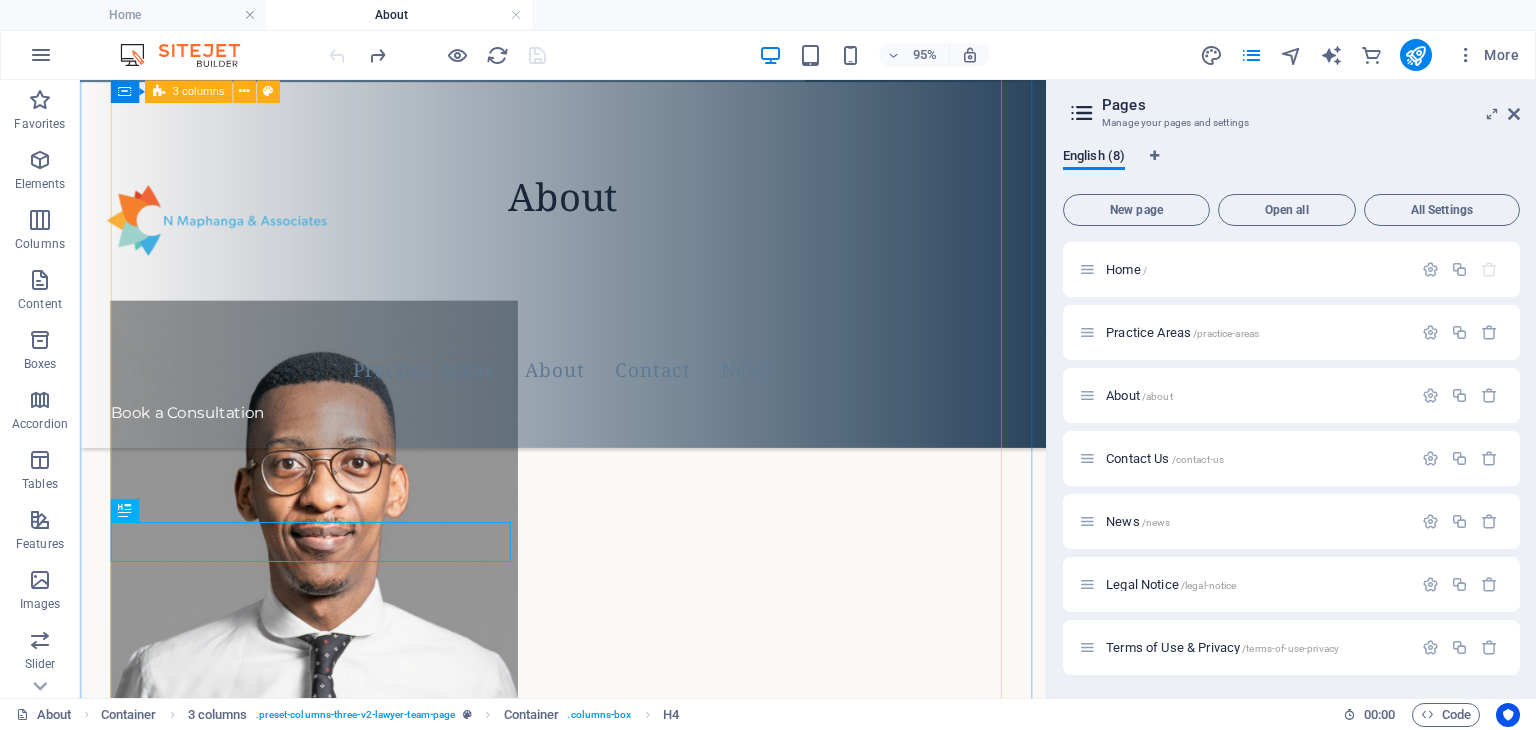 click on "[FIRST] [LAST] [FIRST] is the Managing Partner of the Firm. He has over 9 years of legal experience across a range of practice areas having begun his career as an attorney at a reputable law firm.  Through his practice, he provides companies and individuals with the expertise for navigating South Africa's regulatory landscape so that their businesses, big or small, can perform optimally. This is in addition to assisting clients with dispute resolution processes. [FIRST] also has a keen interest in property law, family law and data privacy." at bounding box center [588, 881] 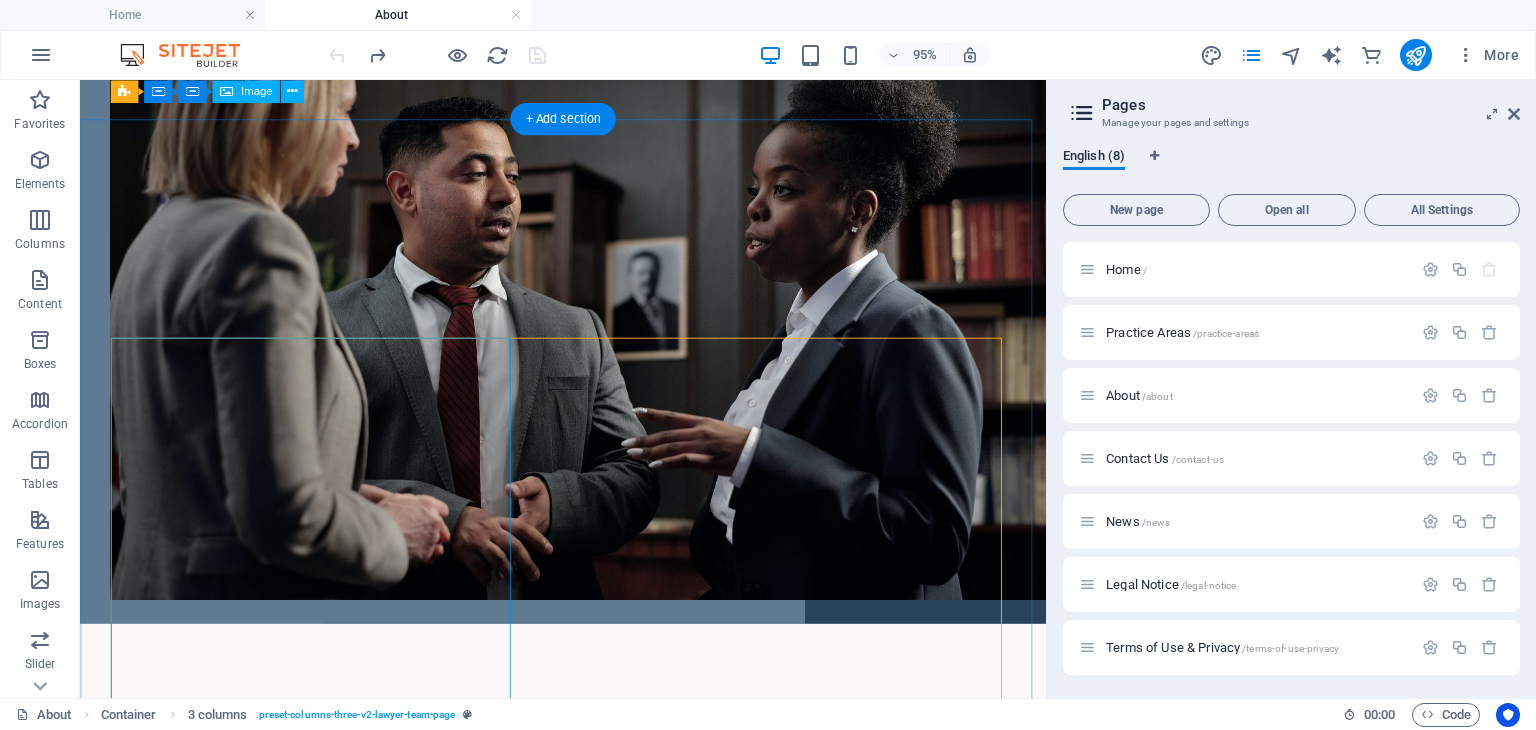 scroll, scrollTop: 873, scrollLeft: 0, axis: vertical 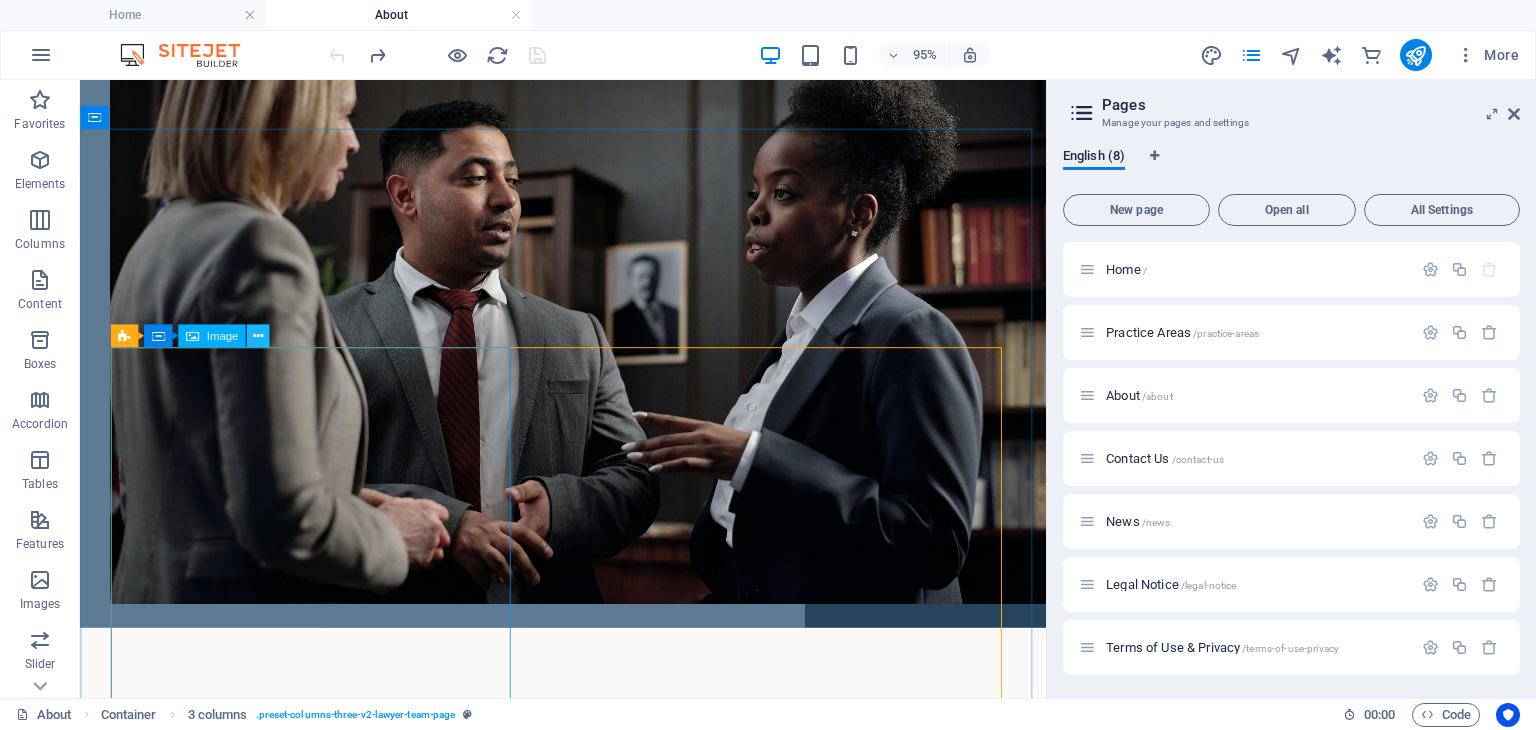 click at bounding box center (258, 336) 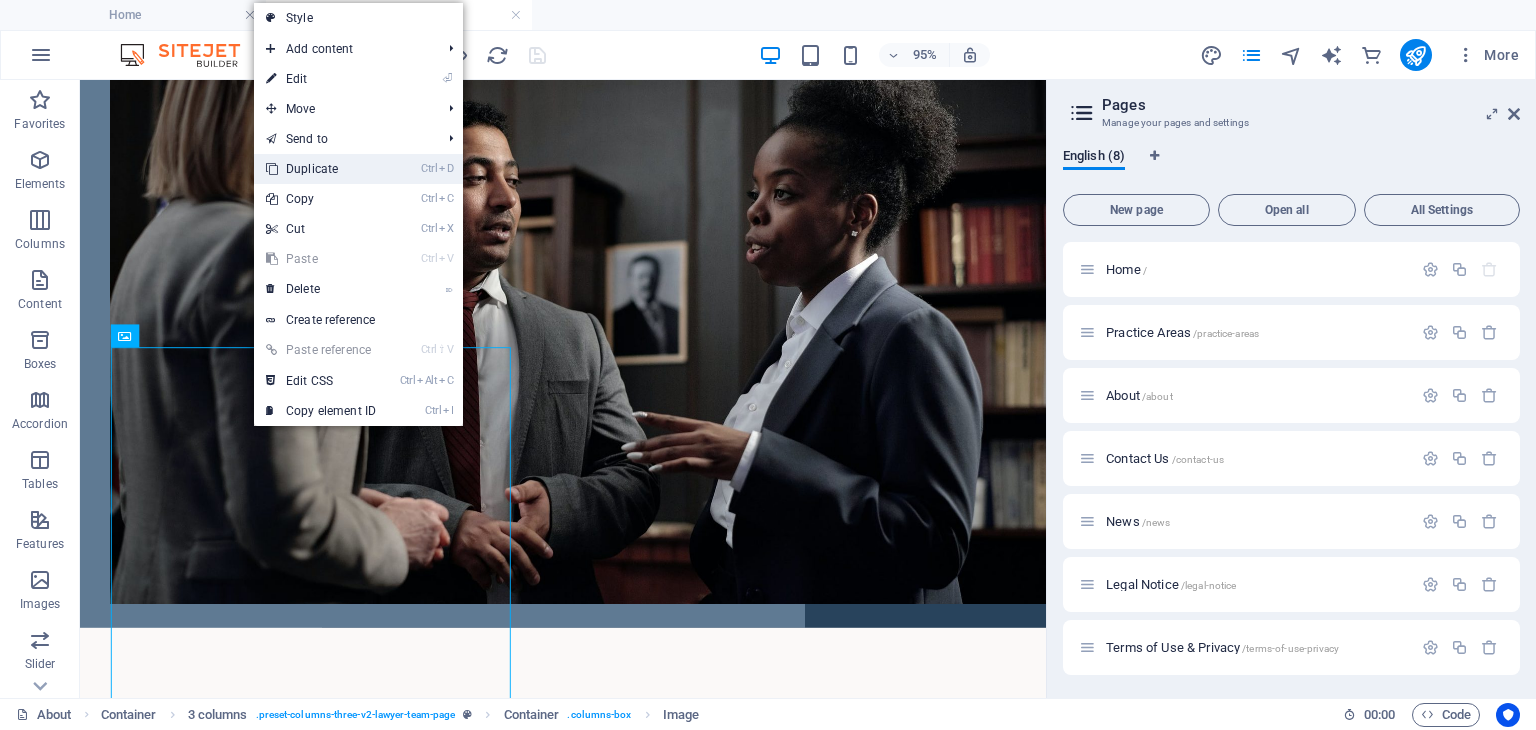 click on "Ctrl D  Duplicate" at bounding box center (321, 169) 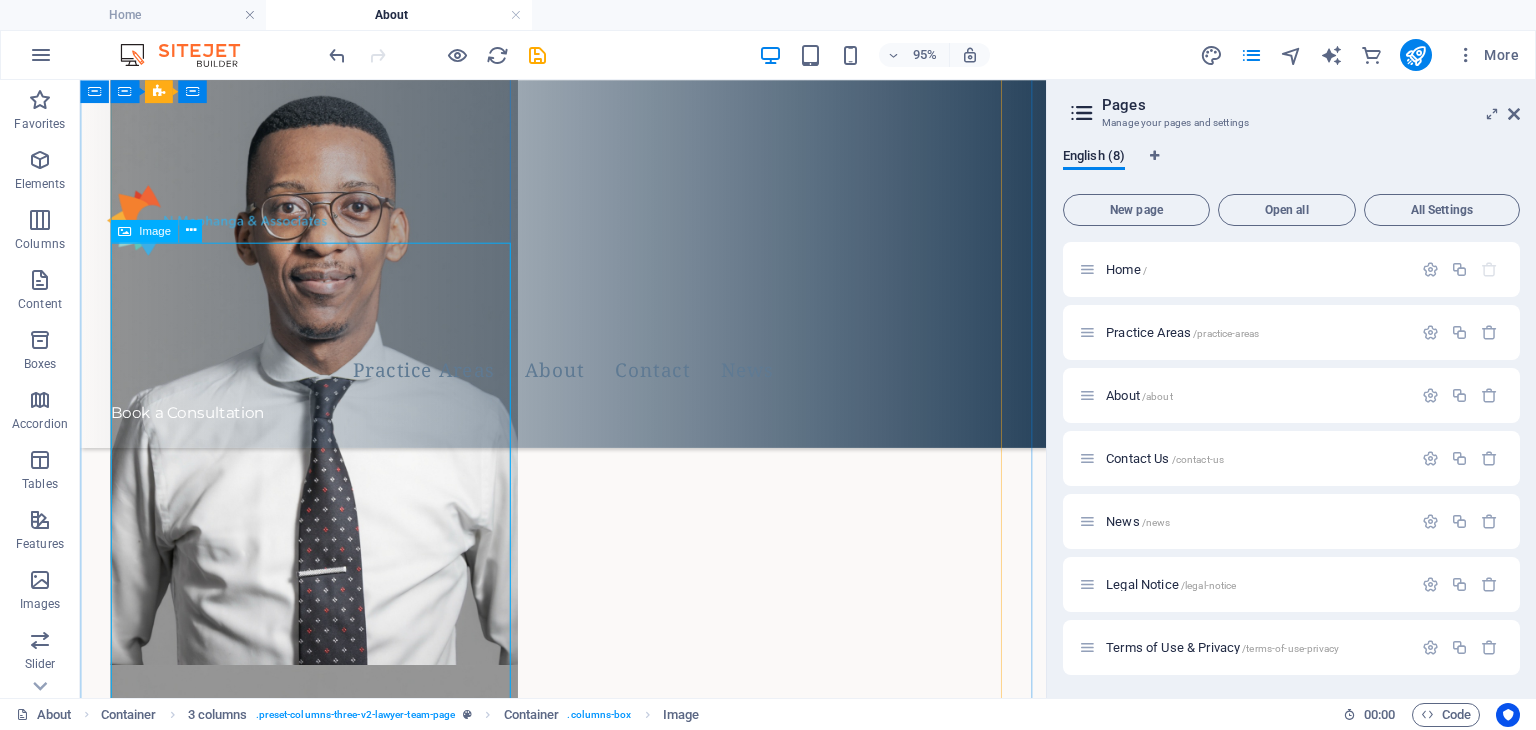 scroll, scrollTop: 1624, scrollLeft: 0, axis: vertical 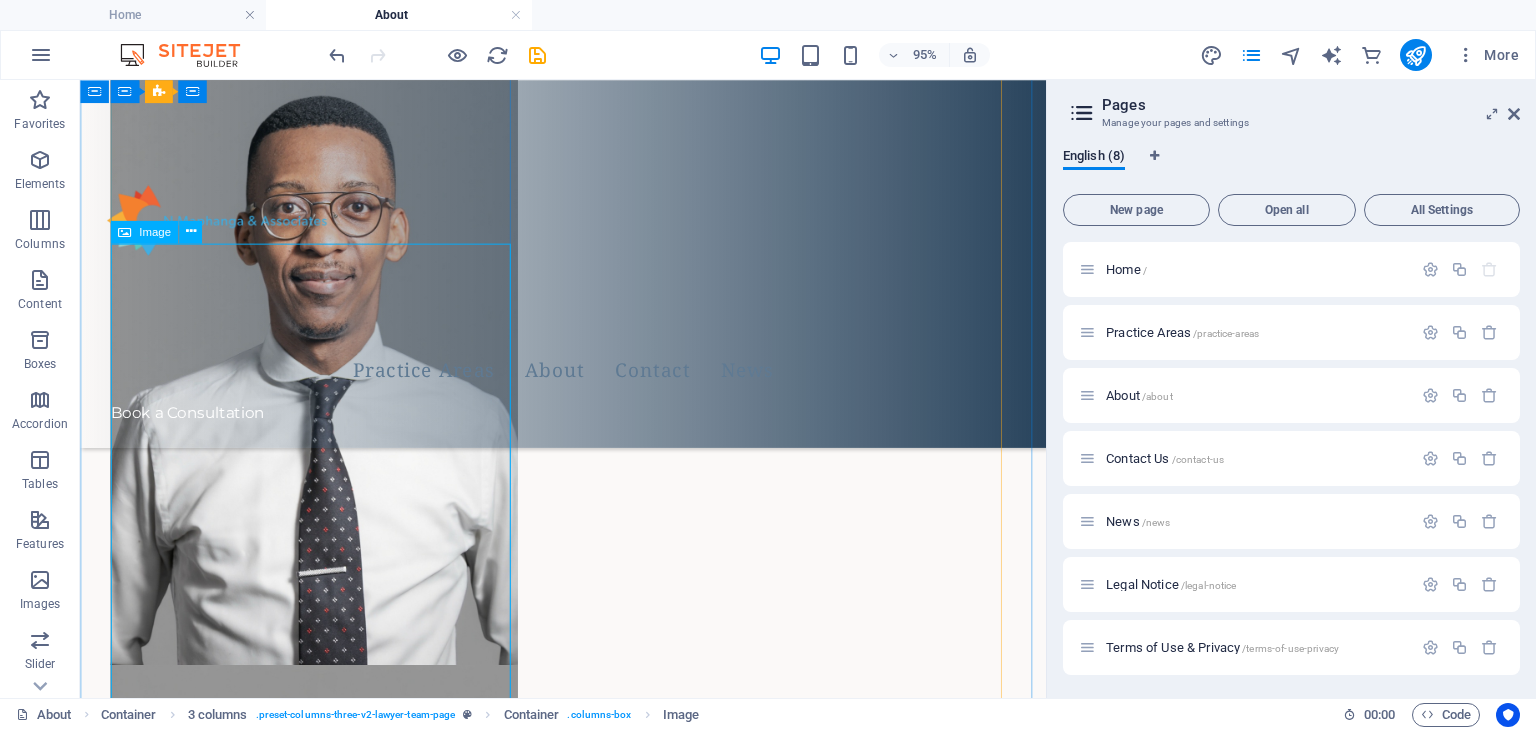 click at bounding box center (326, 1022) 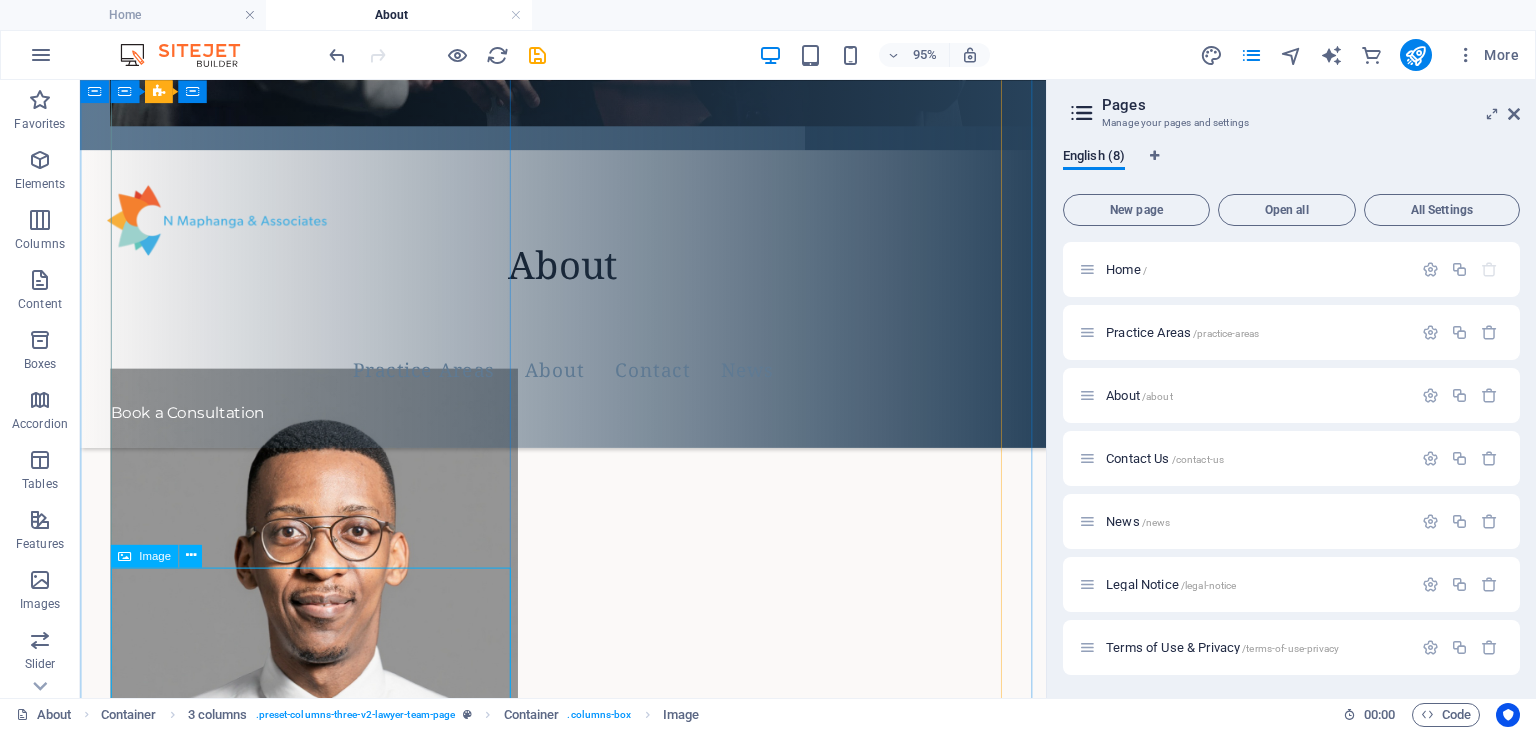 scroll, scrollTop: 1303, scrollLeft: 0, axis: vertical 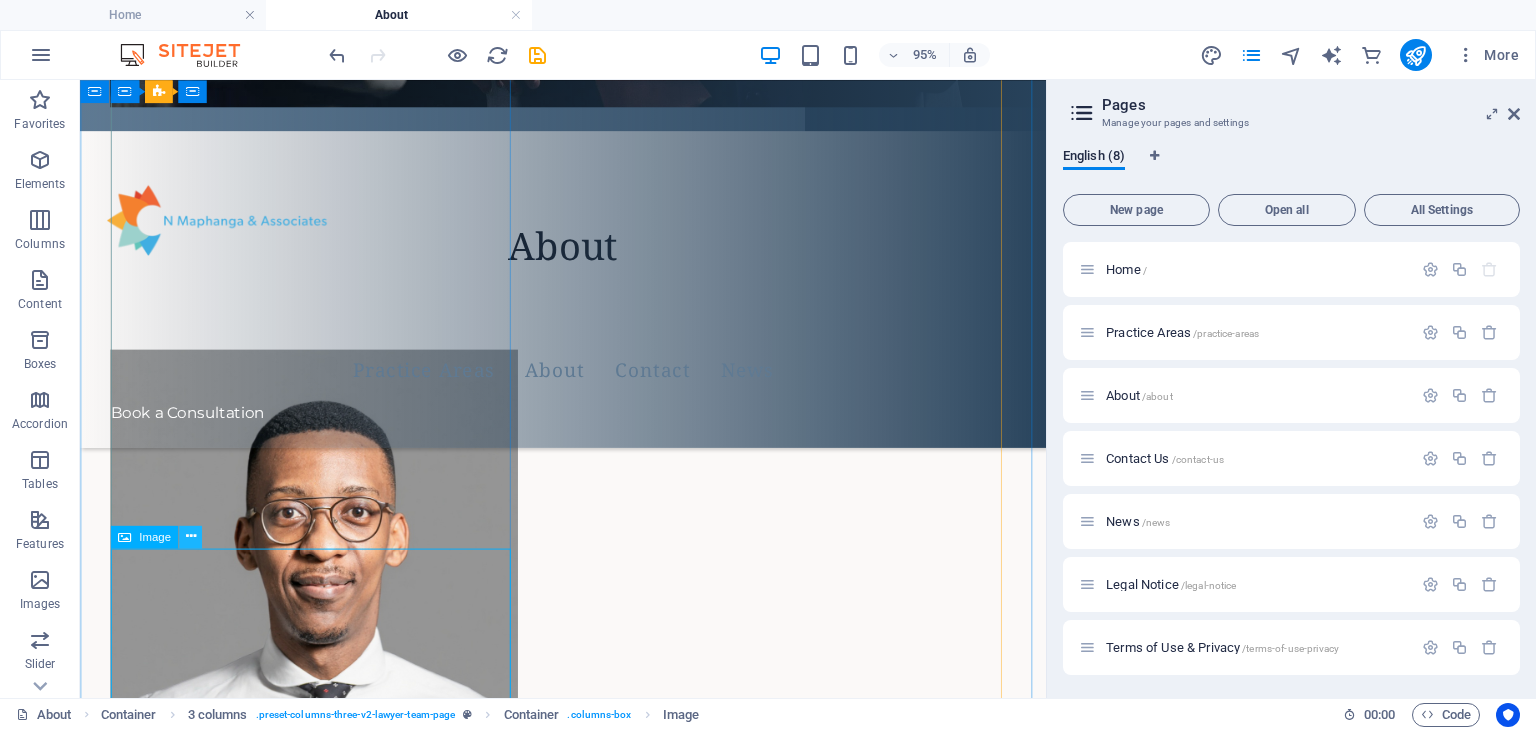 click at bounding box center [190, 537] 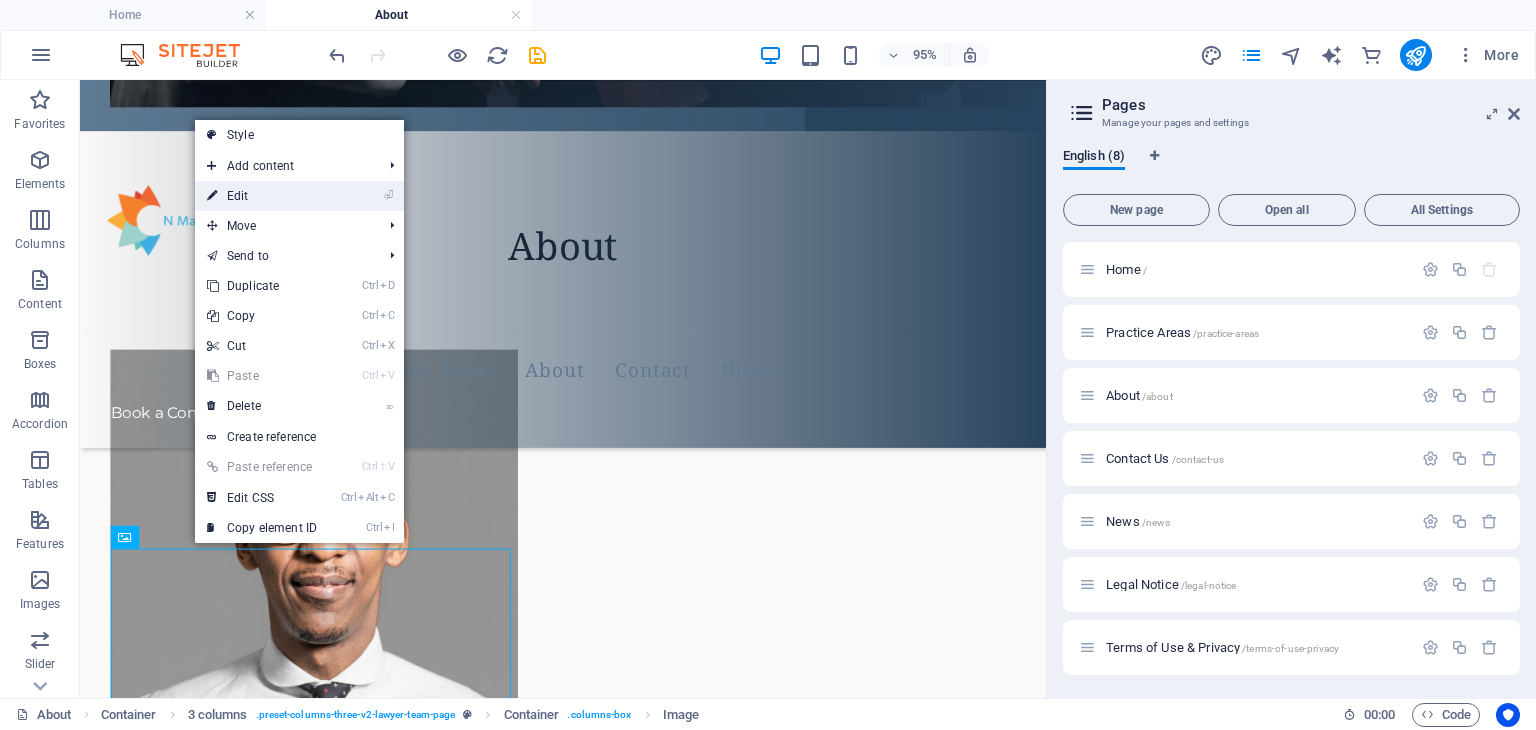 click on "⏎  Edit" at bounding box center [262, 196] 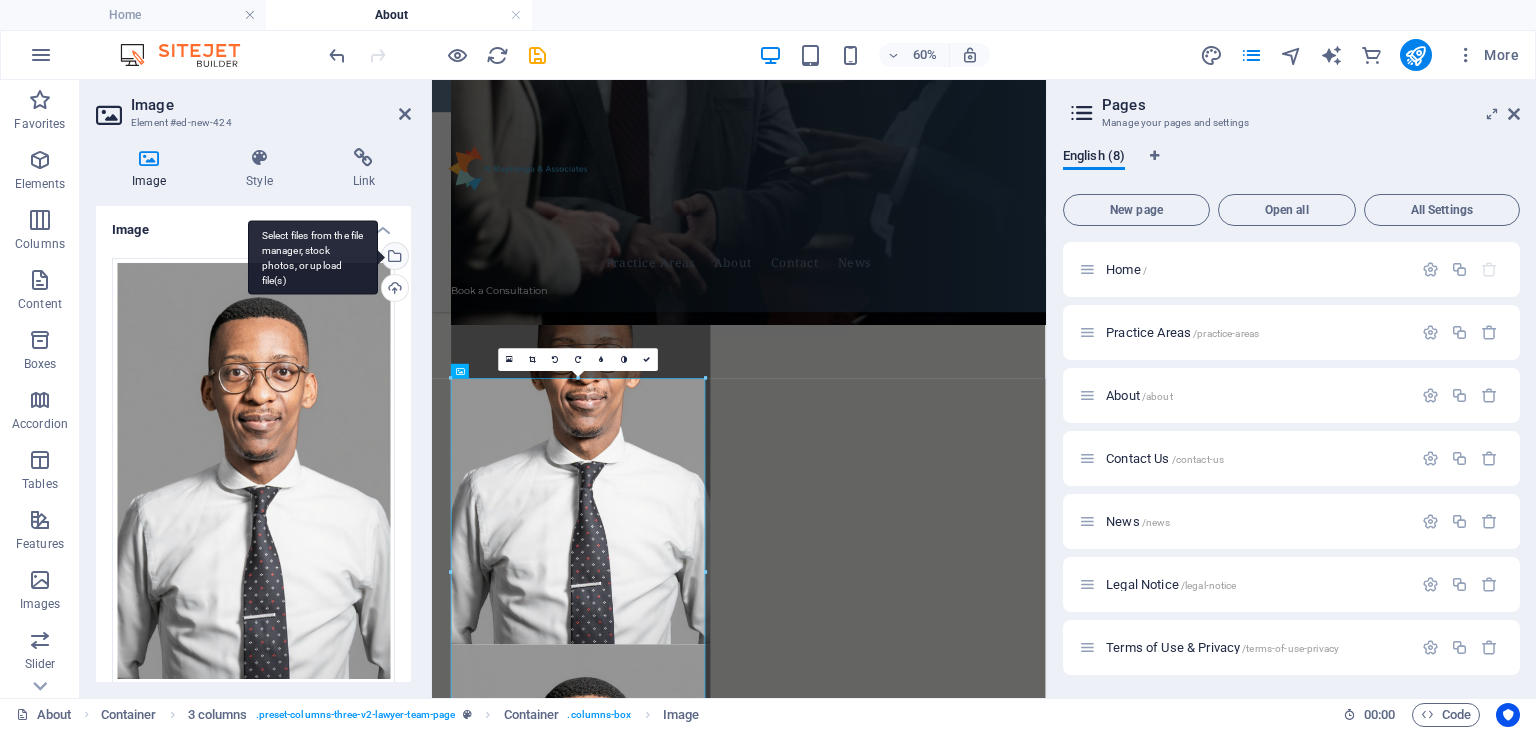 click on "Select files from the file manager, stock photos, or upload file(s)" at bounding box center [393, 258] 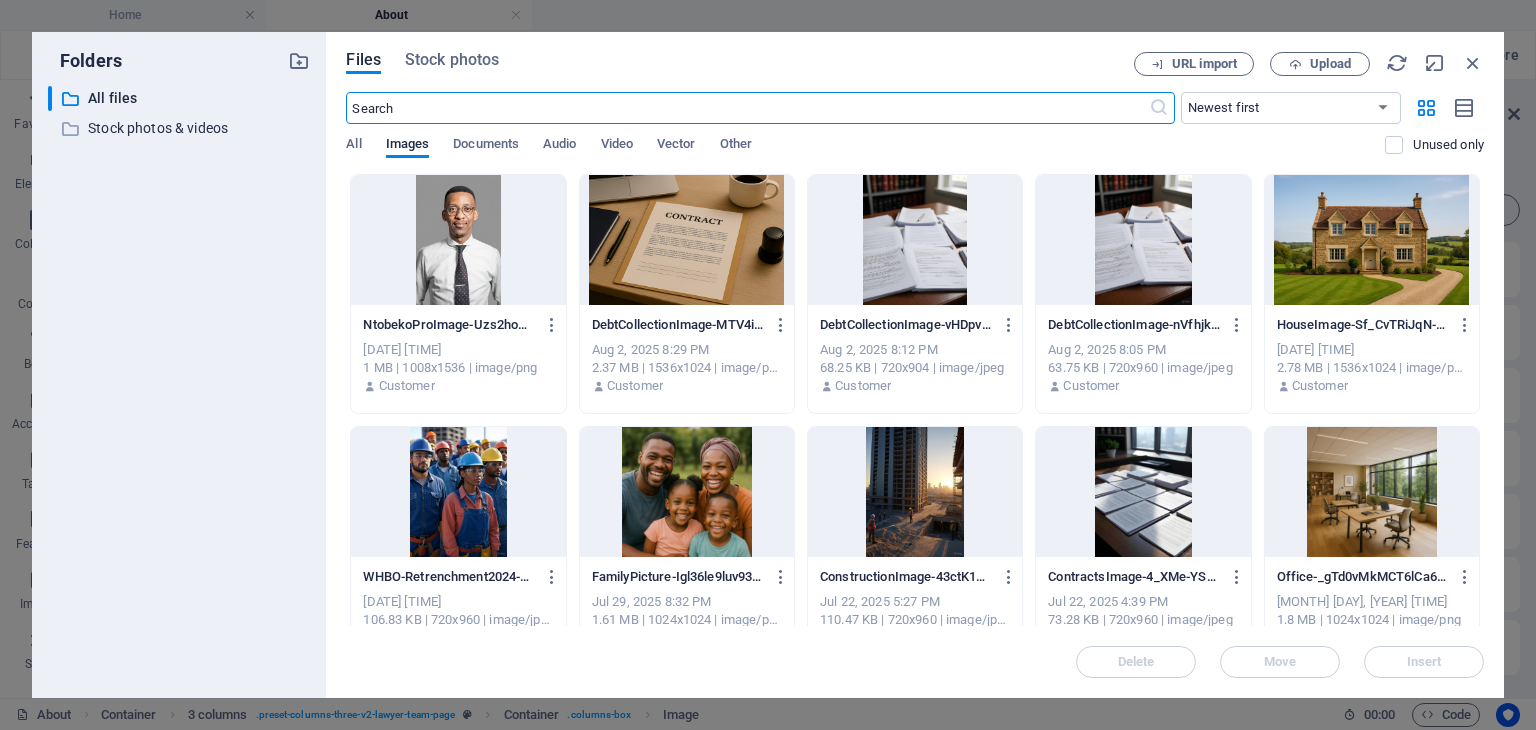 scroll, scrollTop: 0, scrollLeft: 0, axis: both 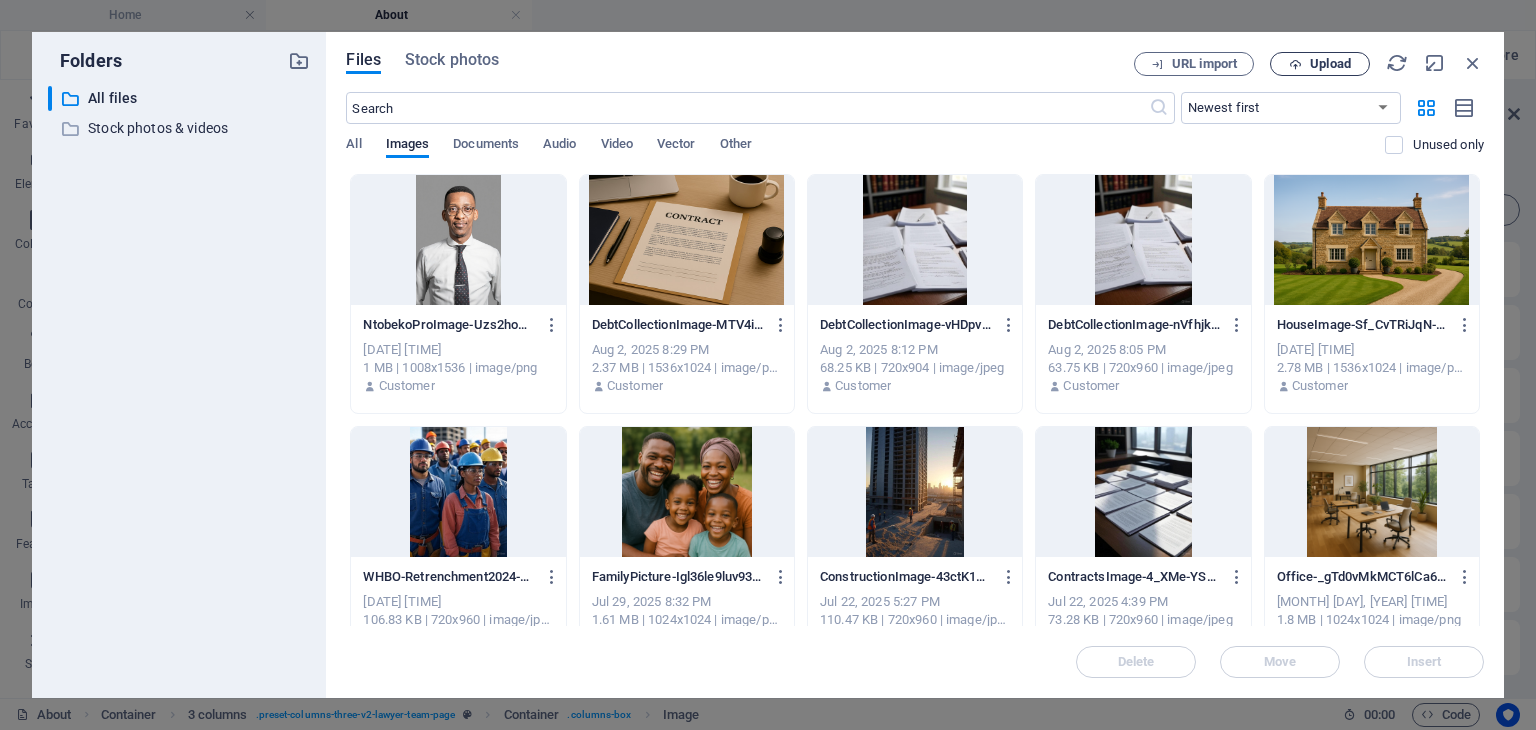 click at bounding box center [1295, 64] 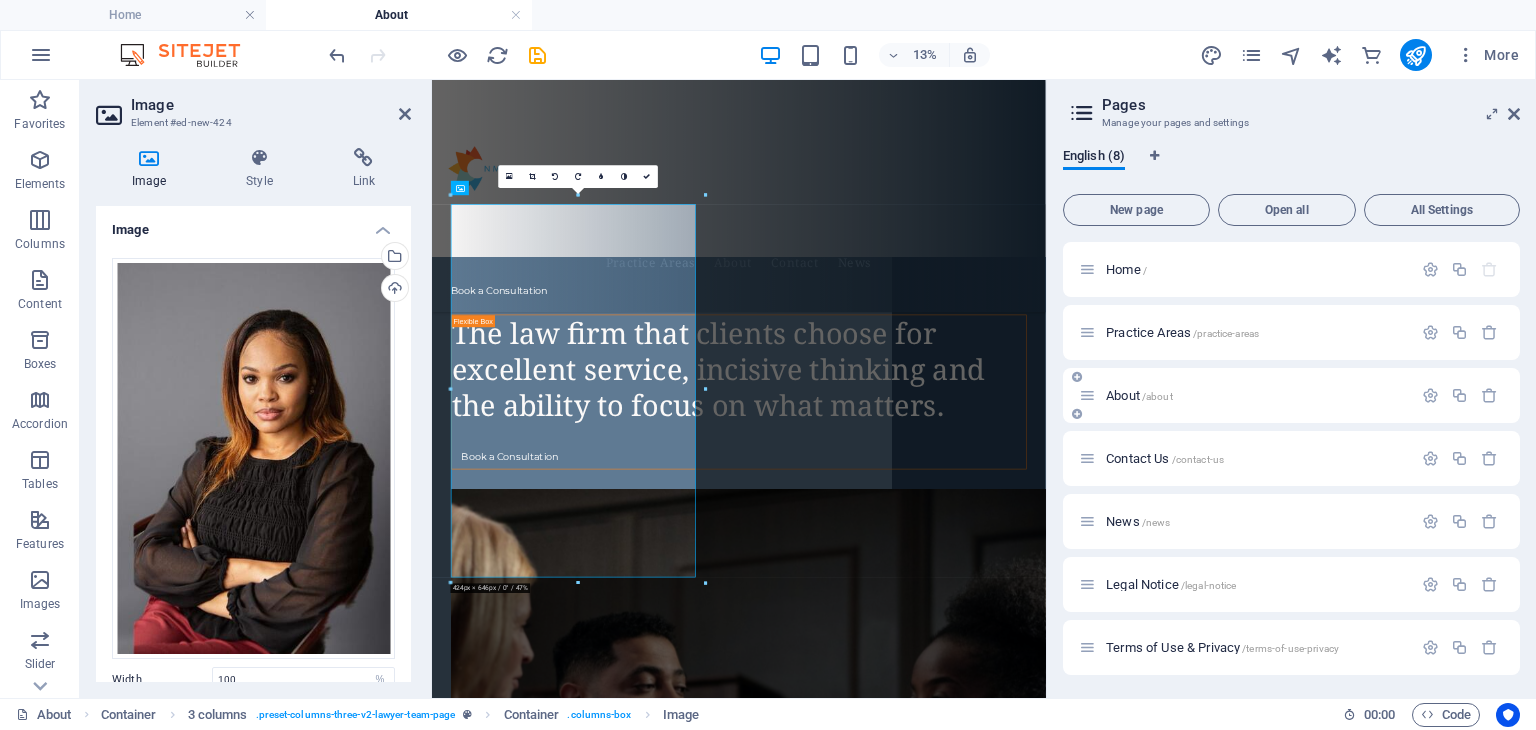 scroll, scrollTop: 1608, scrollLeft: 0, axis: vertical 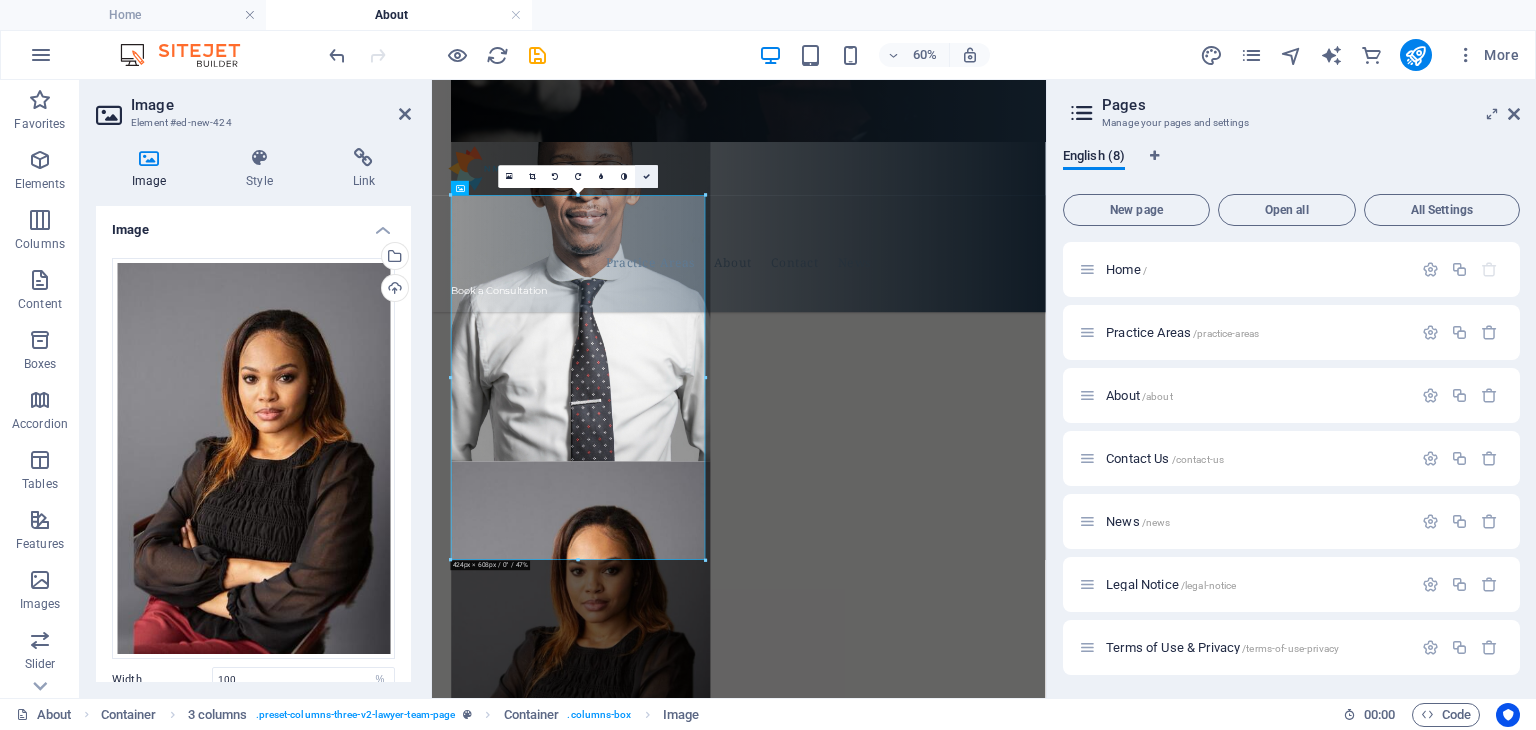 click at bounding box center (646, 176) 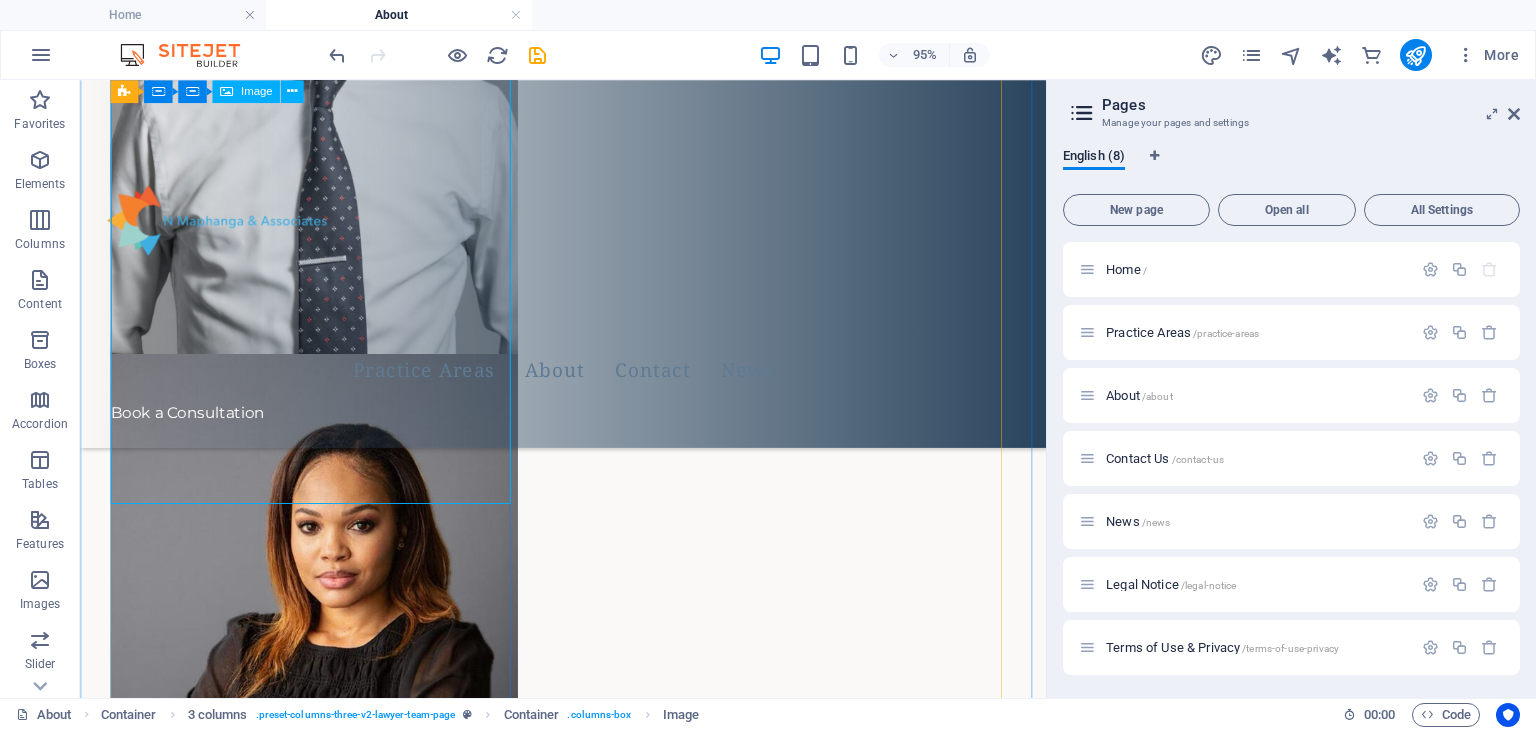 scroll, scrollTop: 1952, scrollLeft: 0, axis: vertical 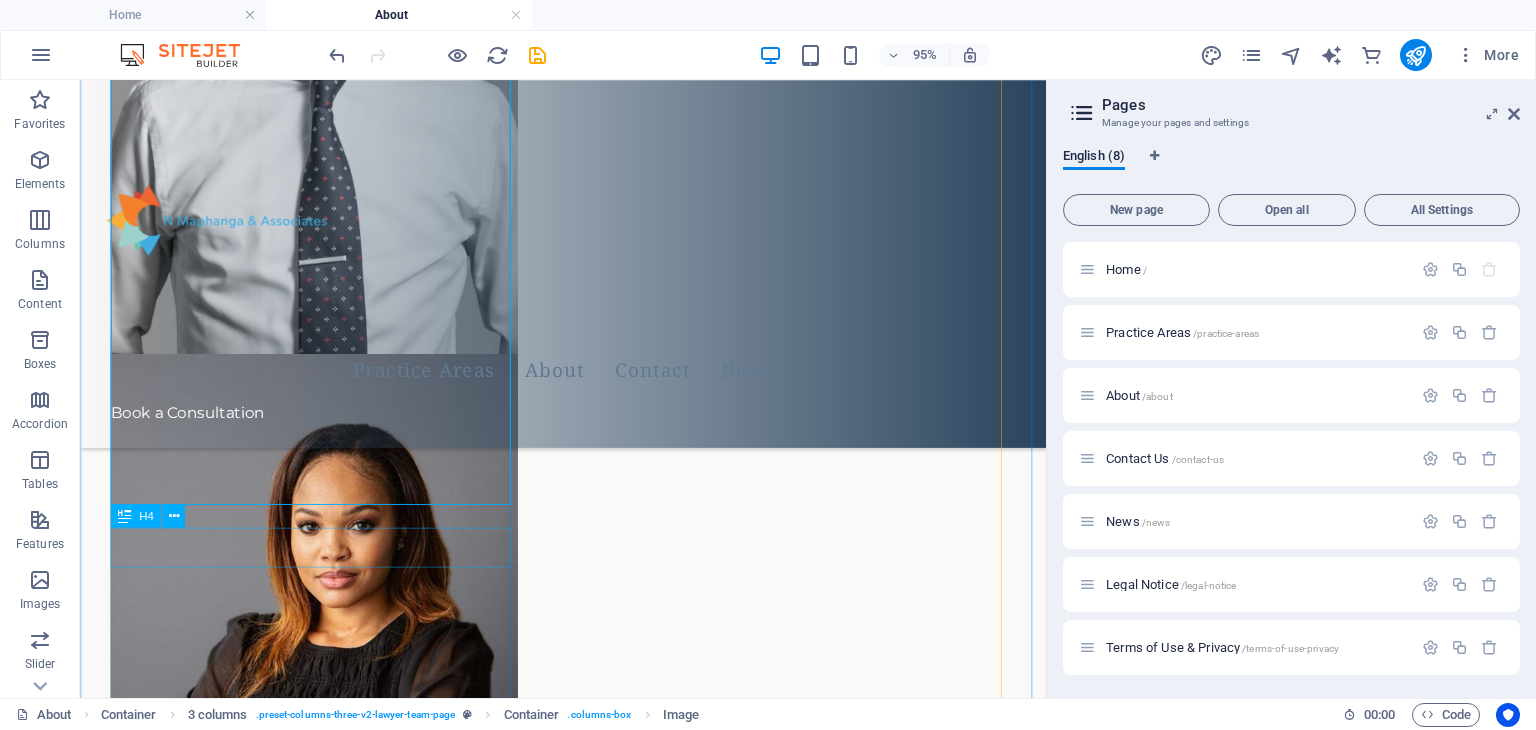 click on "[FIRST] [LAST]" at bounding box center [326, 1021] 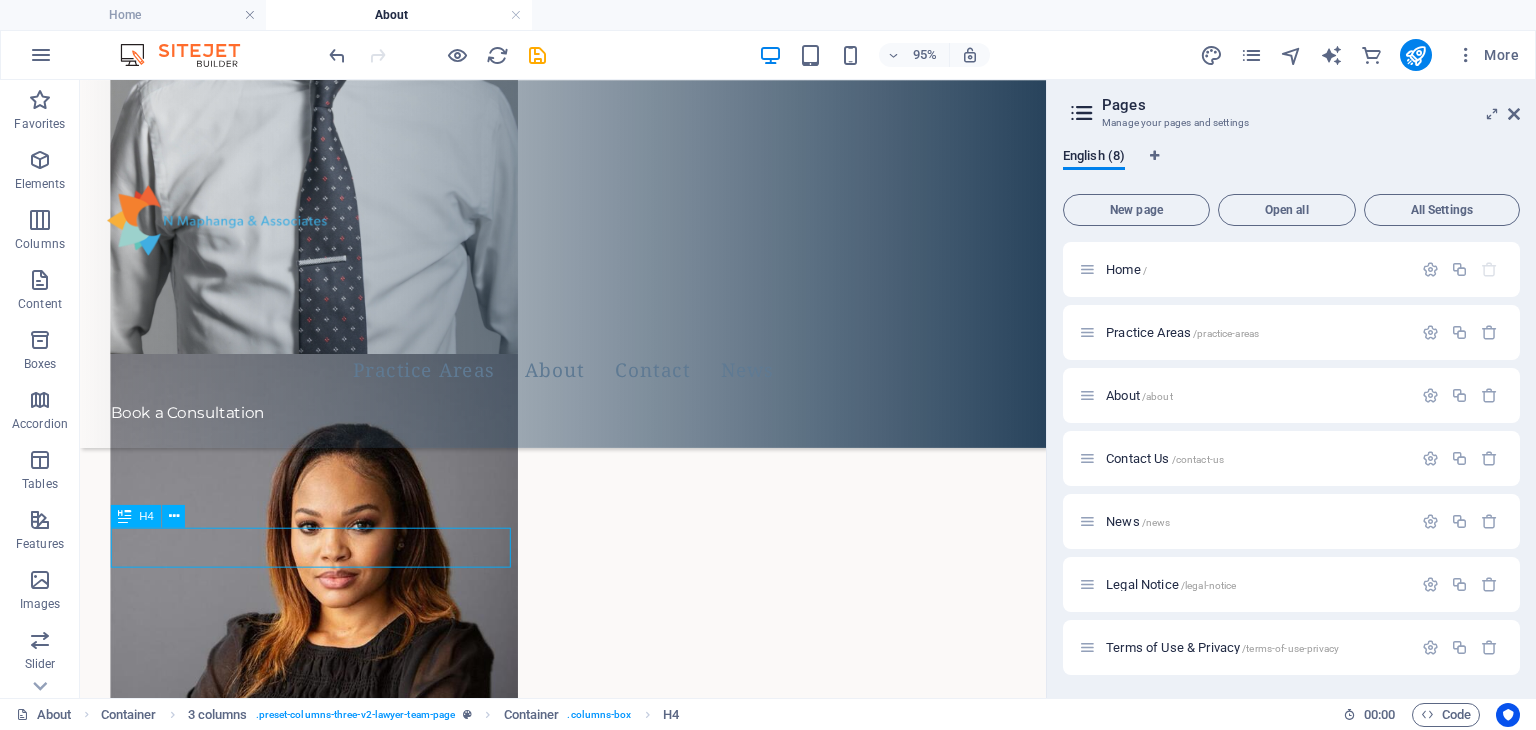 click on "[FIRST] [LAST]" at bounding box center [326, 1021] 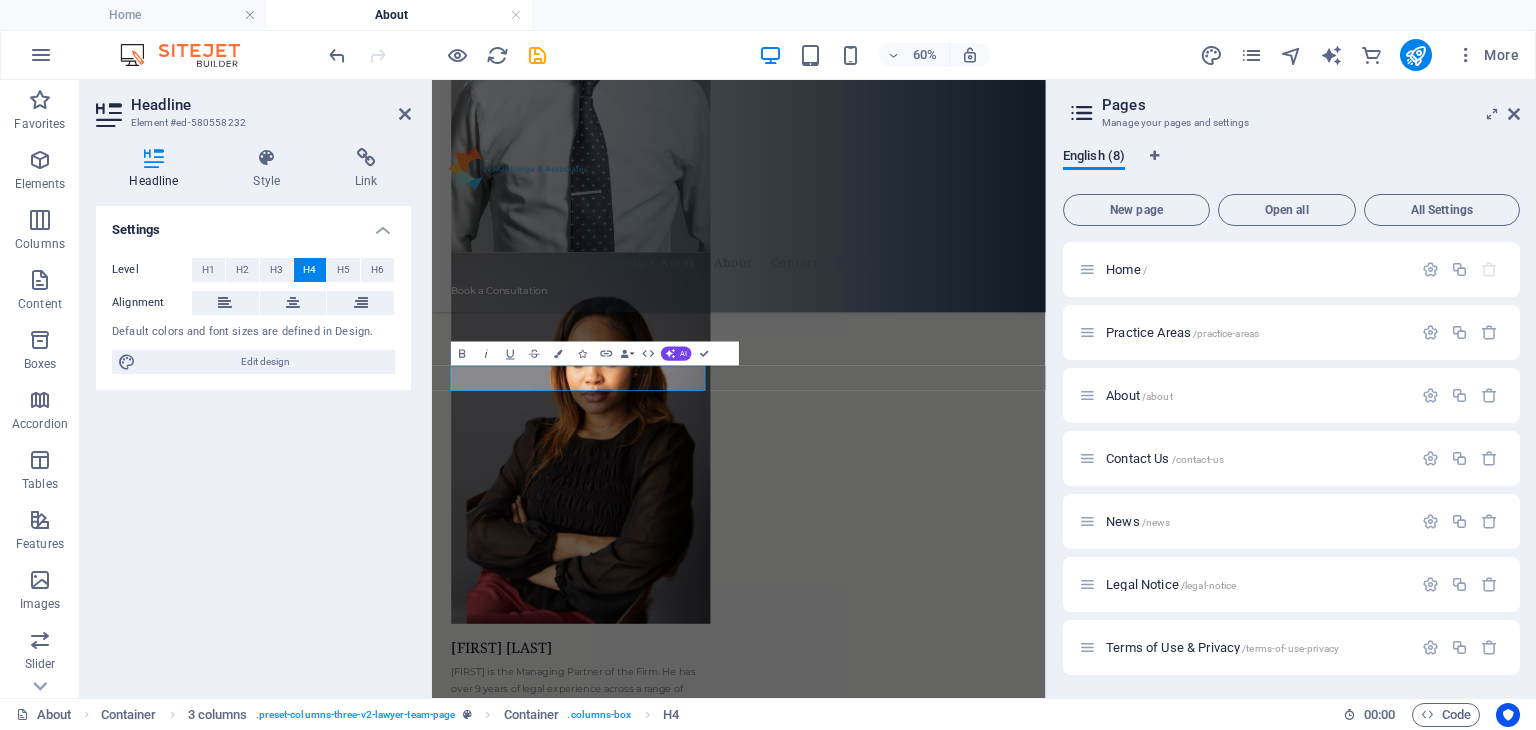 type 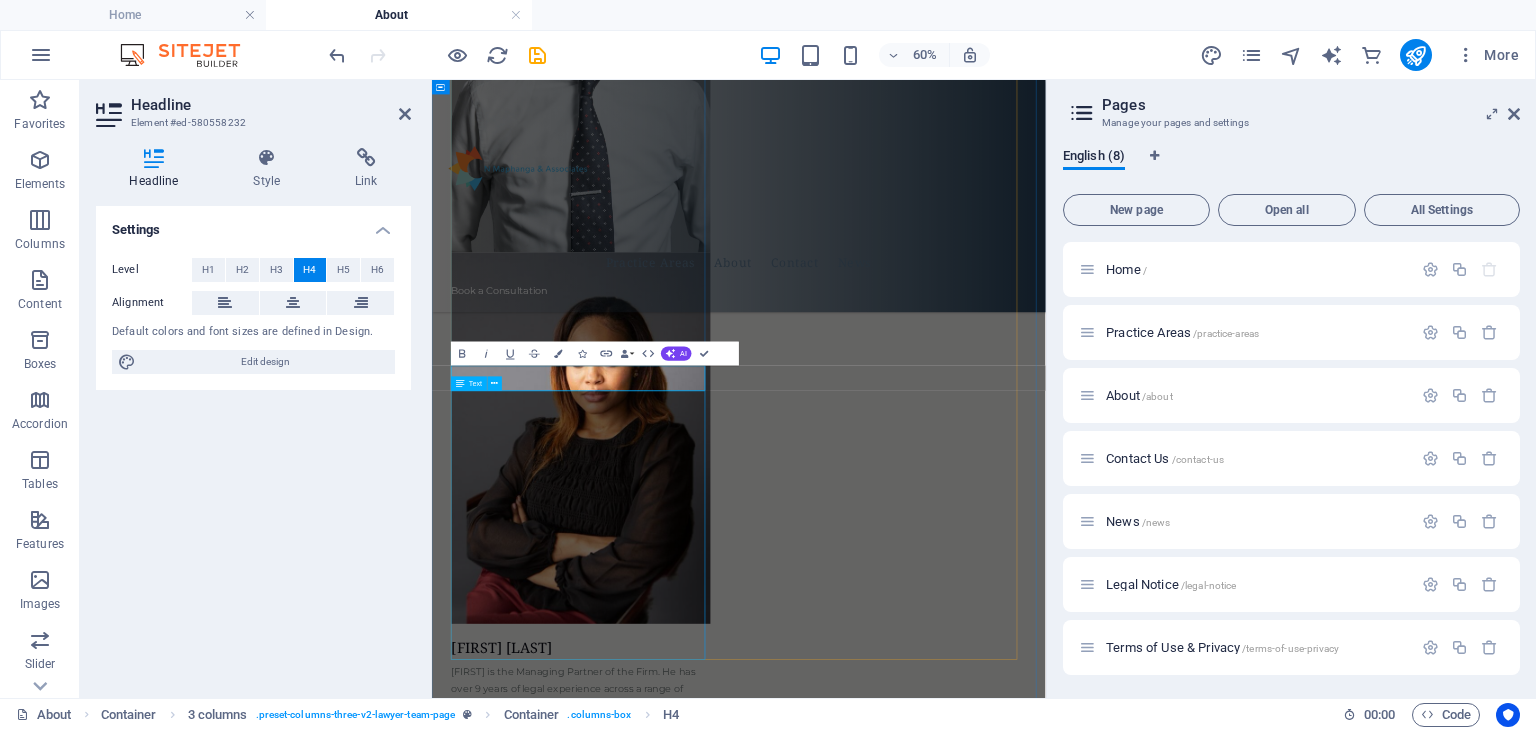 click on "[FIRST] [LAST] is the Managing Partner of the Firm. He has over 9 years of legal experience across a range of practice areas having begun his career as an attorney at a reputable law firm.  Through his practice, he provides companies and individuals with the expertise for navigating South Africa's regulatory landscape so that their businesses, big or small, can perform optimally. This is in addition to assisting clients with dispute resolution processes. [FIRST] also has a keen interest in property law, family law and data privacy." at bounding box center [680, 1263] 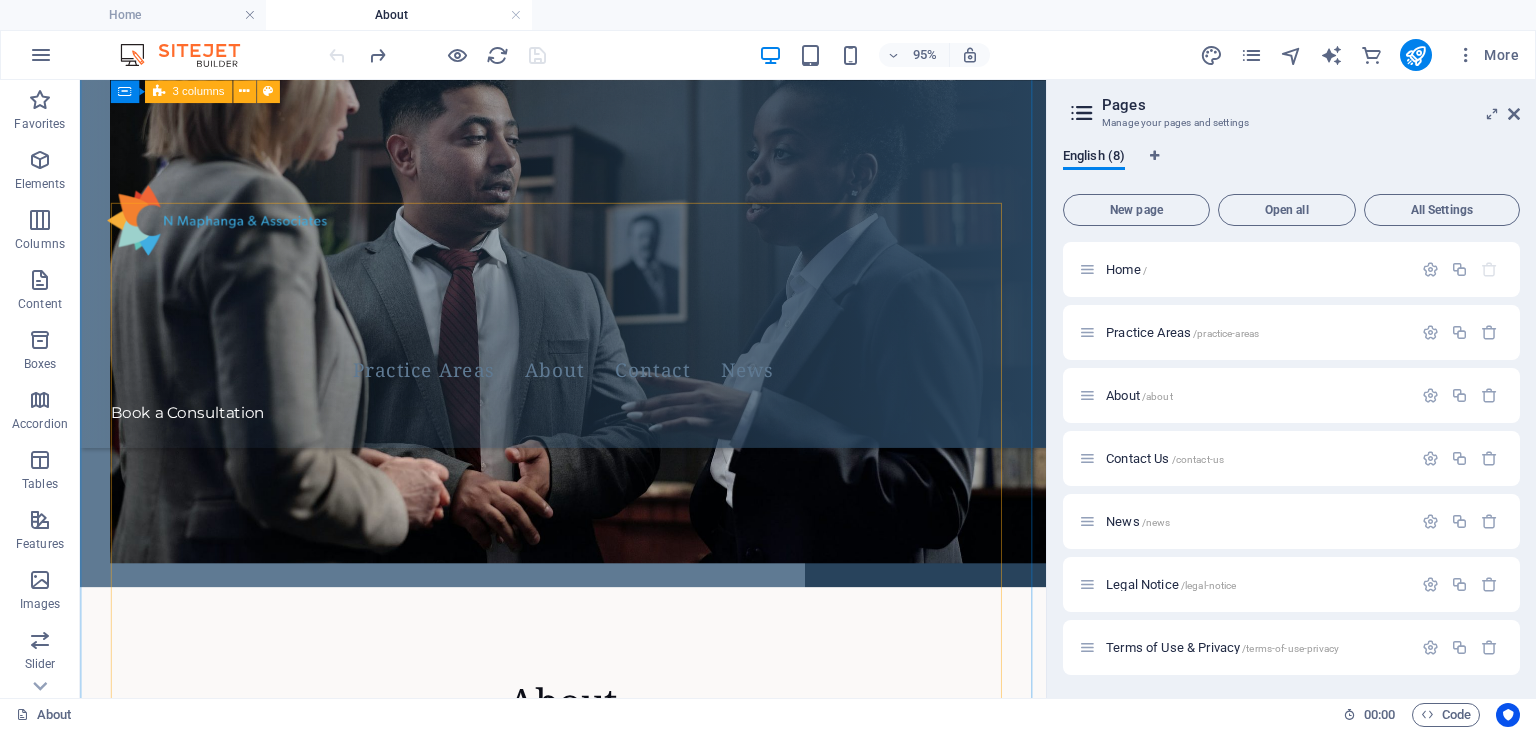 scroll, scrollTop: 709, scrollLeft: 0, axis: vertical 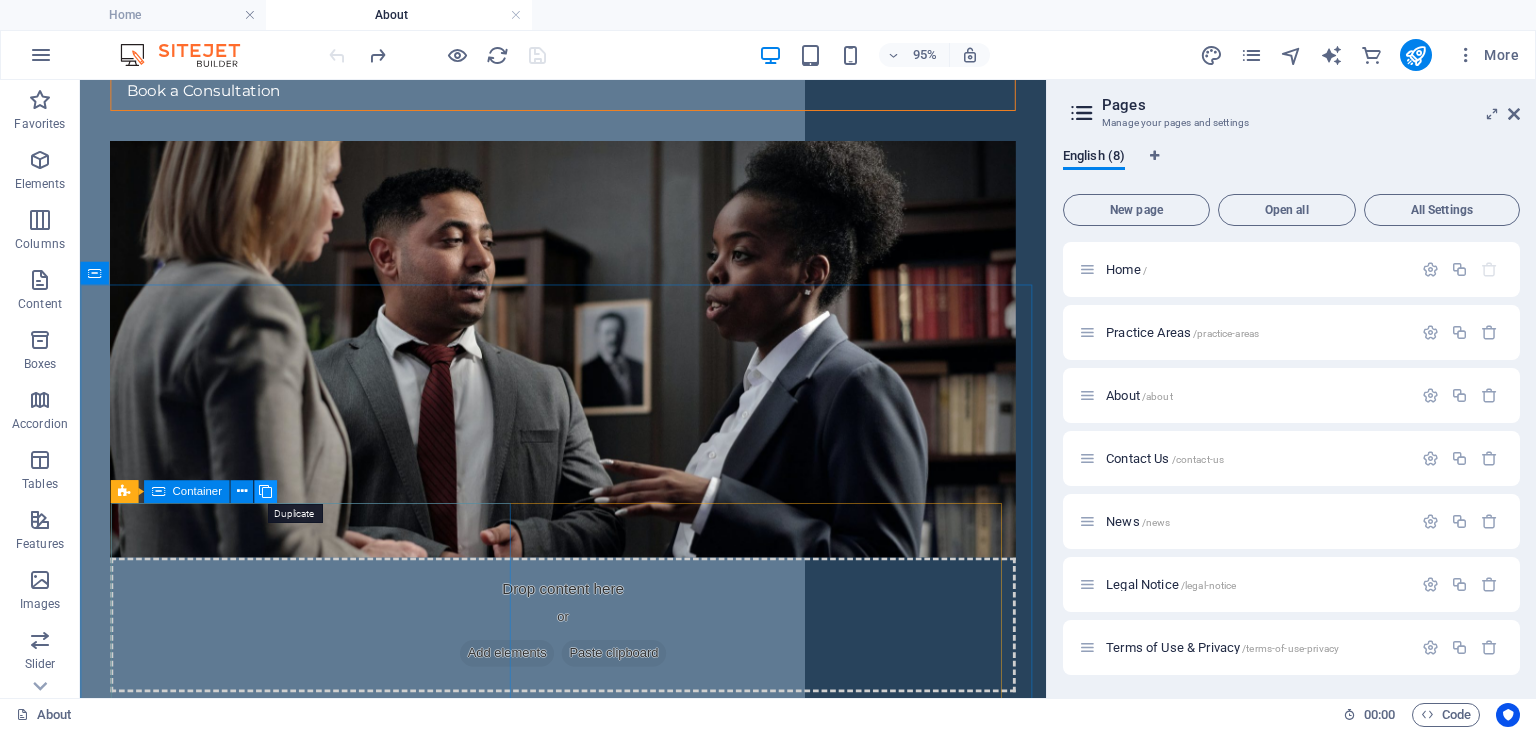 click at bounding box center [265, 491] 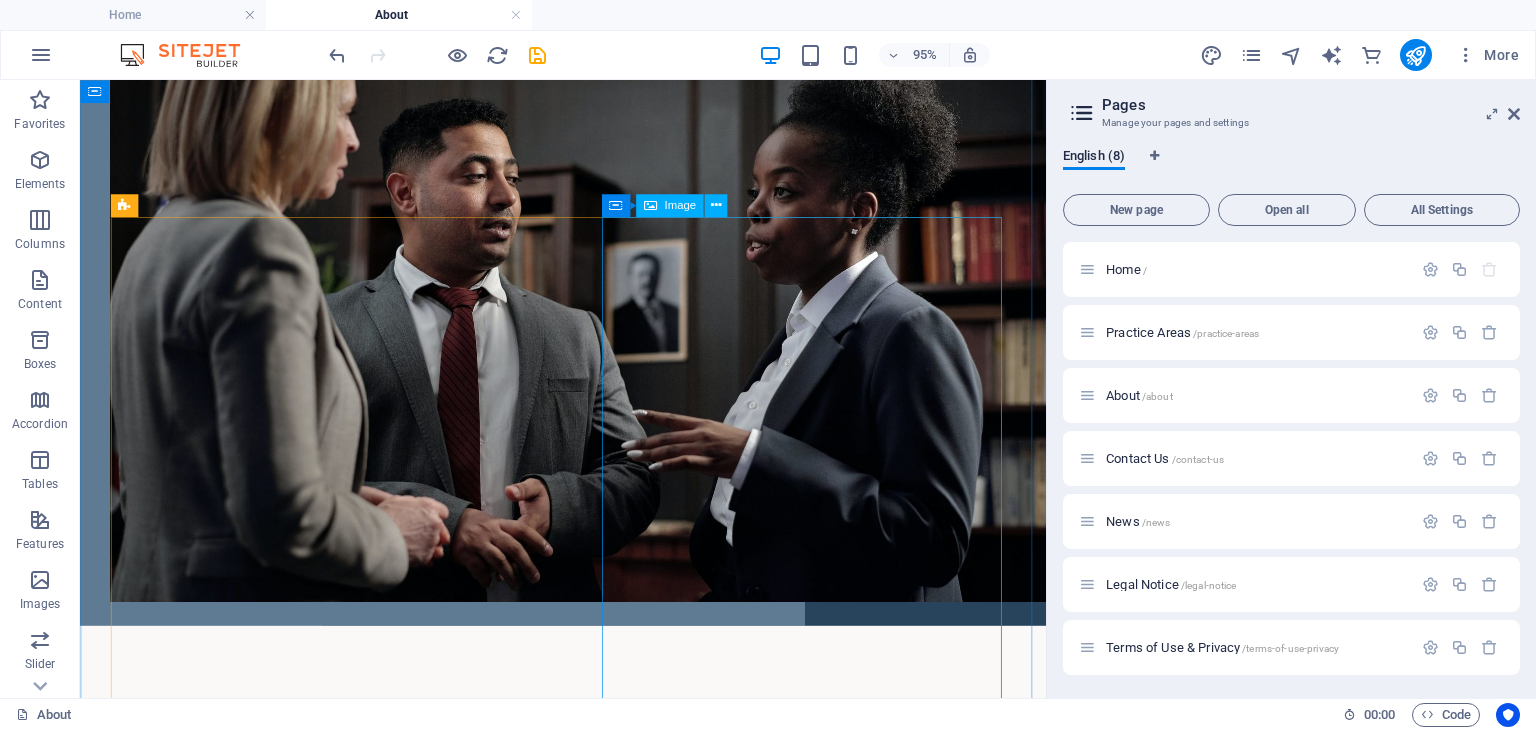 scroll, scrollTop: 865, scrollLeft: 0, axis: vertical 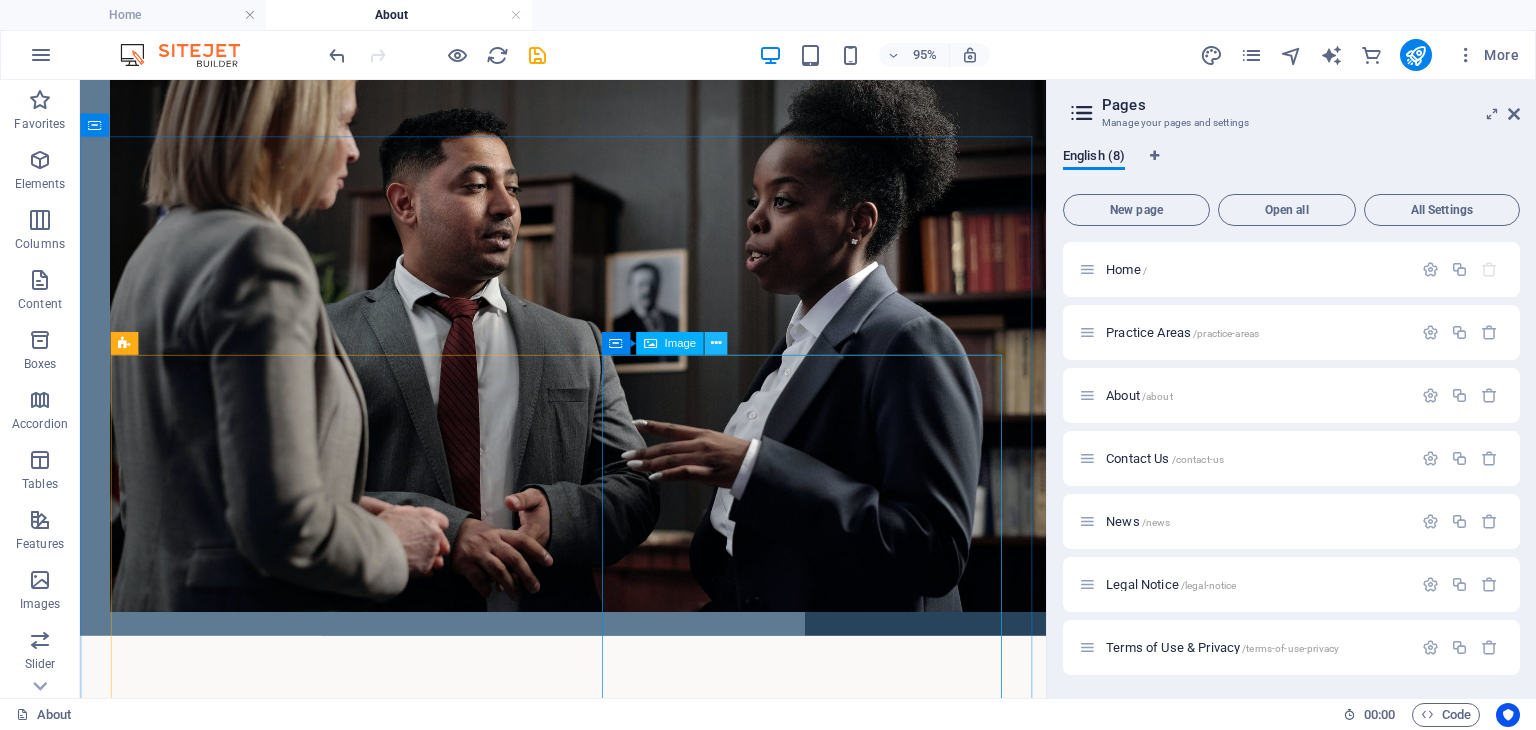 click at bounding box center [715, 343] 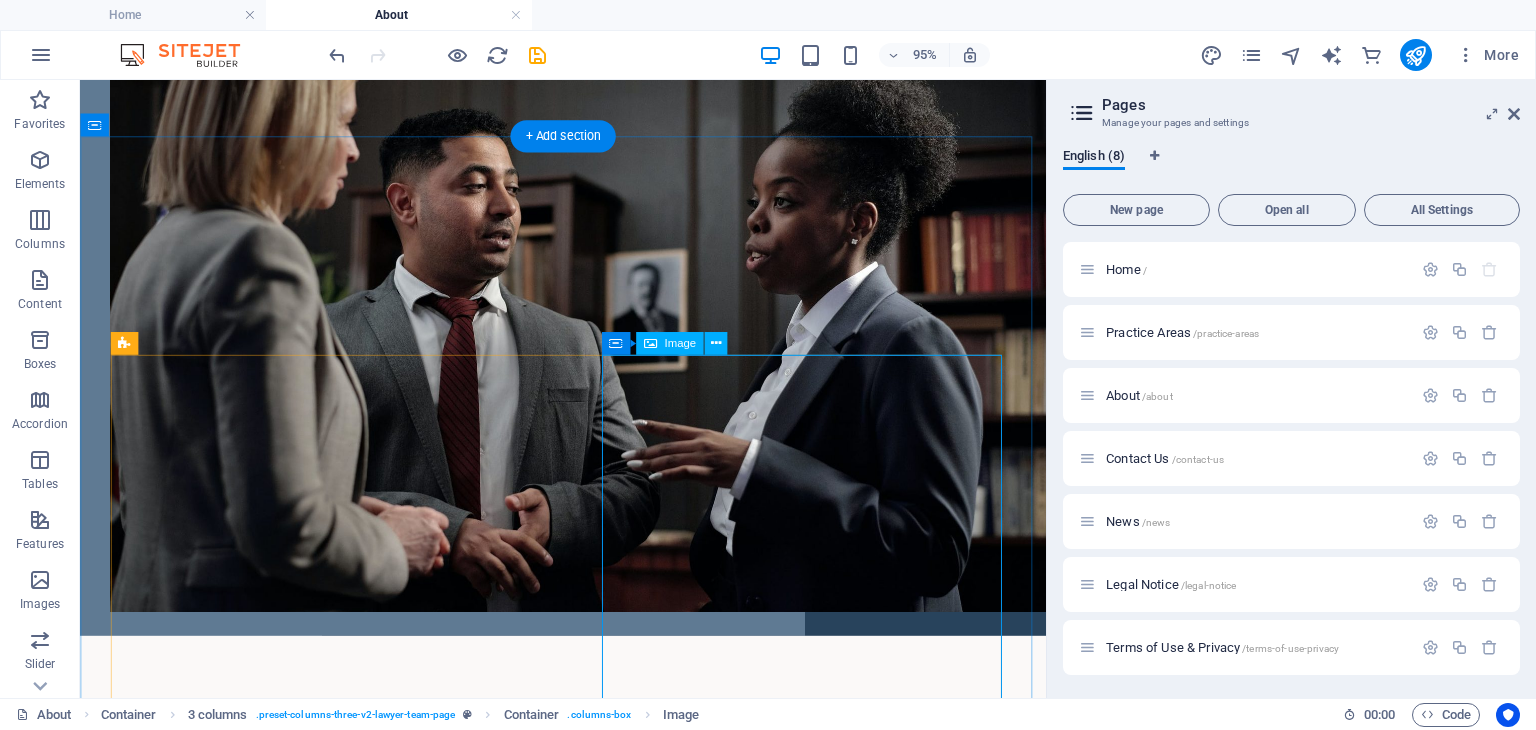 click at bounding box center [326, 2407] 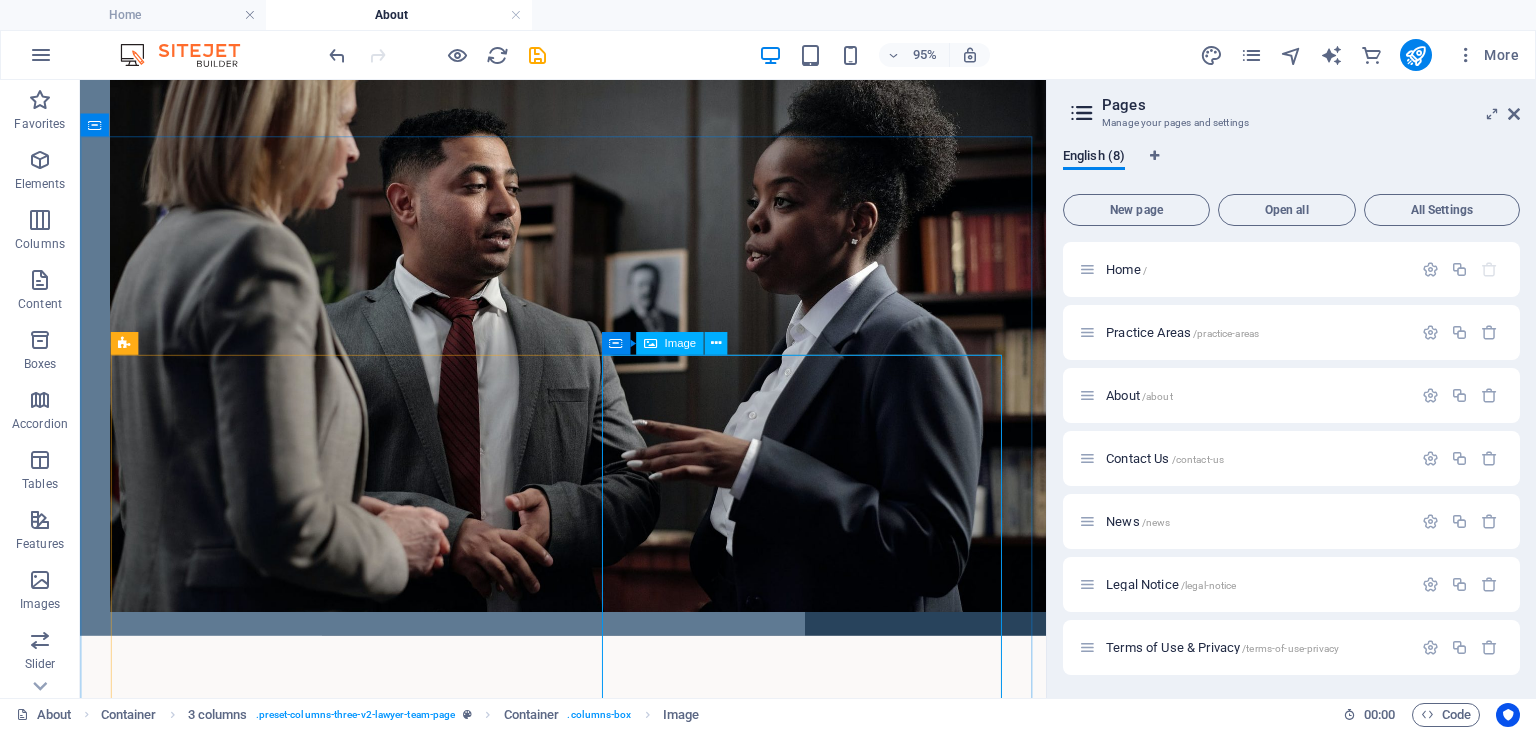 click on "Image" at bounding box center (680, 342) 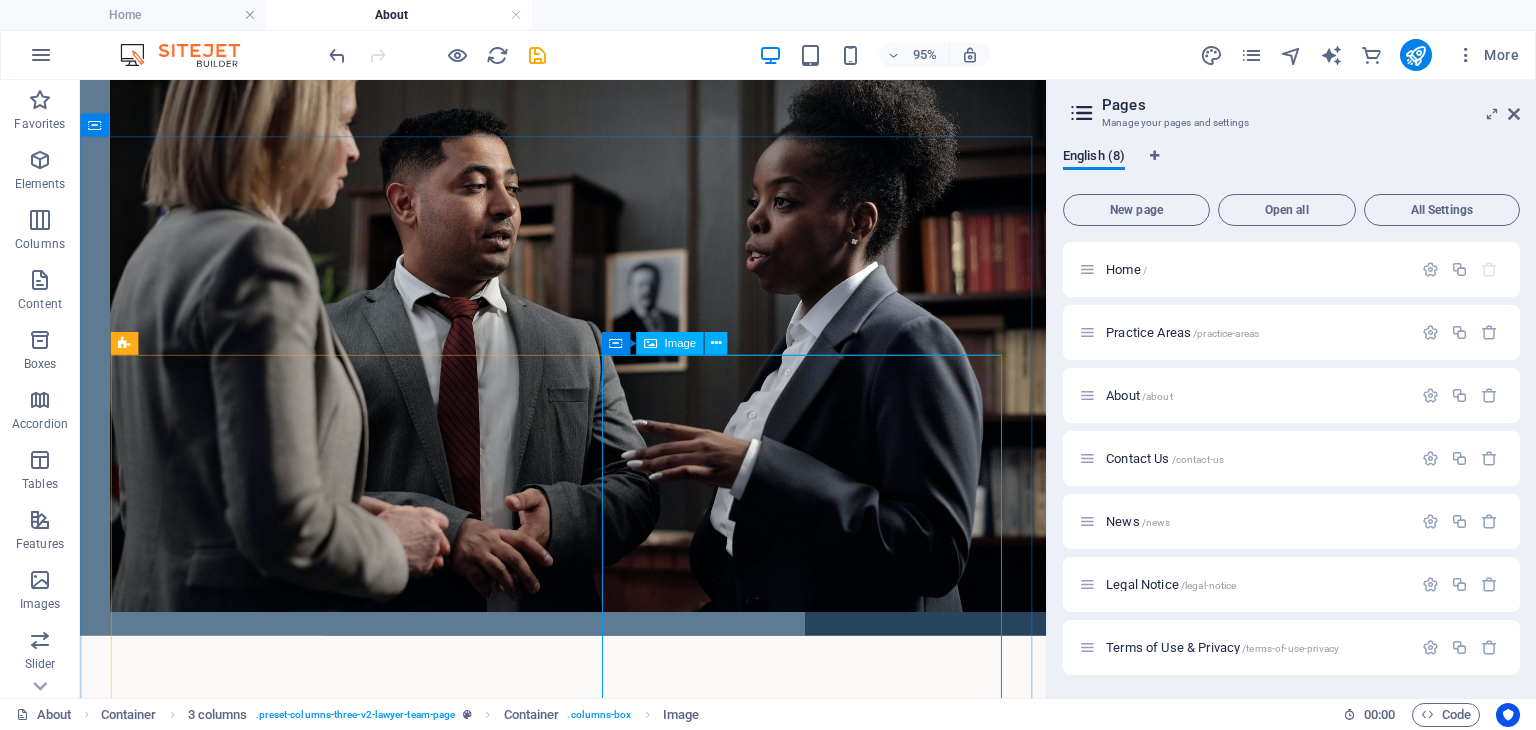 click on "Image" at bounding box center [680, 342] 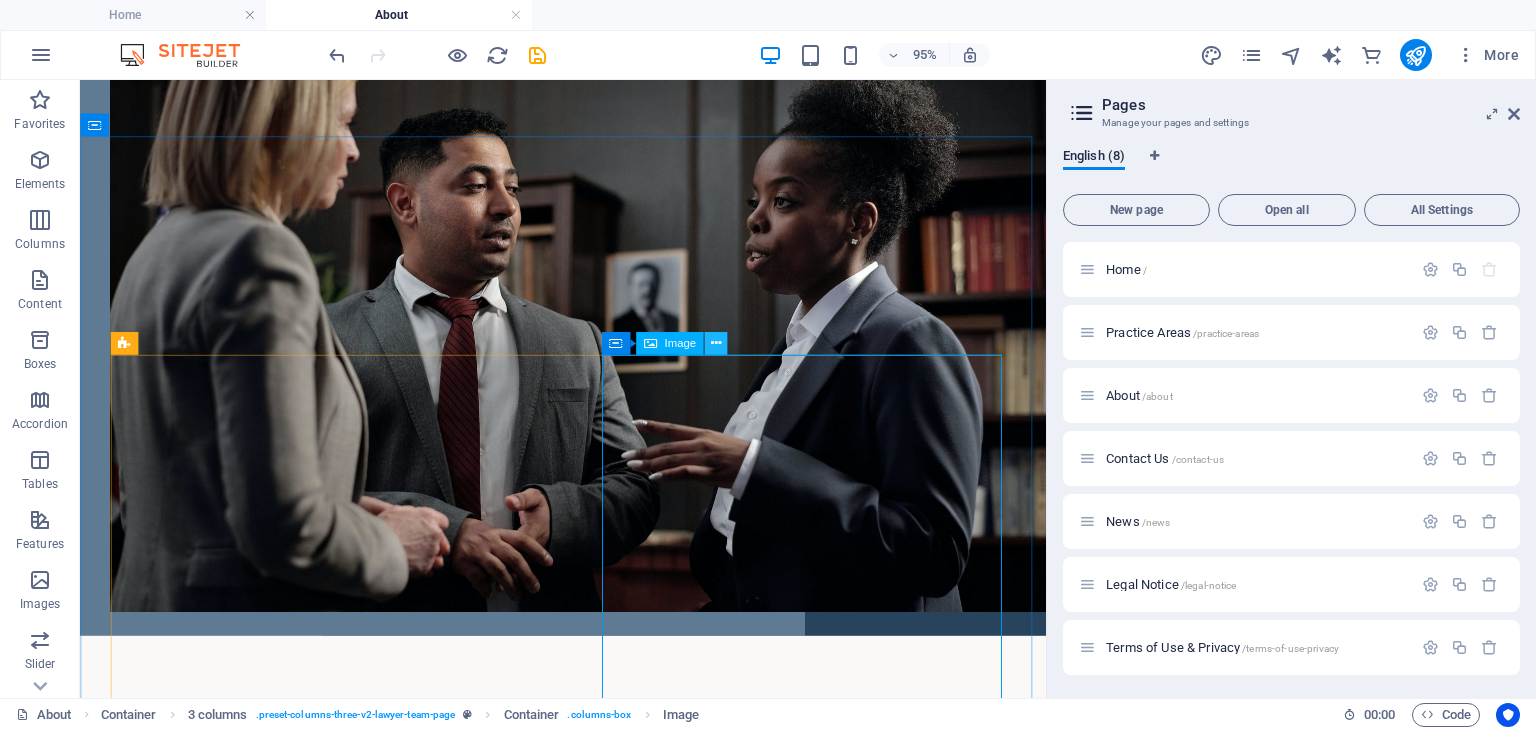 click at bounding box center [715, 343] 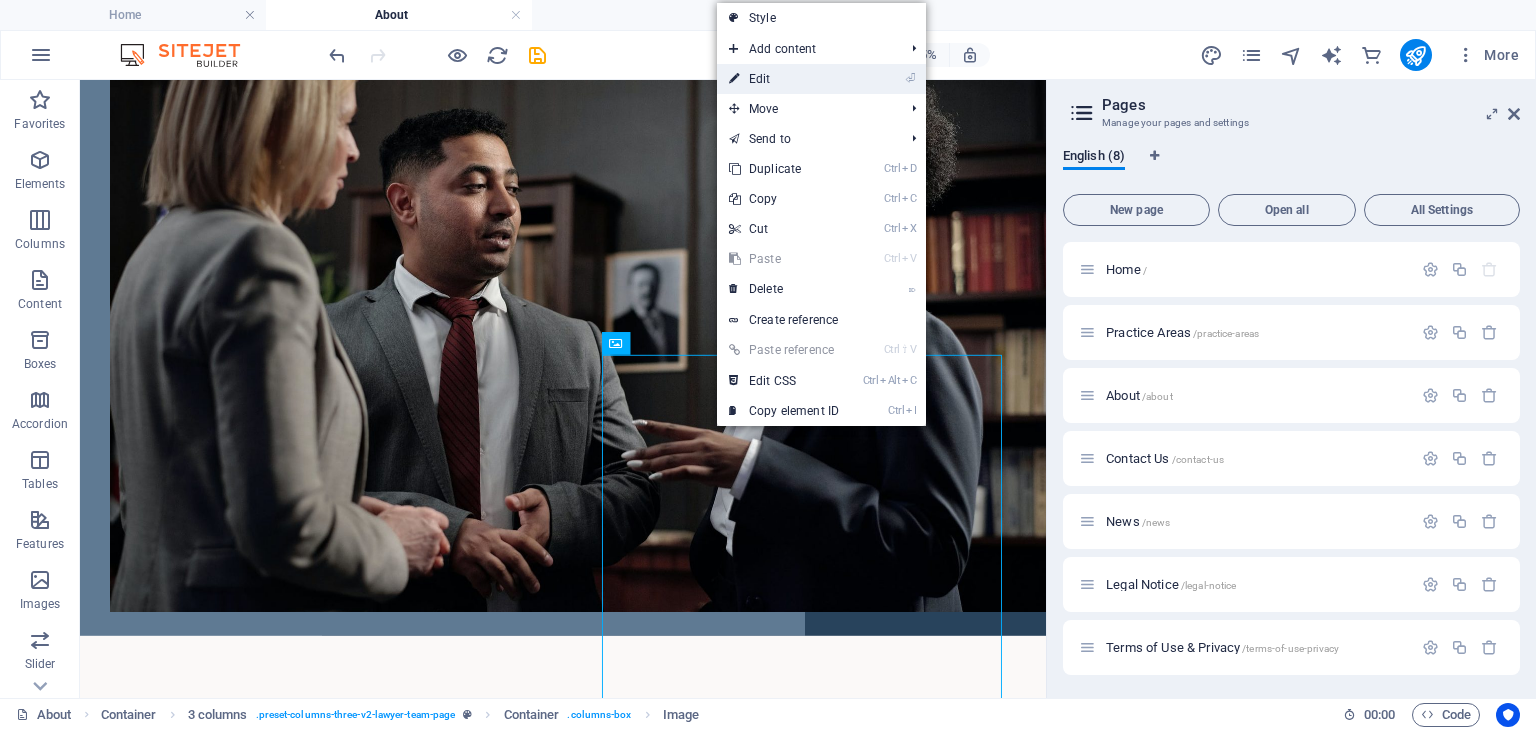 click on "⏎  Edit" at bounding box center [784, 79] 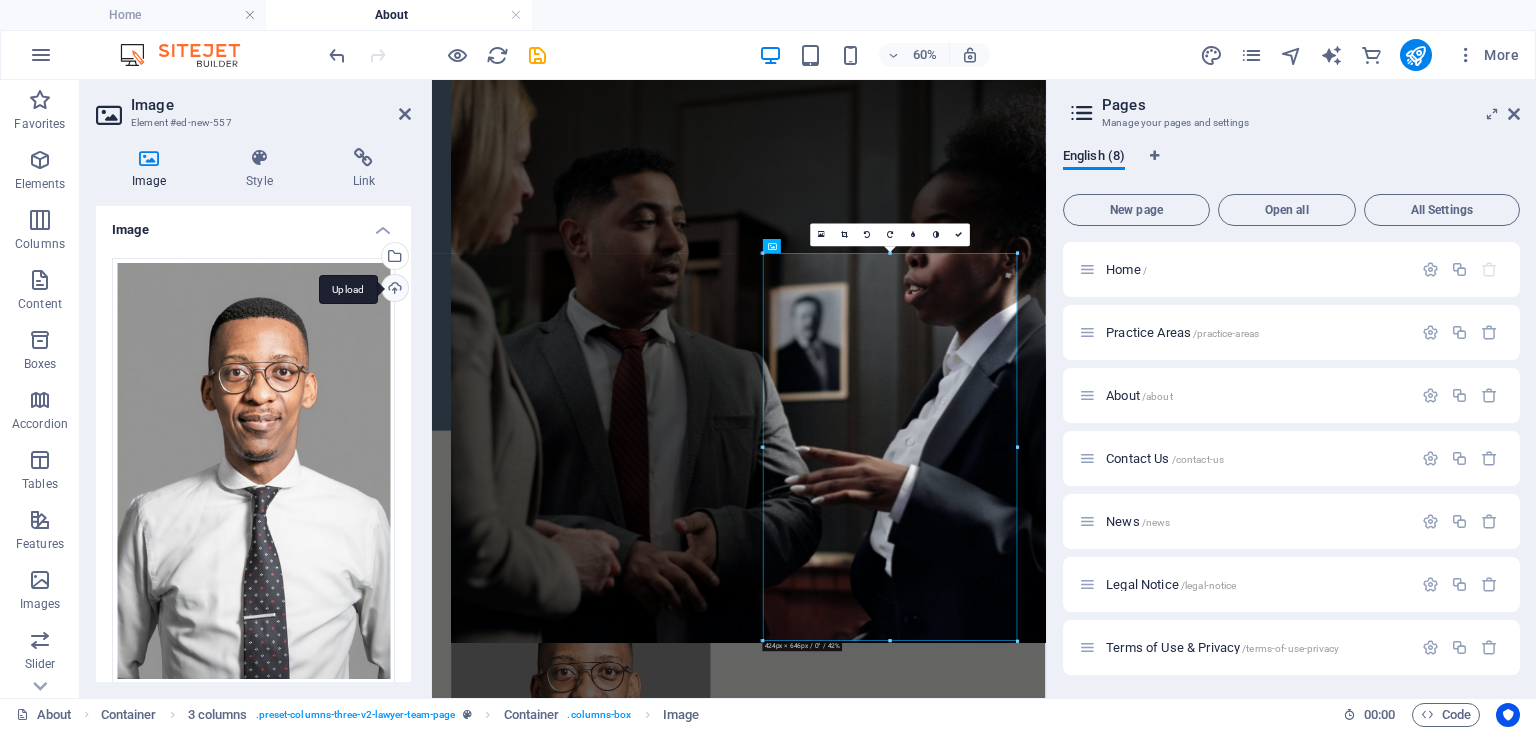 click on "Upload" at bounding box center [393, 290] 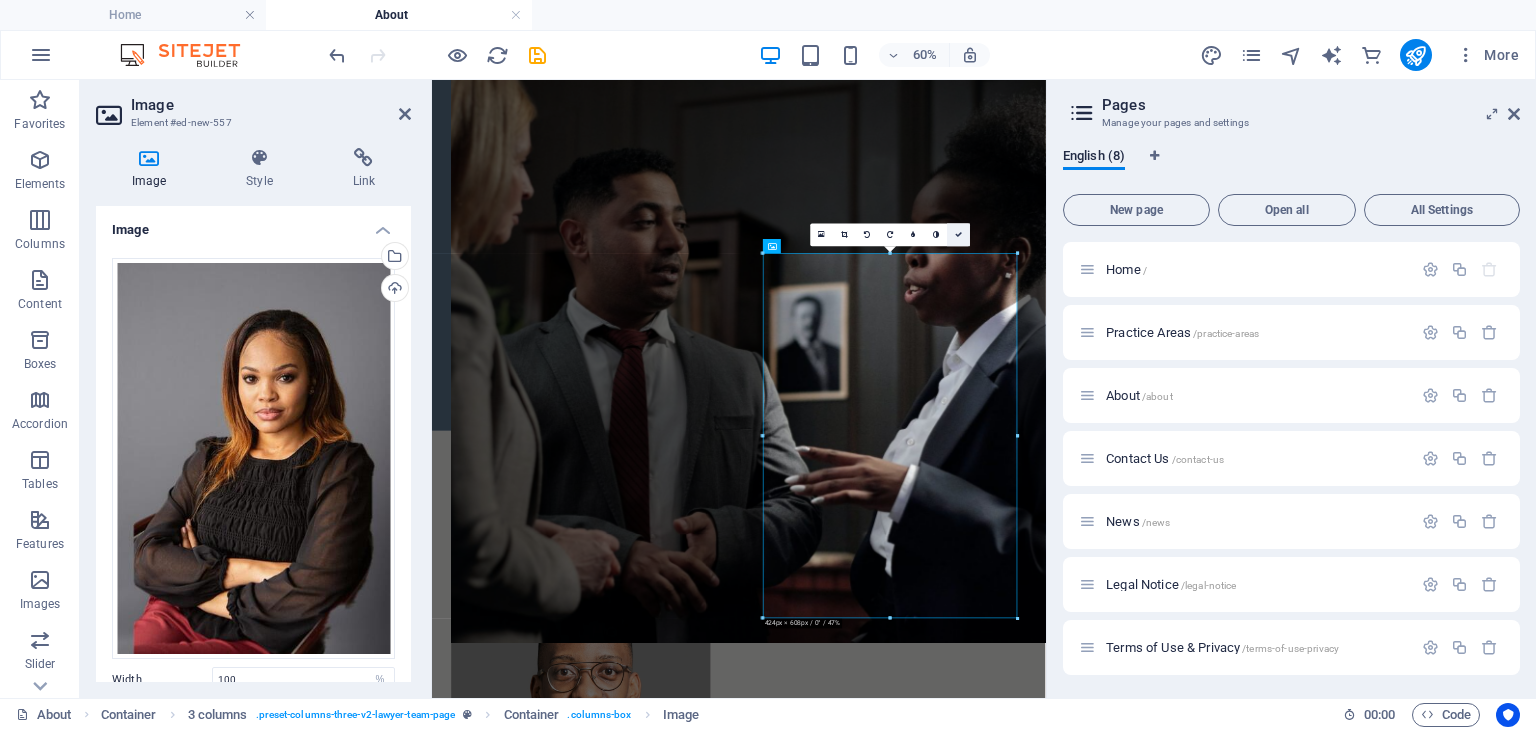 click at bounding box center (958, 234) 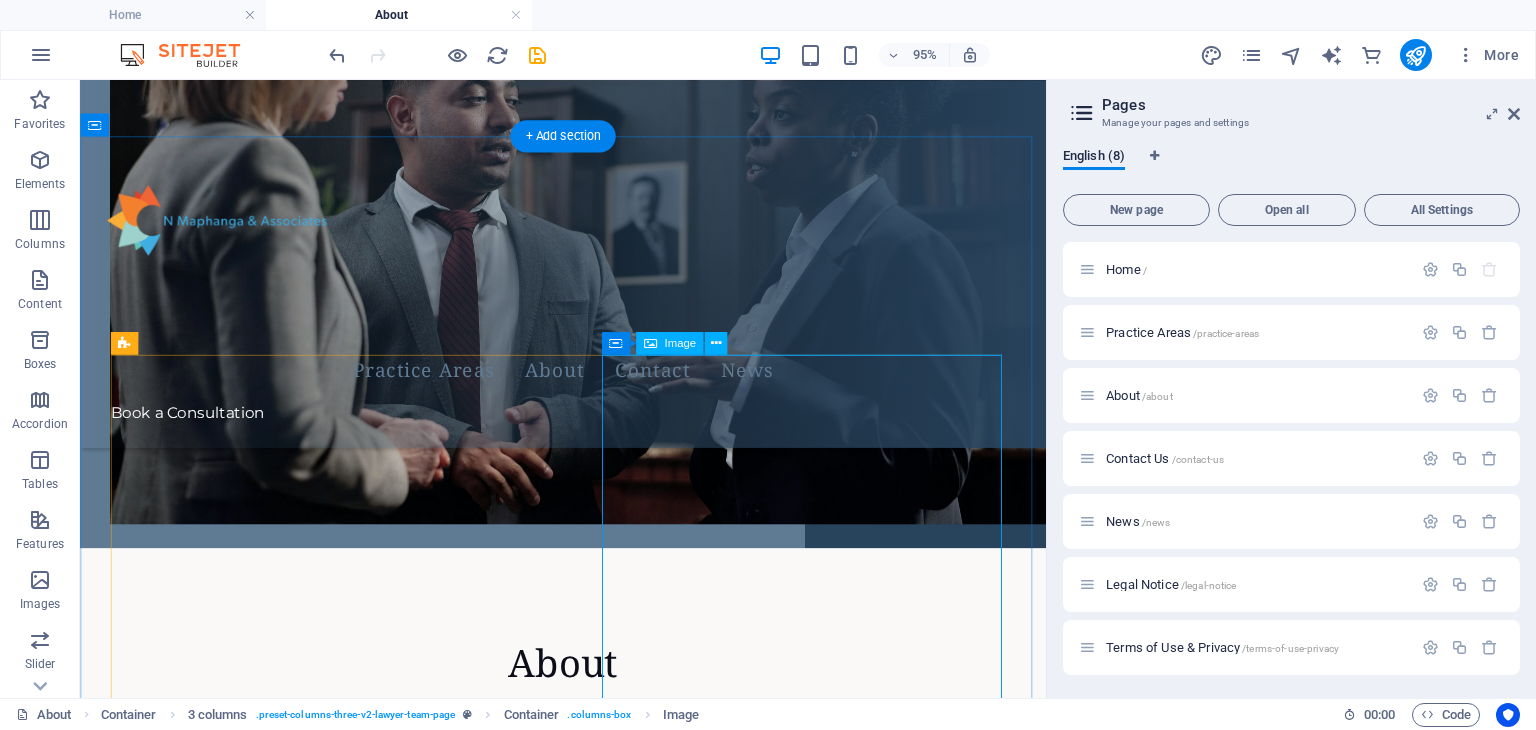 scroll, scrollTop: 1453, scrollLeft: 0, axis: vertical 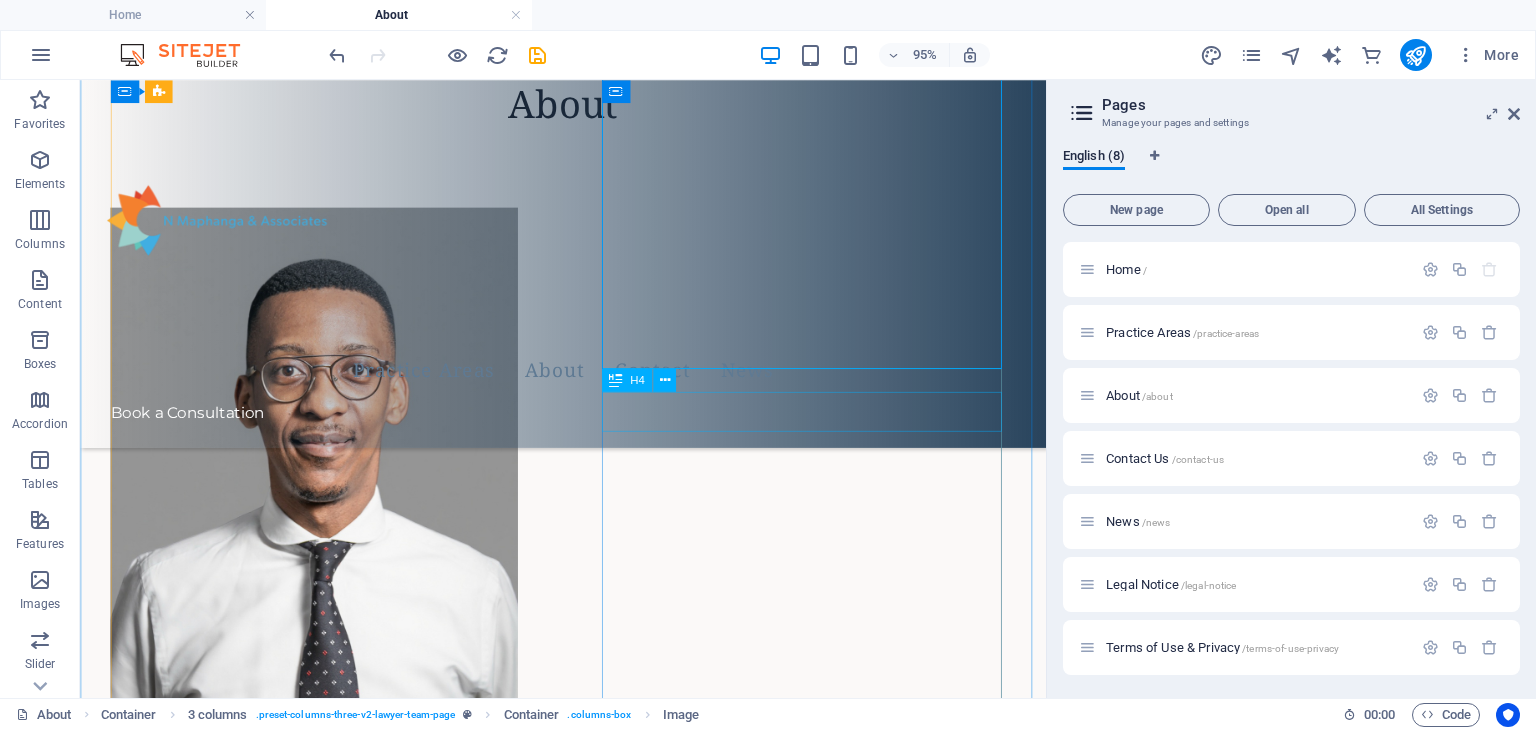 click on "[FIRST] [LAST]" at bounding box center (326, 2054) 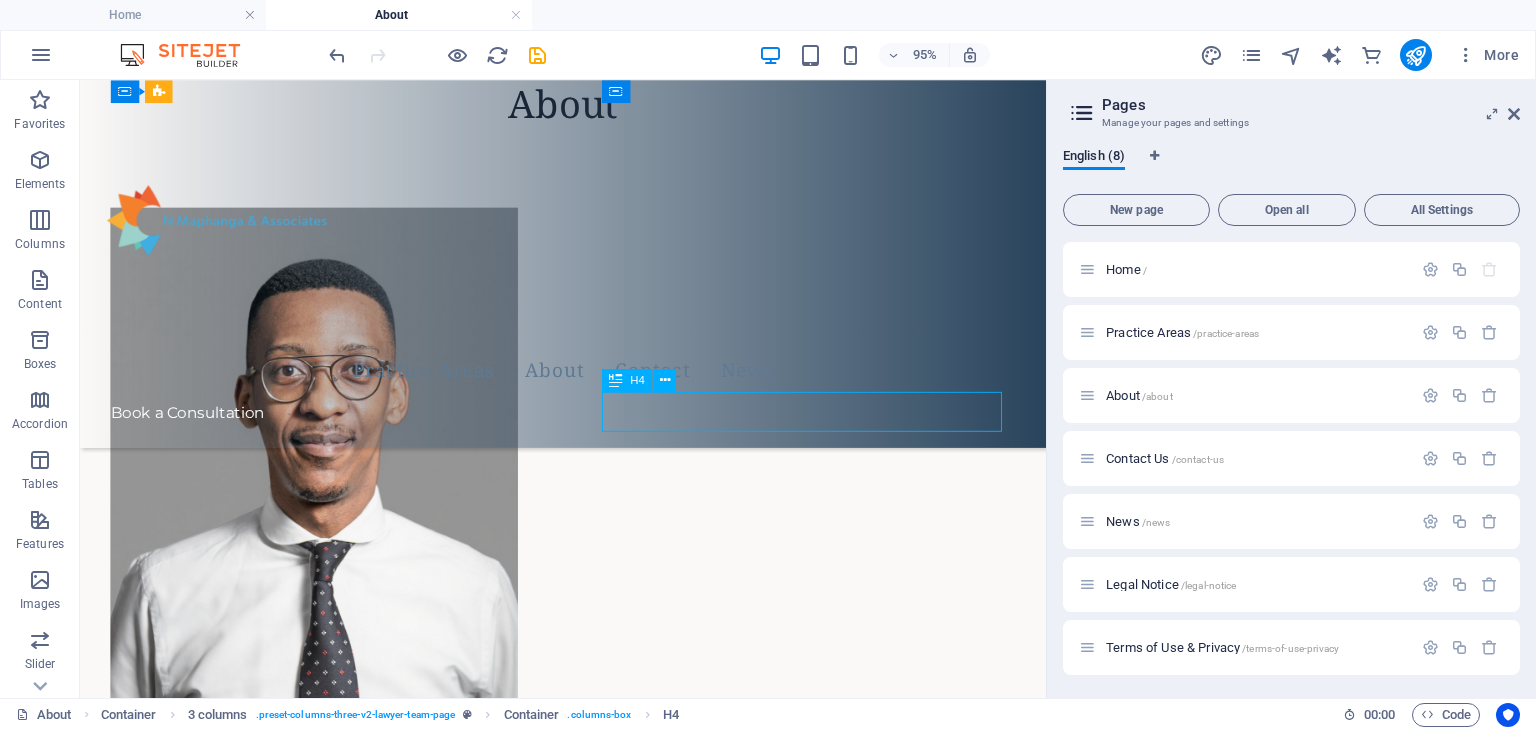 click on "[FIRST] [LAST]" at bounding box center (326, 2054) 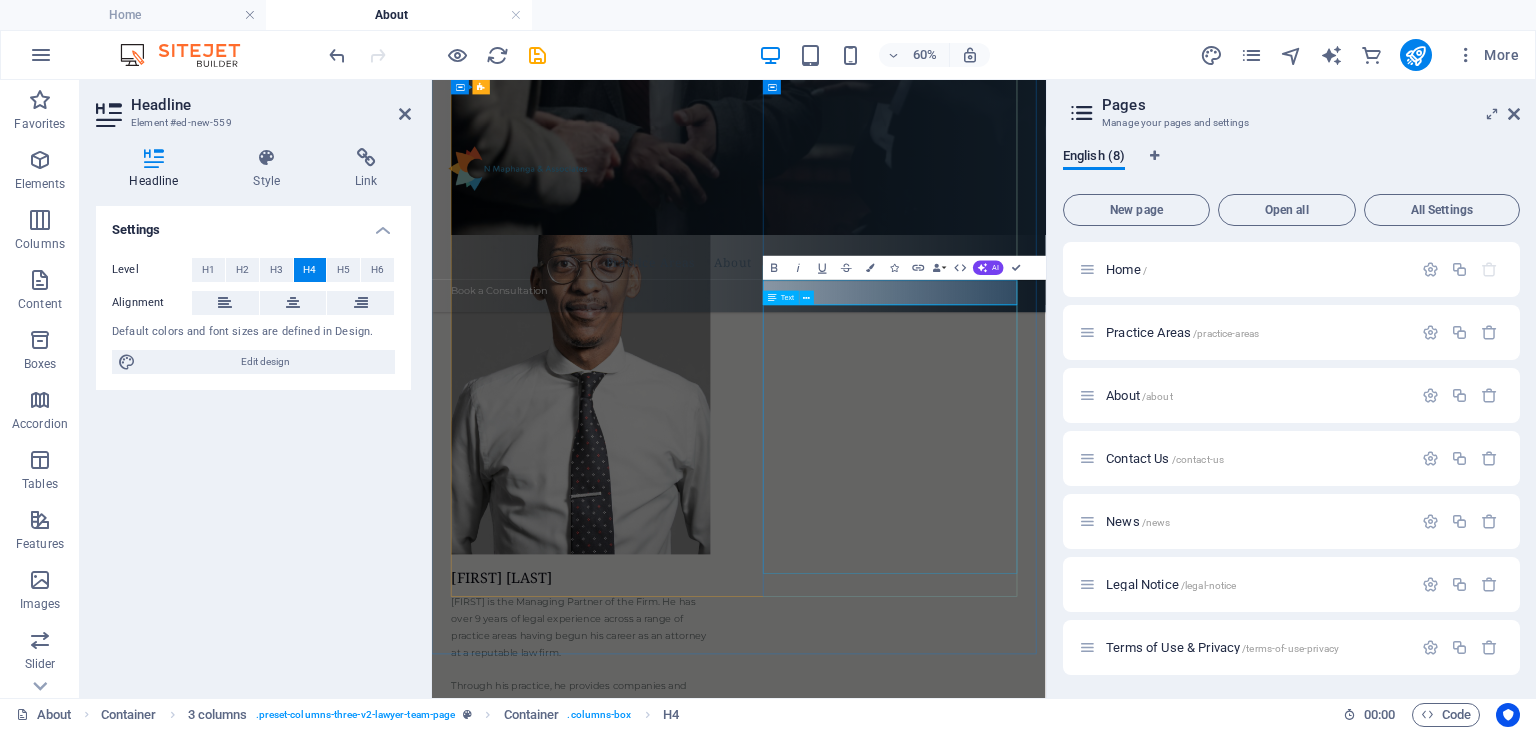 type 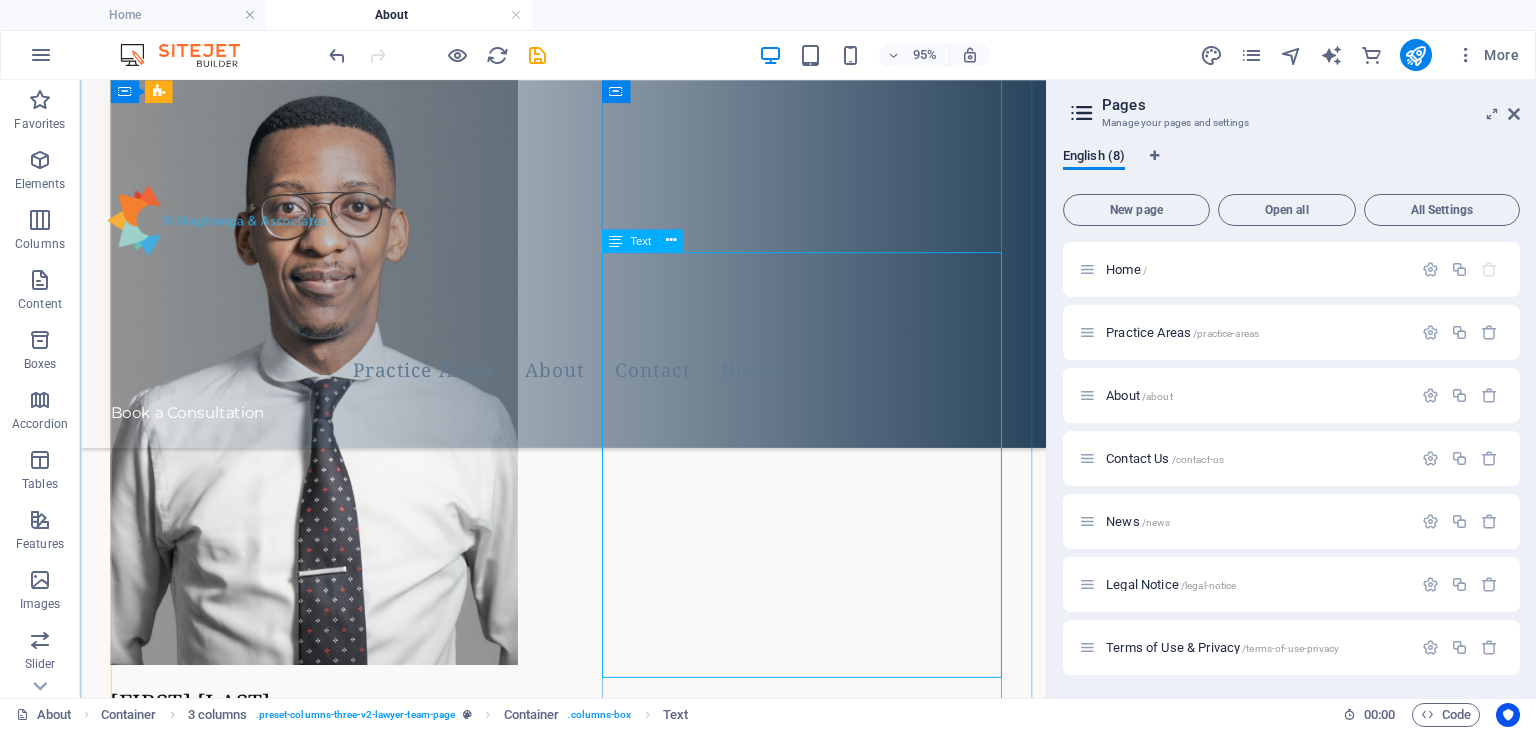 scroll, scrollTop: 1623, scrollLeft: 0, axis: vertical 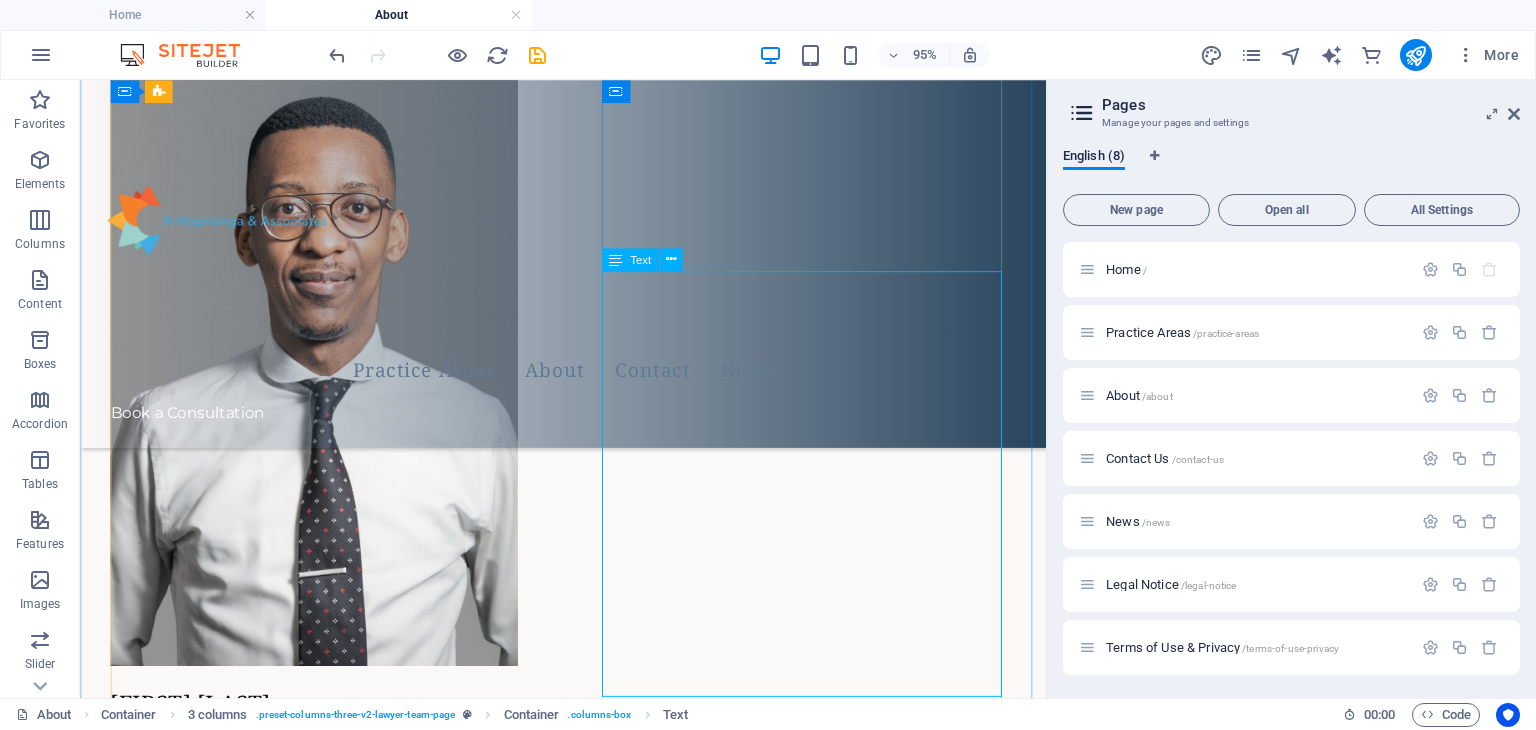 click on "[FIRST] [LAST] is the Managing Partner of the Firm. He has over 9 years of legal experience across a range of practice areas having begun his career as an attorney at a reputable law firm.  Through his practice, he provides companies and individuals with the expertise for navigating South Africa's regulatory landscape so that their businesses, big or small, can perform optimally. This is in addition to assisting clients with dispute resolution processes. [FIRST] also has a keen interest in property law, family law and data privacy." at bounding box center [326, 2121] 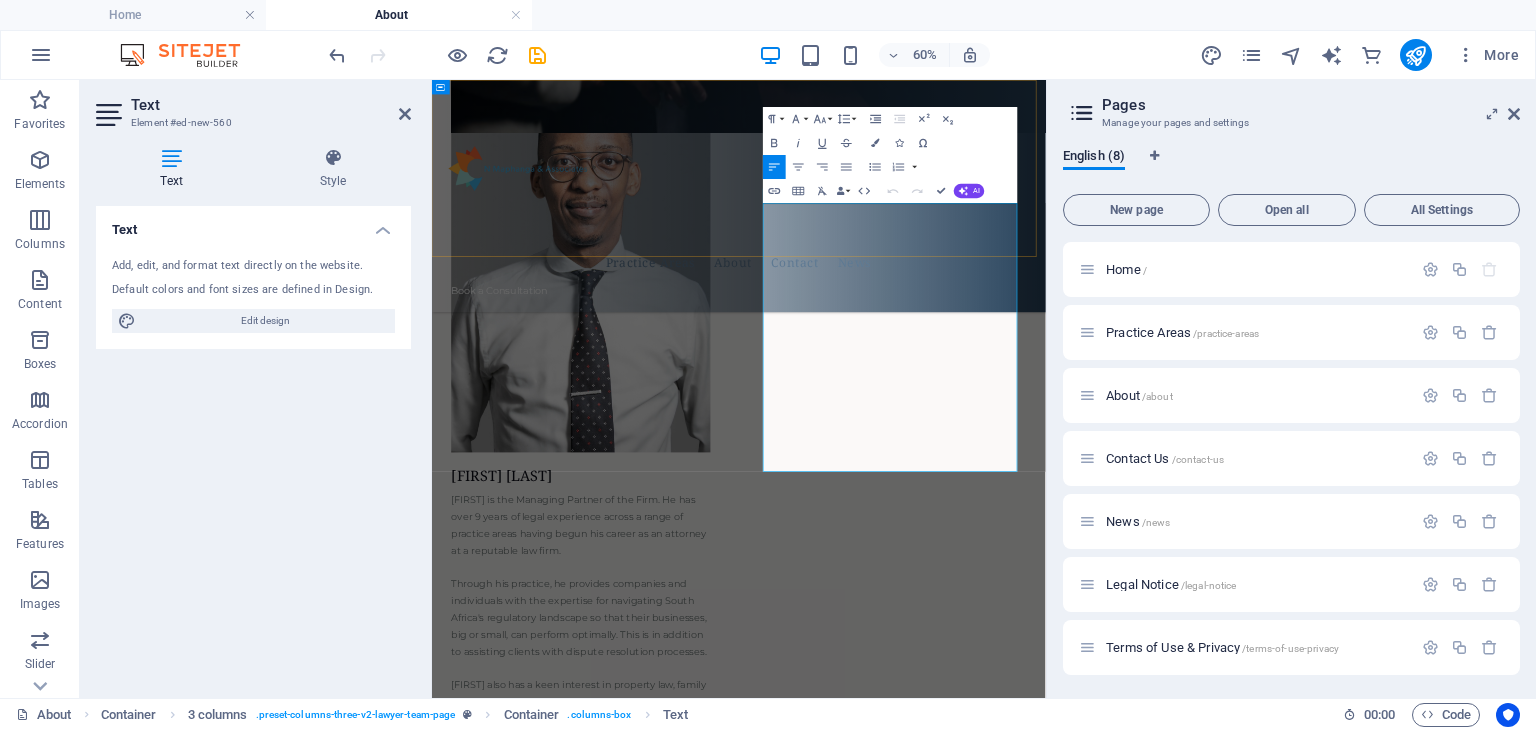 drag, startPoint x: 1201, startPoint y: 657, endPoint x: 986, endPoint y: 297, distance: 419.3149 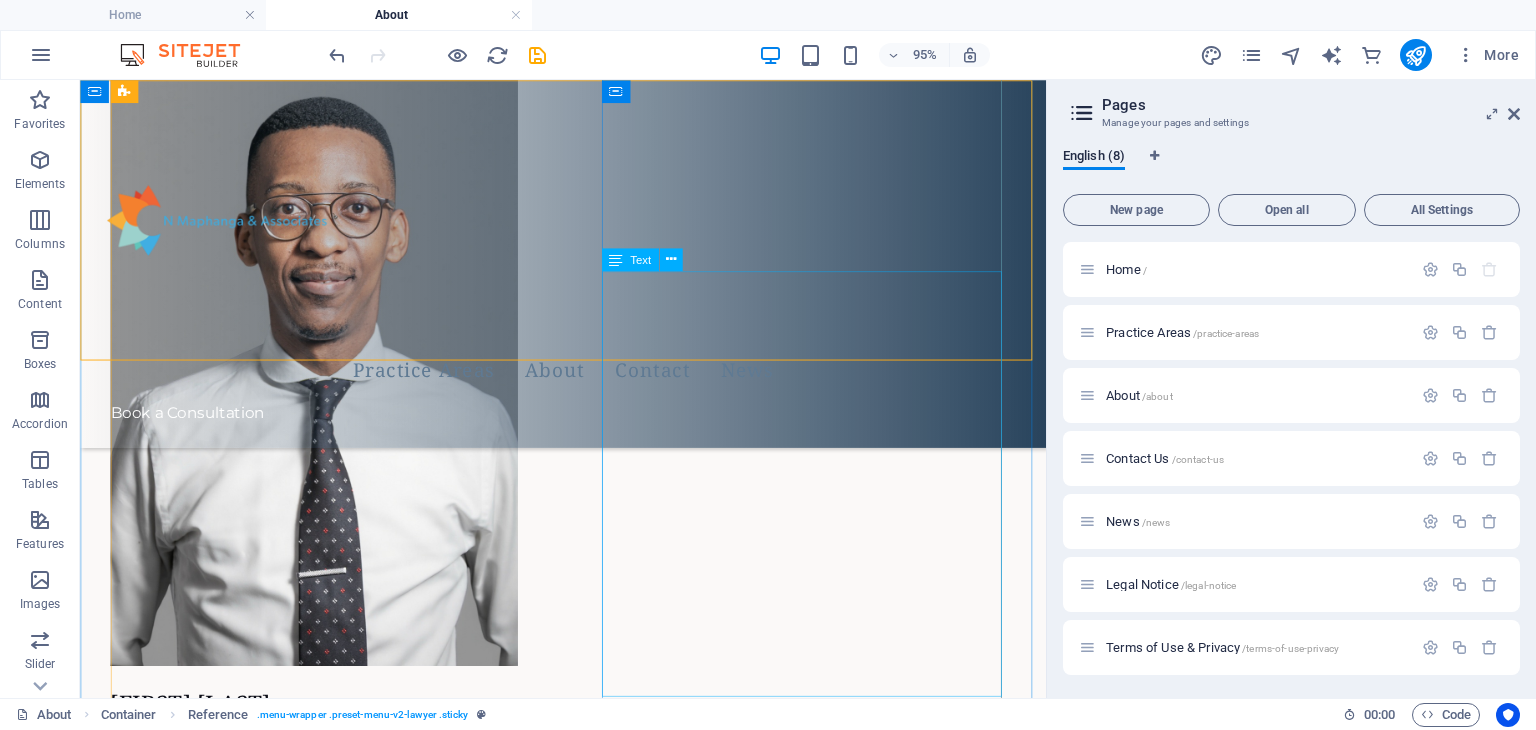 click on "[FIRST] [LAST] is the Managing Partner of the Firm. He has over 9 years of legal experience across a range of practice areas having begun his career as an attorney at a reputable law firm.  Through his practice, he provides companies and individuals with the expertise for navigating South Africa's regulatory landscape so that their businesses, big or small, can perform optimally. This is in addition to assisting clients with dispute resolution processes. [FIRST] also has a keen interest in property law, family law and data privacy." at bounding box center [326, 2121] 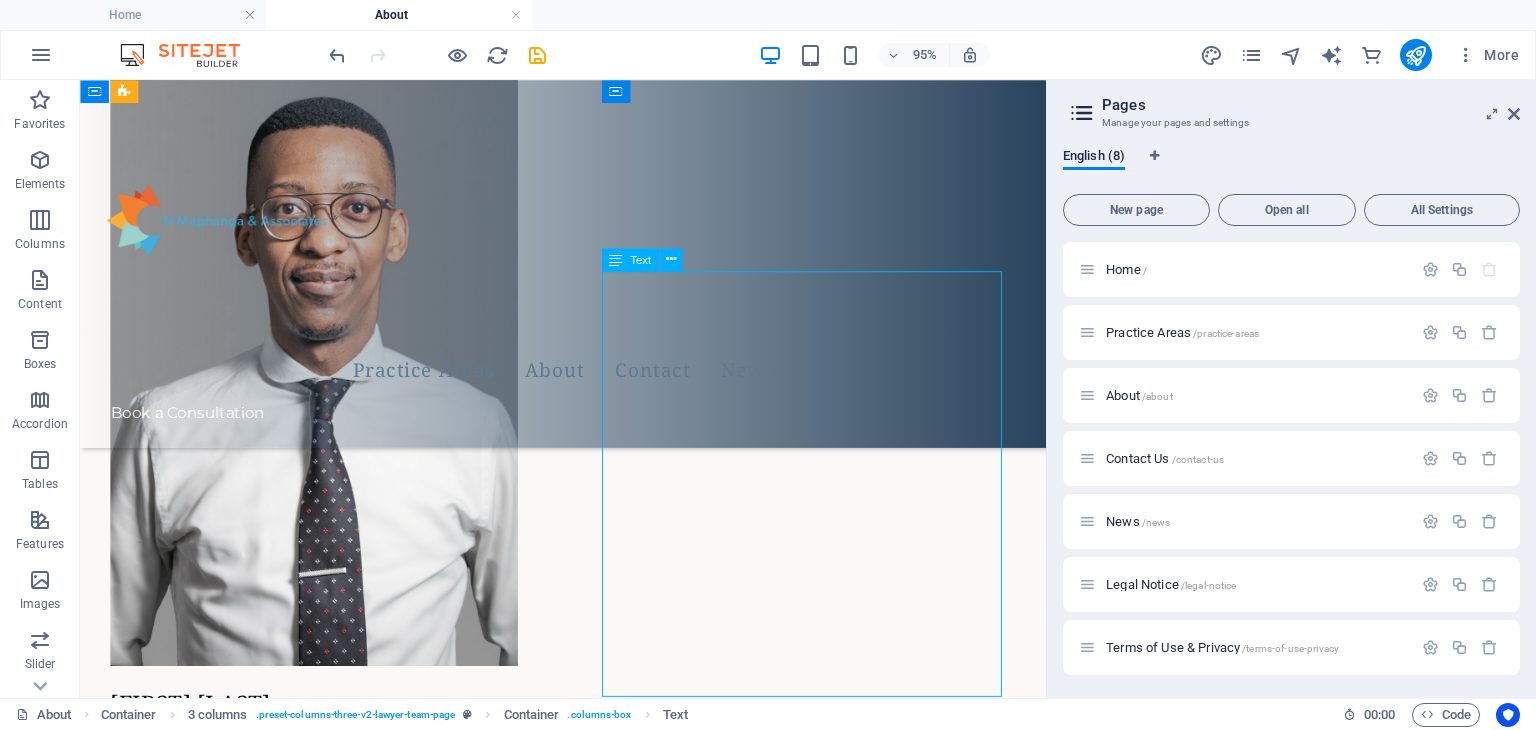 click on "[FIRST] [LAST] is the Managing Partner of the Firm. He has over 9 years of legal experience across a range of practice areas having begun his career as an attorney at a reputable law firm.  Through his practice, he provides companies and individuals with the expertise for navigating South Africa's regulatory landscape so that their businesses, big or small, can perform optimally. This is in addition to assisting clients with dispute resolution processes. [FIRST] also has a keen interest in property law, family law and data privacy." at bounding box center (326, 2121) 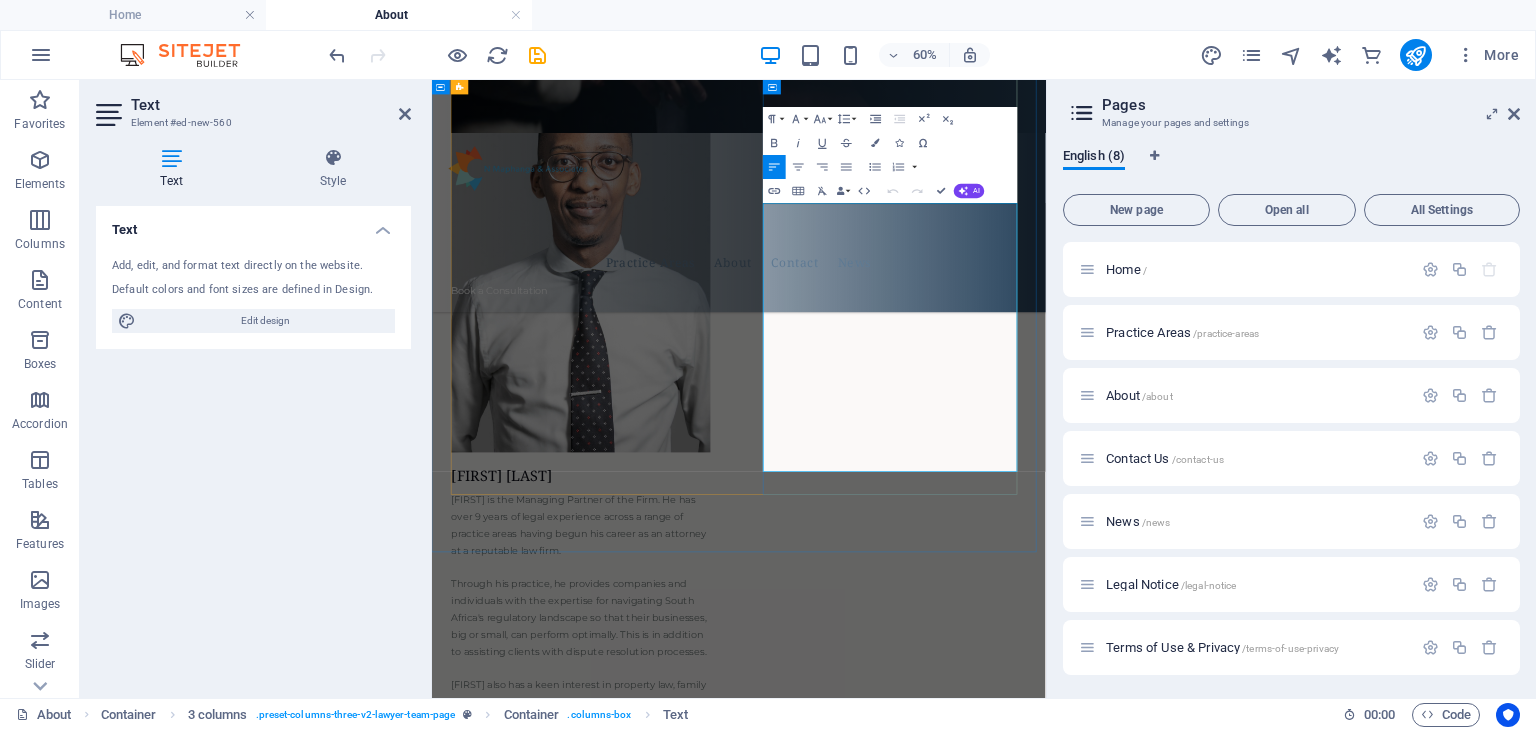 click on "[FIRST] also has a keen interest in property law, family law and data privacy." at bounding box center [680, 2256] 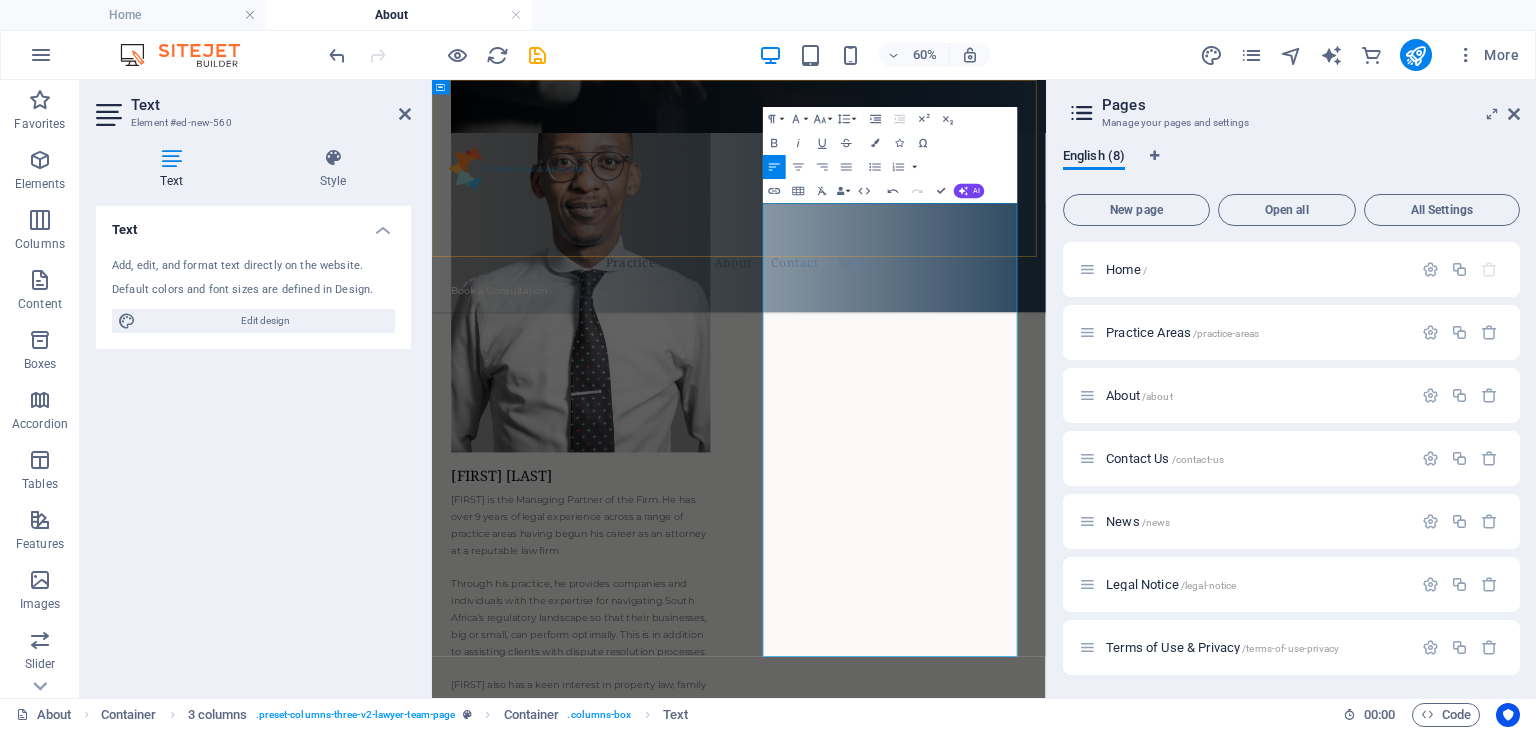 drag, startPoint x: 1215, startPoint y: 658, endPoint x: 961, endPoint y: 294, distance: 443.86035 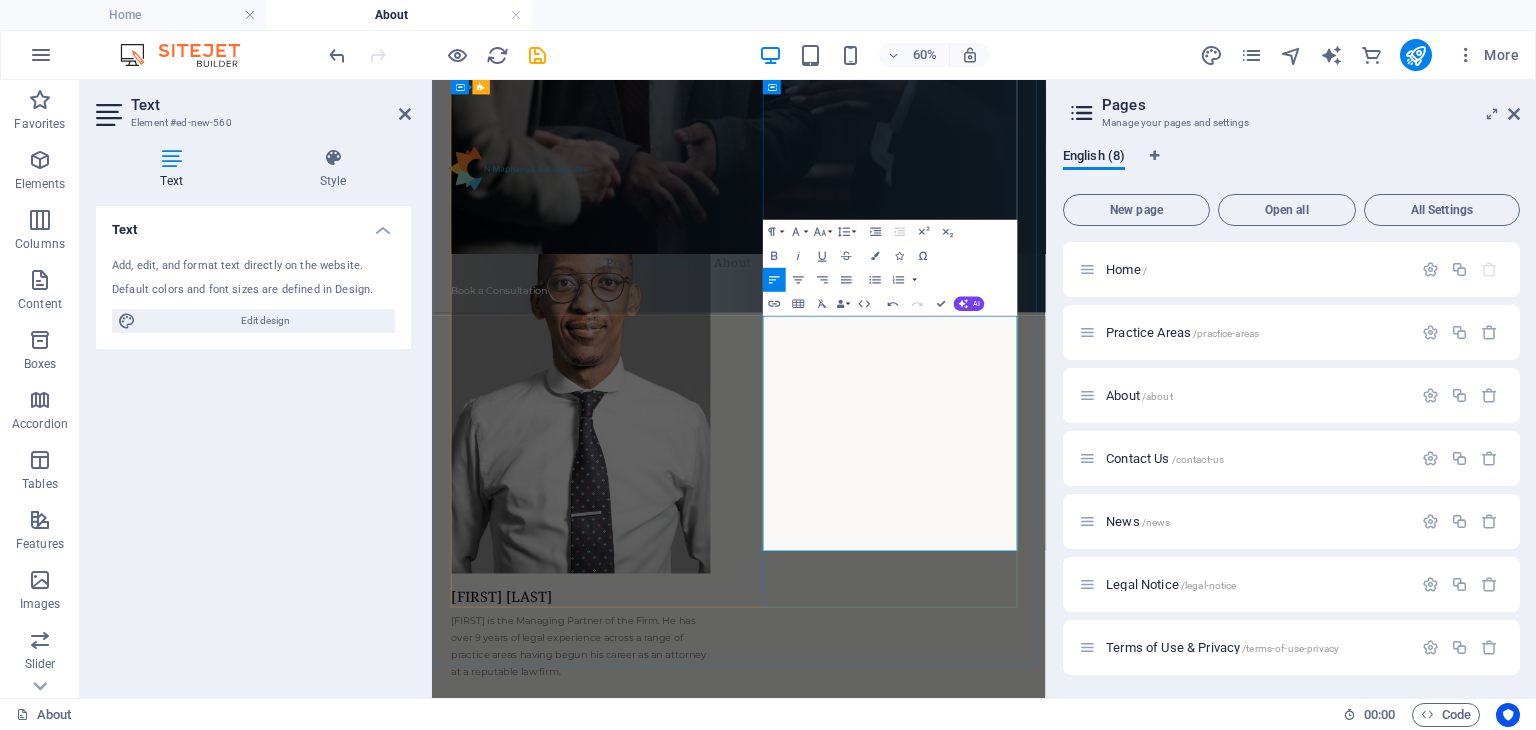 scroll, scrollTop: 1420, scrollLeft: 0, axis: vertical 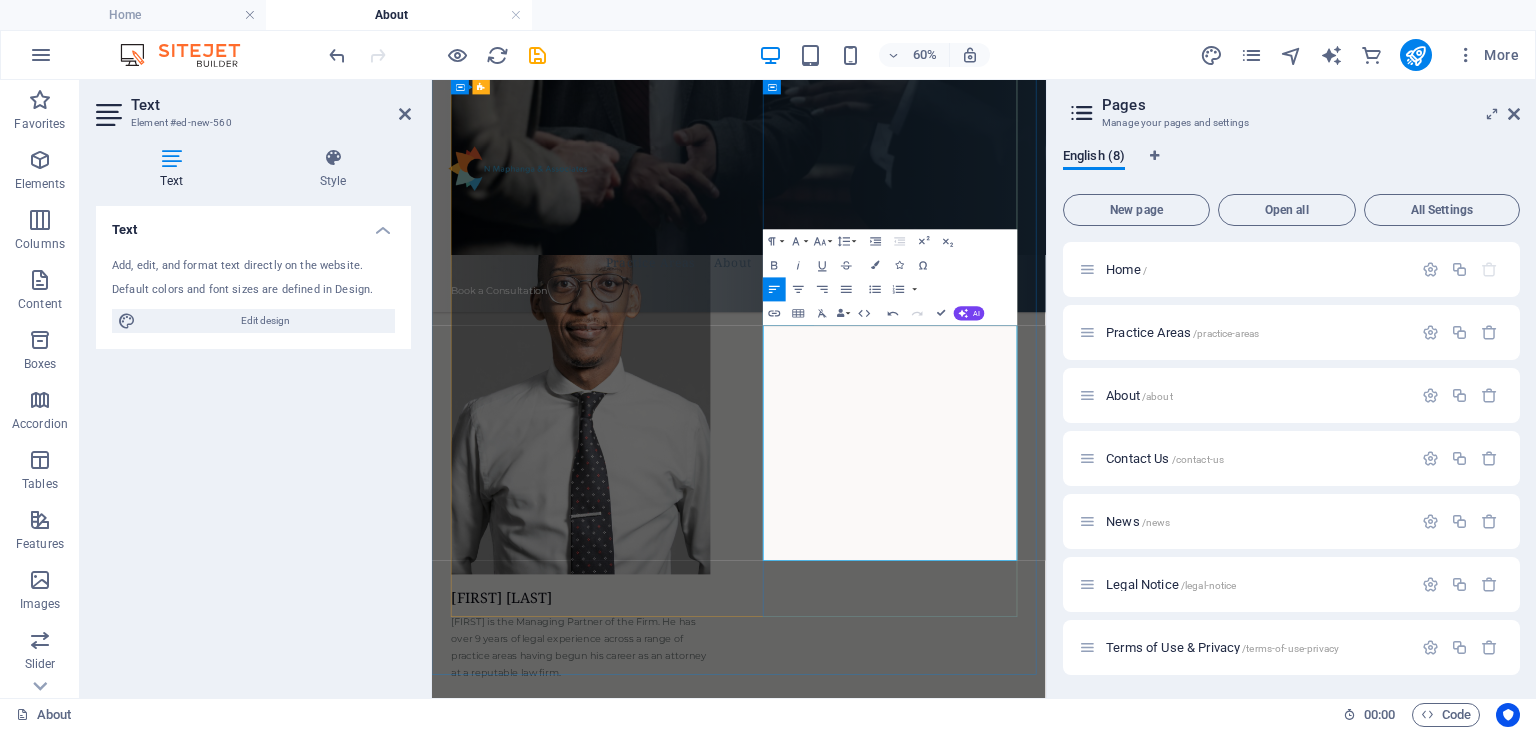 click on "[FIRST] [LAST] is a distinguished senior corporate attorney with extensive expertise in transactional matters and a proven track record of providing strategic legal counsel to boards, investors, and institutions. Her practice encompasses corporate and commercial law, regulatory compliance, transaction structuring, and dispute resolution. Renowned for her precision, confidentiality, and dedication to excellence, she delivers innovative legal solutions that achieve impactful results, mitigate risks, and enhance business value." at bounding box center [680, 2305] 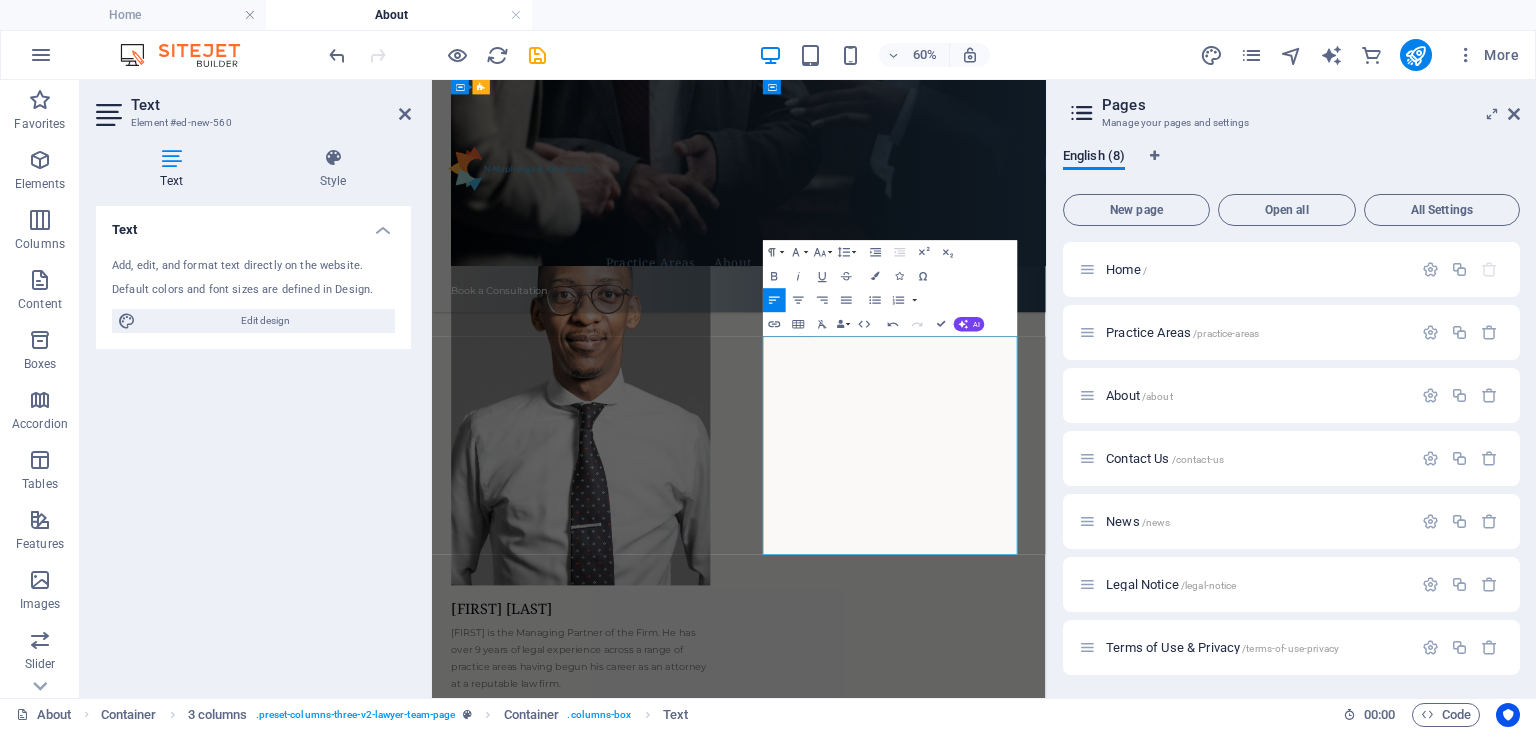 scroll, scrollTop: 1400, scrollLeft: 0, axis: vertical 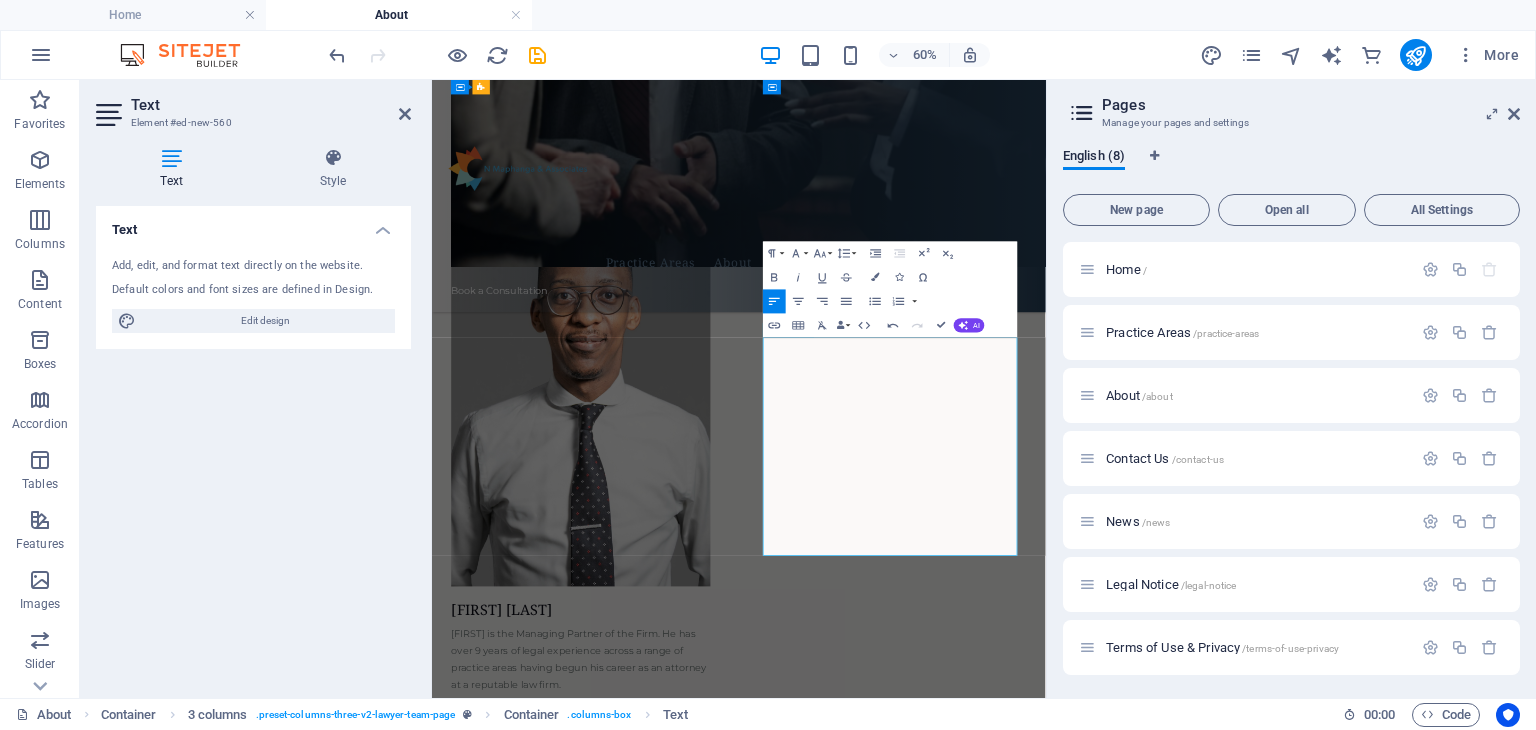 click on "[FIRST] [LAST] is a distinguished senior corporate attorney with extensive expertise in transactional matters and a proven track record of providing strategic legal counsel to boards, investors, and institutions. Her practice encompasses corporate and commercial law, regulatory compliance, transaction structuring, and dispute resolution. Renowned for her precision, confidentiality, and dedication to excellence, she delivers innovative legal solutions that achieve impactful results, mitigate risks, and enhance business value." at bounding box center (680, 2297) 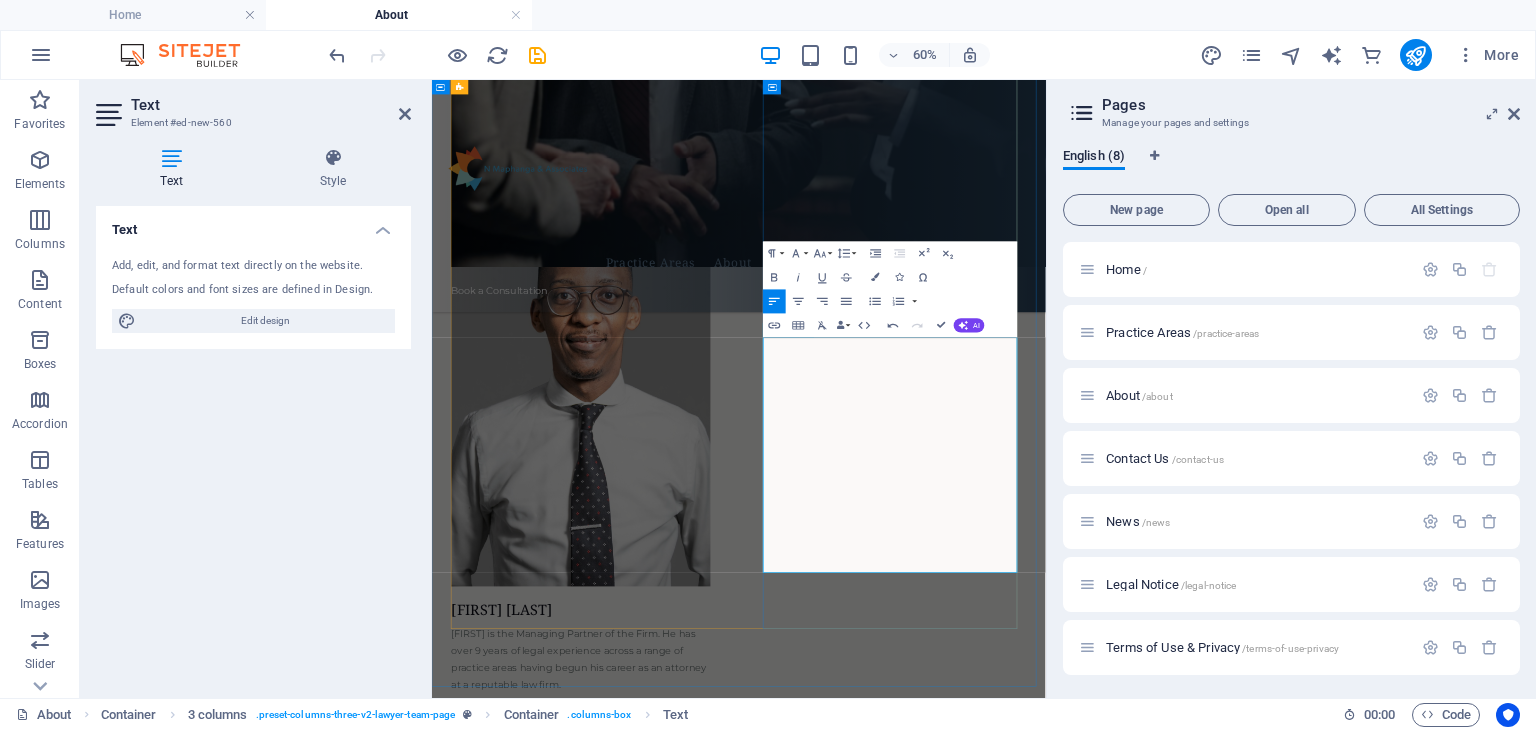 click on "[FIRST] [LAST] is our consultant. She is a  distinguished corporate attorney with extensive expertise in transactional matters and a proven track record of providing strategic legal counsel to boards, investors, and institutions. Her practice encompasses corporate and commercial law, regulatory compliance, transaction structuring, and dispute resolution. Renowned for her precision, confidentiality, and dedication to excellence, she delivers innovative legal solutions that achieve impactful results, mitigate risks, and enhance business value." at bounding box center (680, 2297) 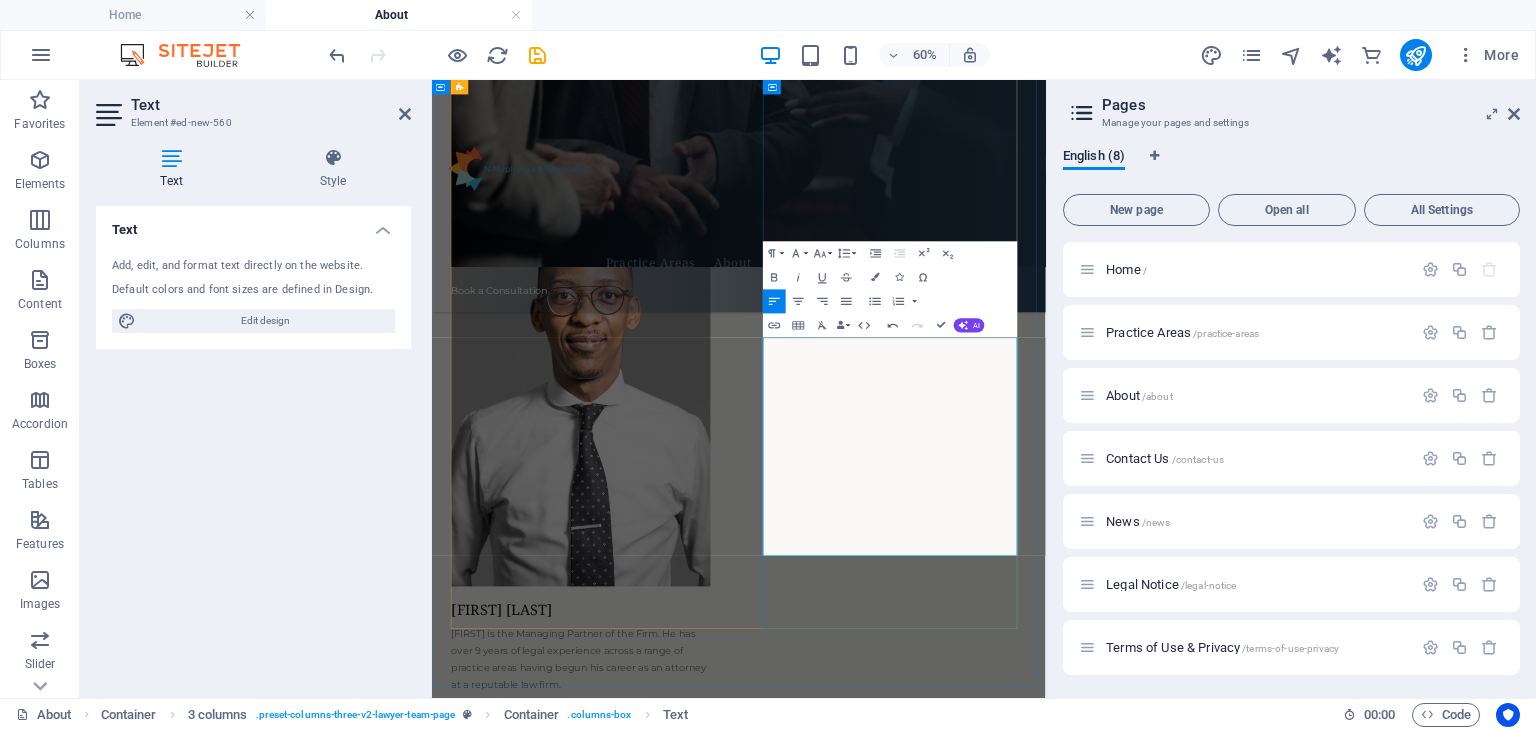 drag, startPoint x: 1339, startPoint y: 713, endPoint x: 1186, endPoint y: 720, distance: 153.16005 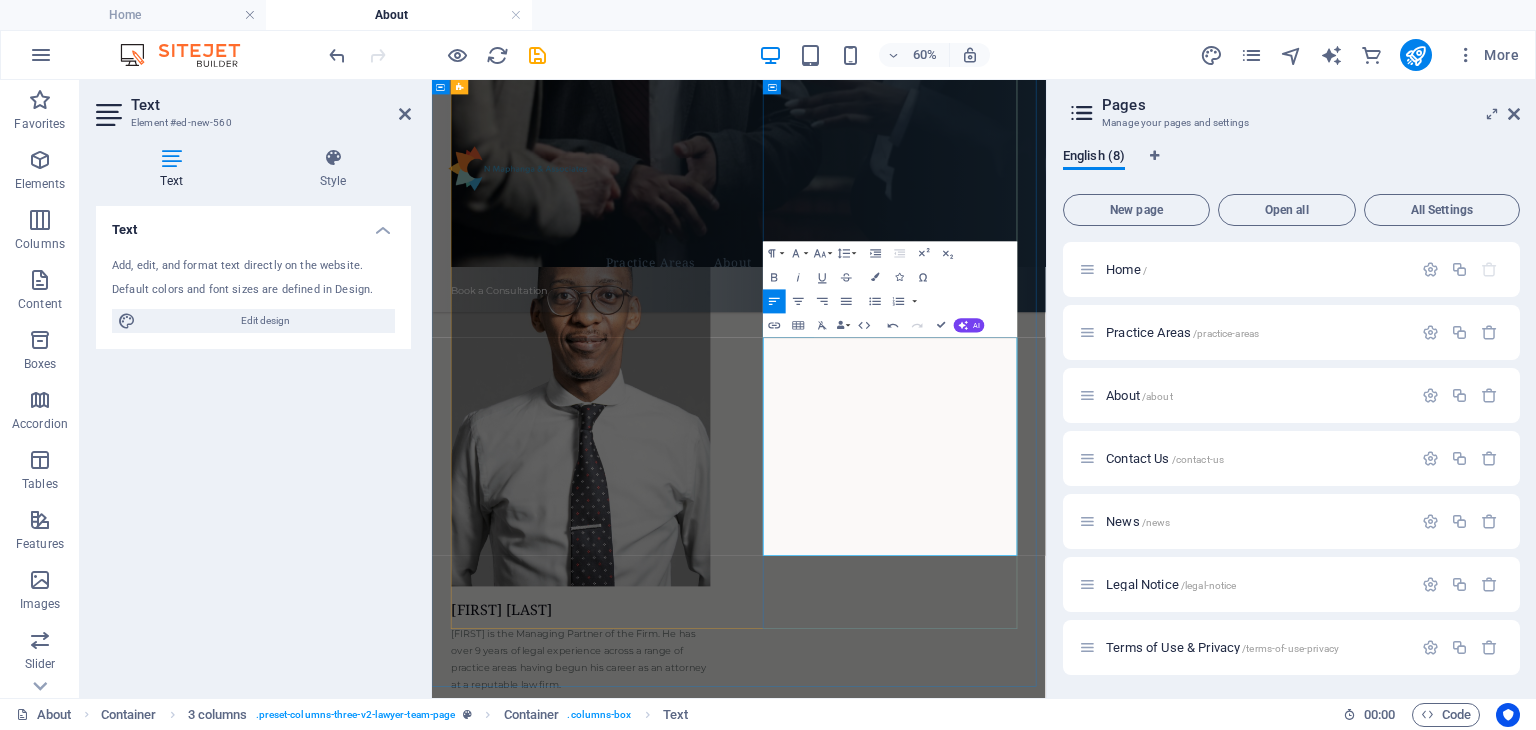 click on "[FIRST] [LAST] is our consultant. She is a distinguished corporate attorney with extensive expertise in transactional matters and a proven track record of providing strategic legal counsel to boards, investors, and institutions. Her practice encompasses corporate and commercial law, regulatory compliance, transaction structuring, and dispute resolution. Her precision and  dedication to excellence, she delivers innovative legal solutions that achieve impactful results, mitigate risks, and enhance business value." at bounding box center (680, 2283) 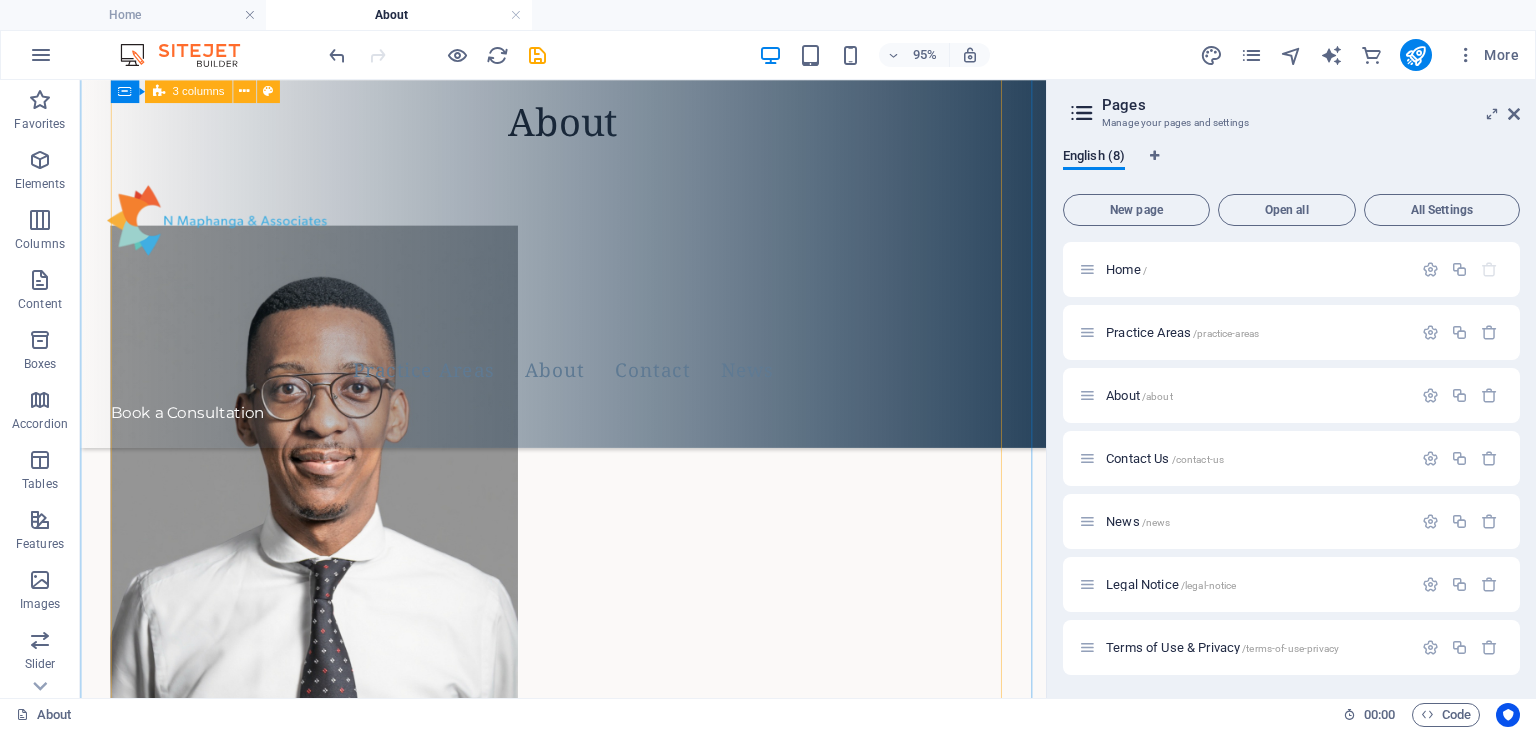 scroll, scrollTop: 1427, scrollLeft: 0, axis: vertical 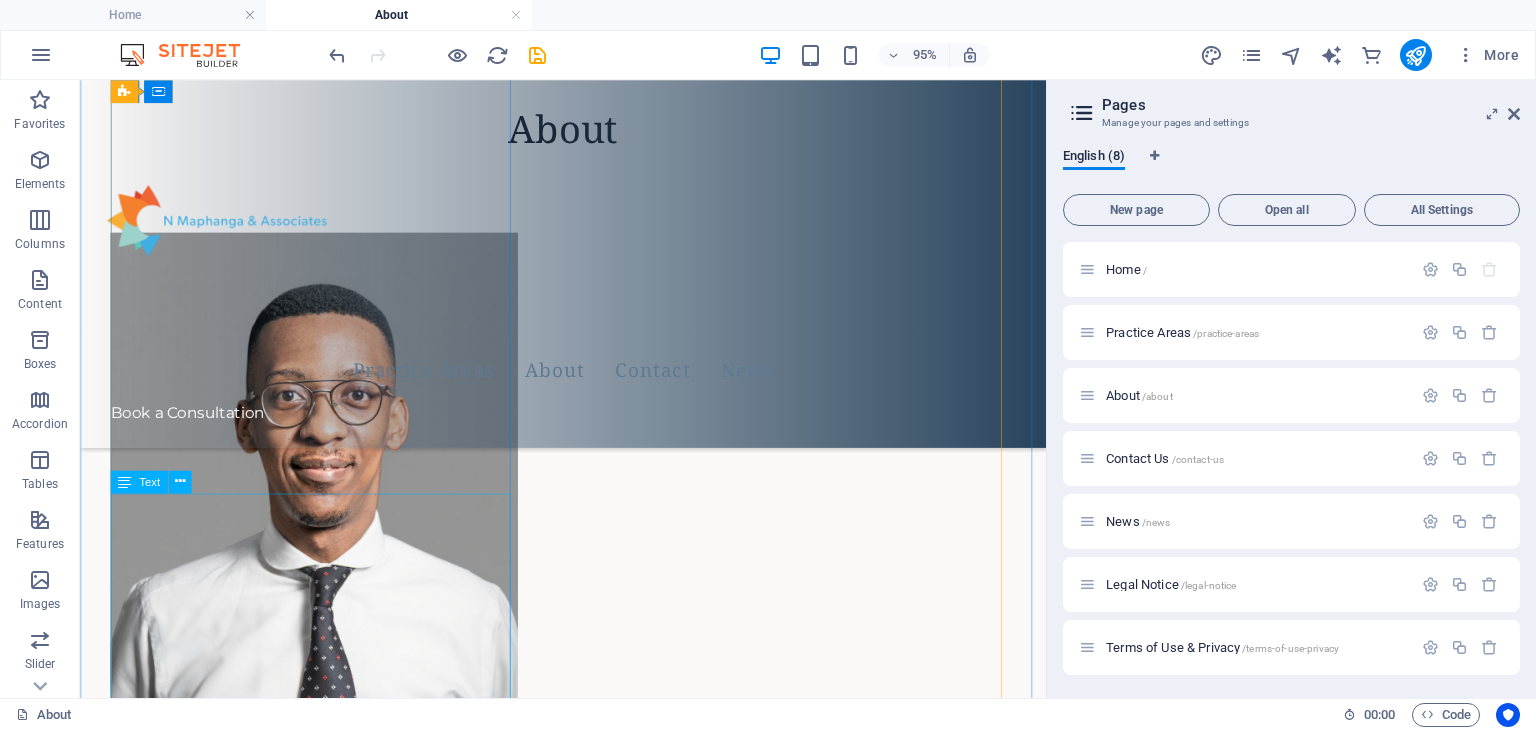 click on "[FIRST] [LAST] is the Managing Partner of the Firm. He has over 9 years of legal experience across a range of practice areas having begun his career as an attorney at a reputable law firm.  Through his practice, he provides companies and individuals with the expertise for navigating South Africa's regulatory landscape so that their businesses, big or small, can perform optimally. This is in addition to assisting clients with dispute resolution processes. [FIRST] also has a keen interest in property law, family law and data privacy." at bounding box center (326, 1169) 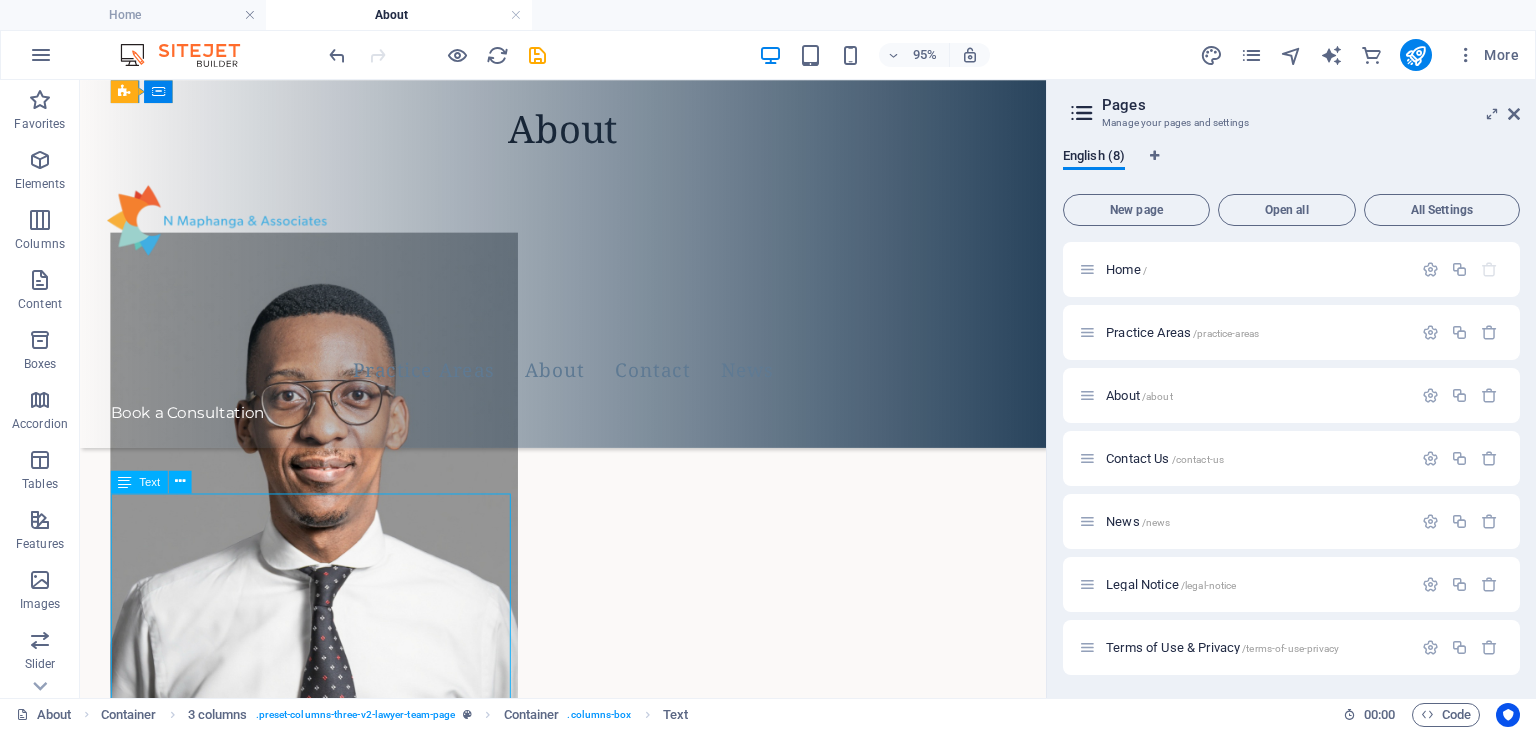 click on "[FIRST] [LAST] is the Managing Partner of the Firm. He has over 9 years of legal experience across a range of practice areas having begun his career as an attorney at a reputable law firm.  Through his practice, he provides companies and individuals with the expertise for navigating South Africa's regulatory landscape so that their businesses, big or small, can perform optimally. This is in addition to assisting clients with dispute resolution processes. [FIRST] also has a keen interest in property law, family law and data privacy." at bounding box center [326, 1169] 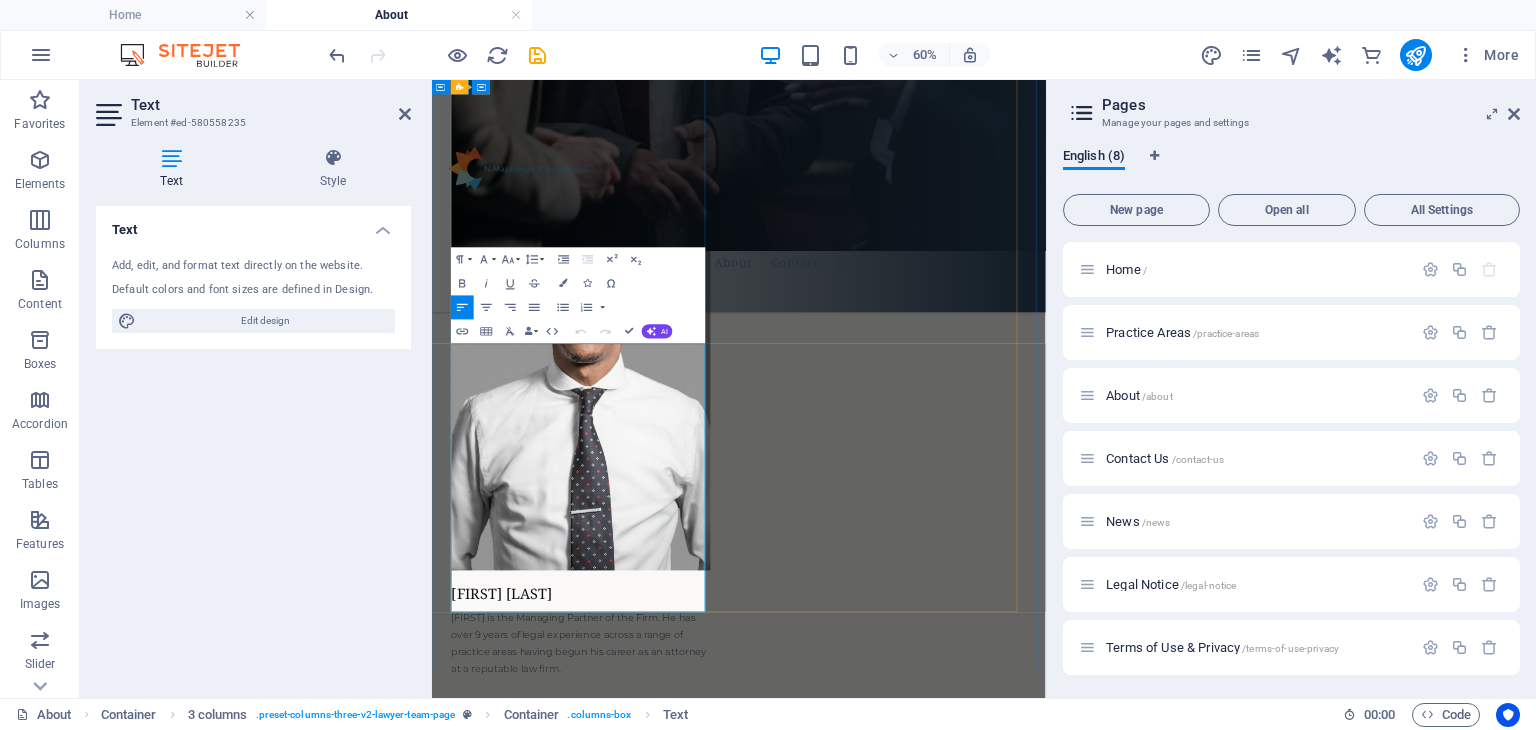click on "[FIRST] is the Managing Partner of the Firm. He has over 9 years of legal experience across a range of practice areas having begun his career as an attorney at a reputable law firm." at bounding box center [677, 1018] 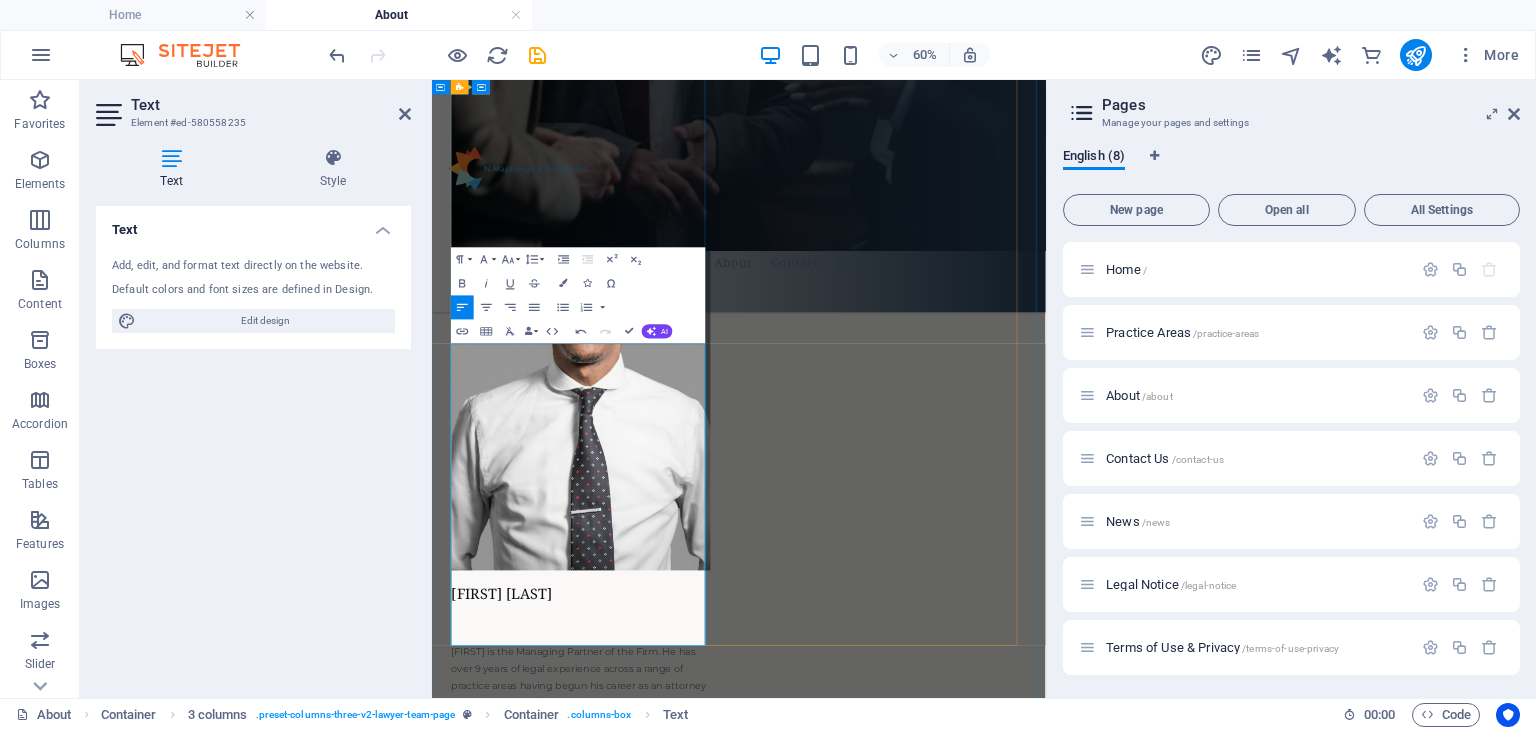 type 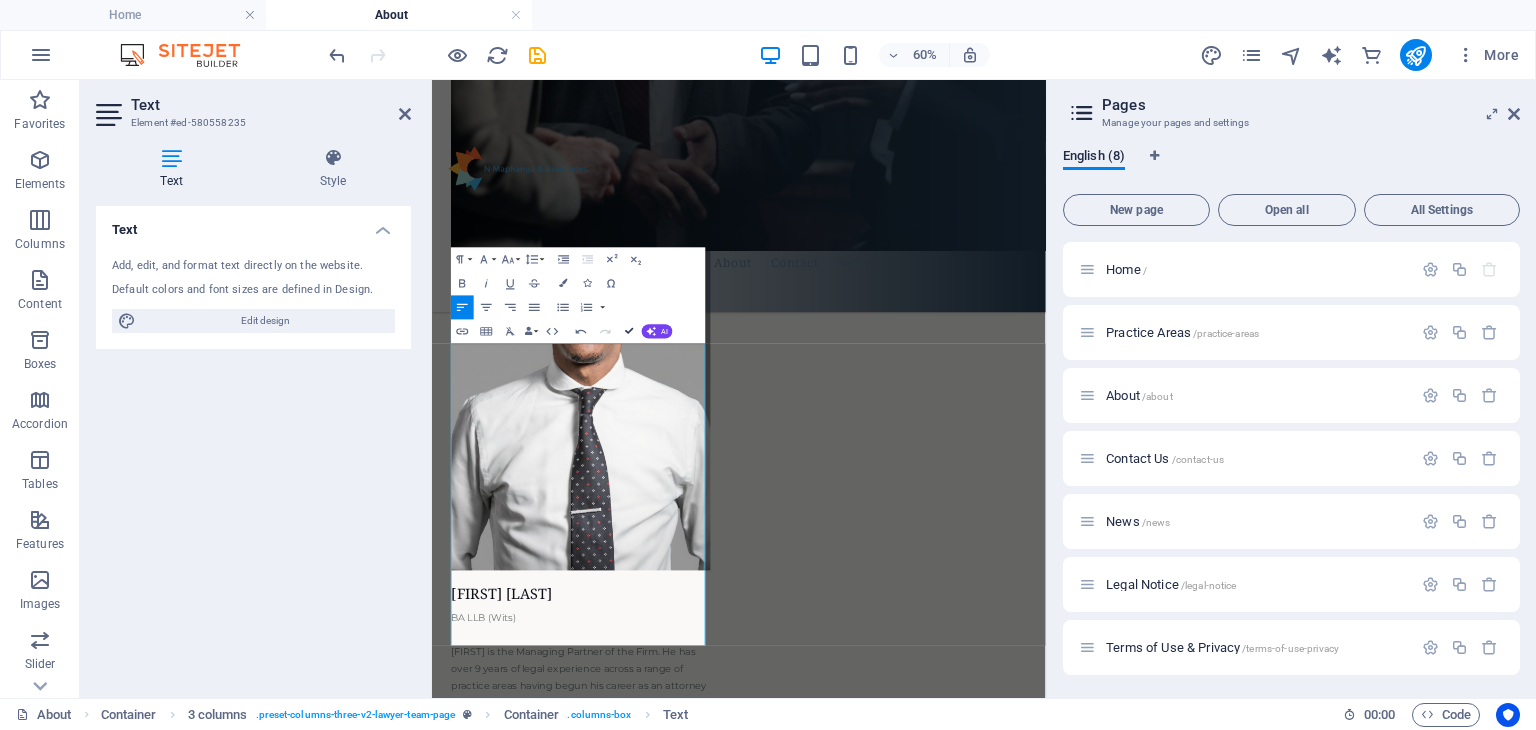 scroll, scrollTop: 1422, scrollLeft: 0, axis: vertical 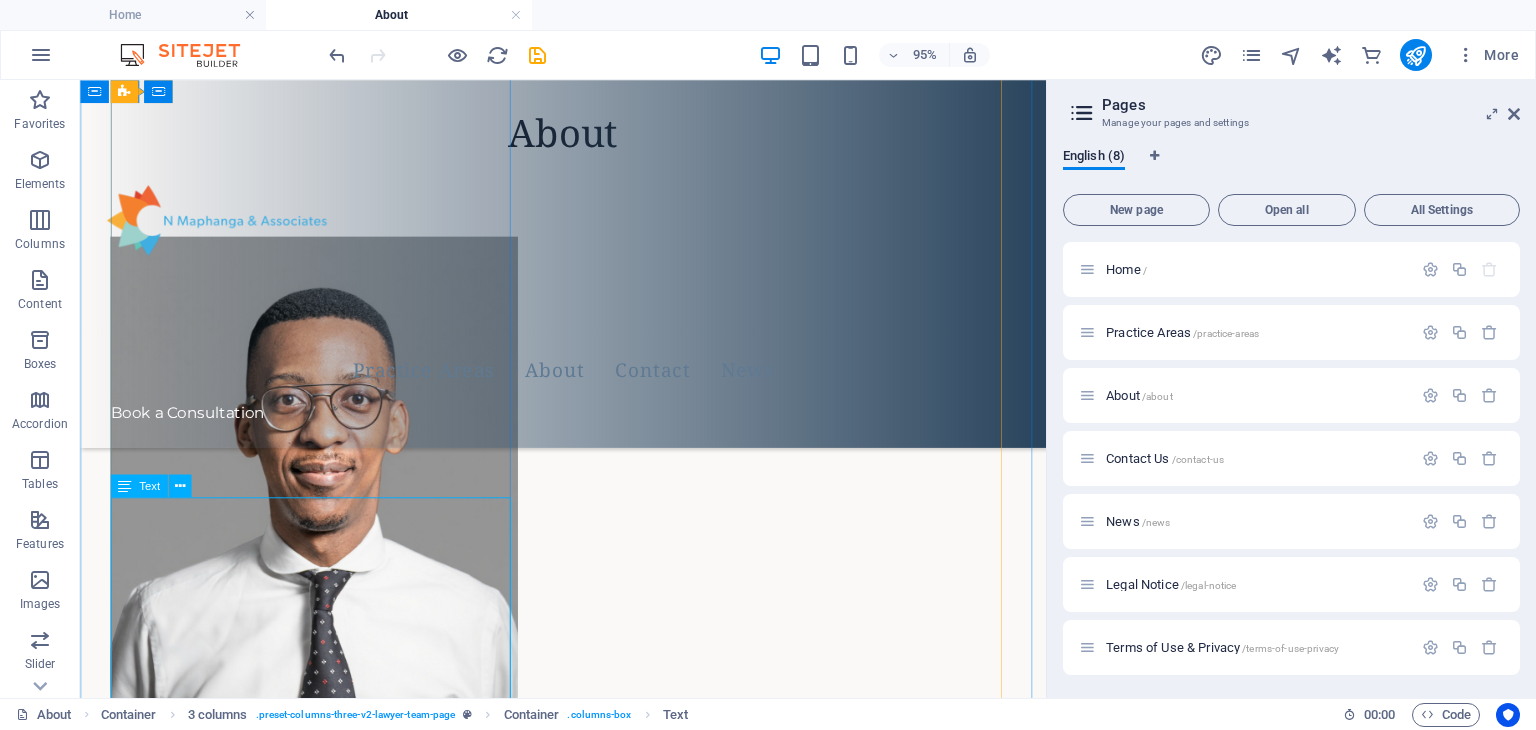 click on "BA LLB (Wits) [FIRST] is the Managing Partner of the Firm. He has over 9 years of legal experience across a range of practice areas having begun his career as an attorney at a reputable law firm.  Through his practice, he provides companies and individuals with the expertise for navigating South Africa's regulatory landscape so that their businesses, big or small, can perform optimally. This is in addition to assisting clients with dispute resolution processes. [FIRST] also has a keen interest in property law, family law and data privacy." at bounding box center [326, 1202] 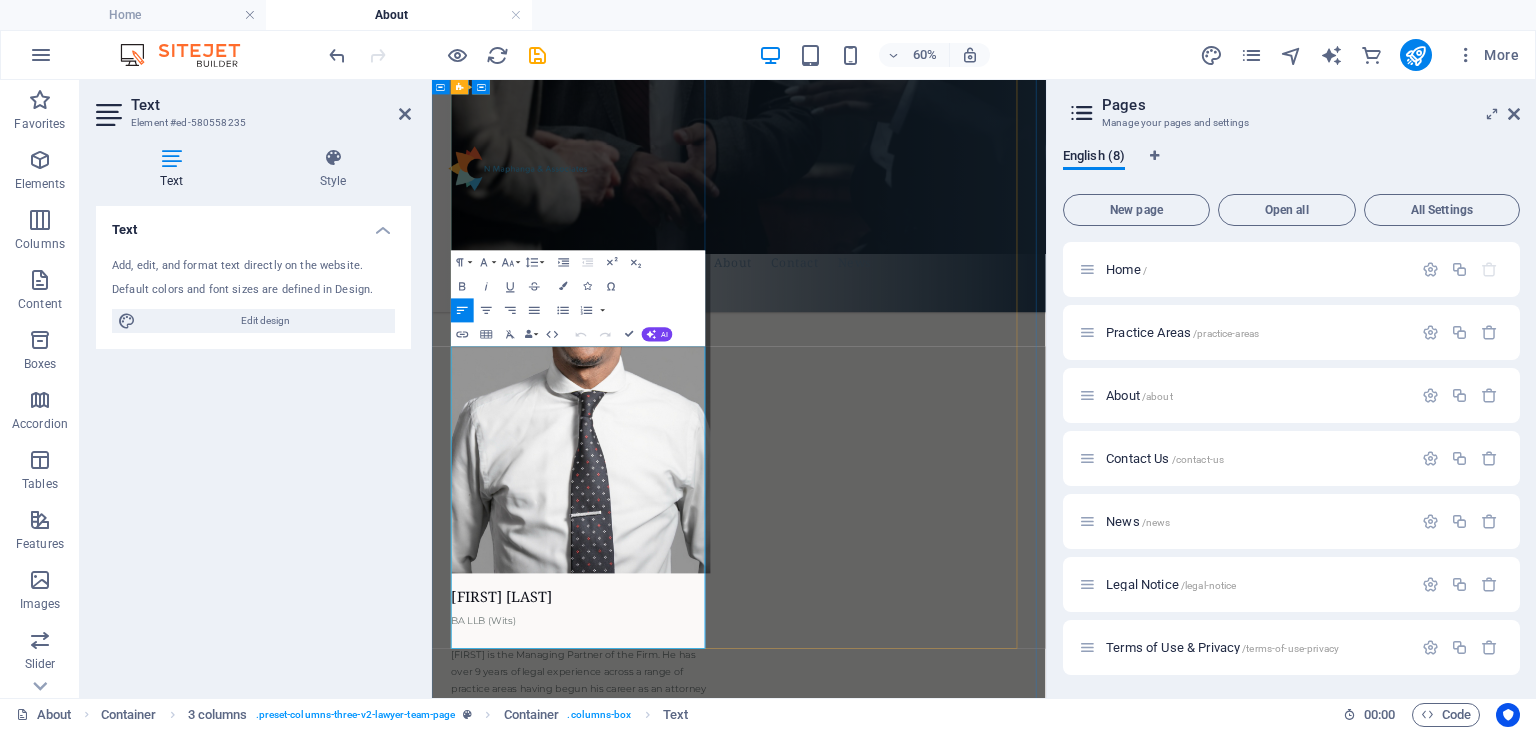 click at bounding box center [680, 1010] 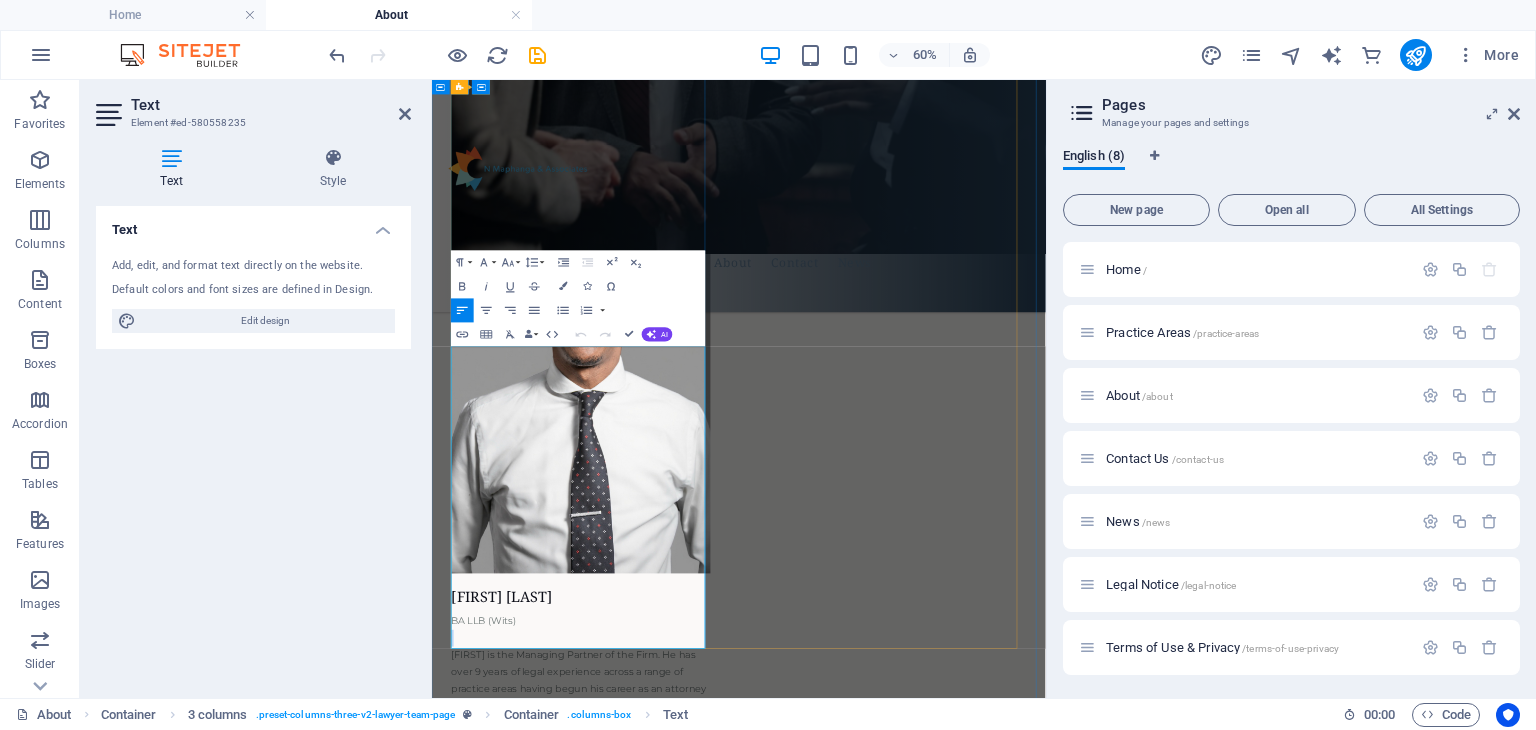 click at bounding box center (680, 1010) 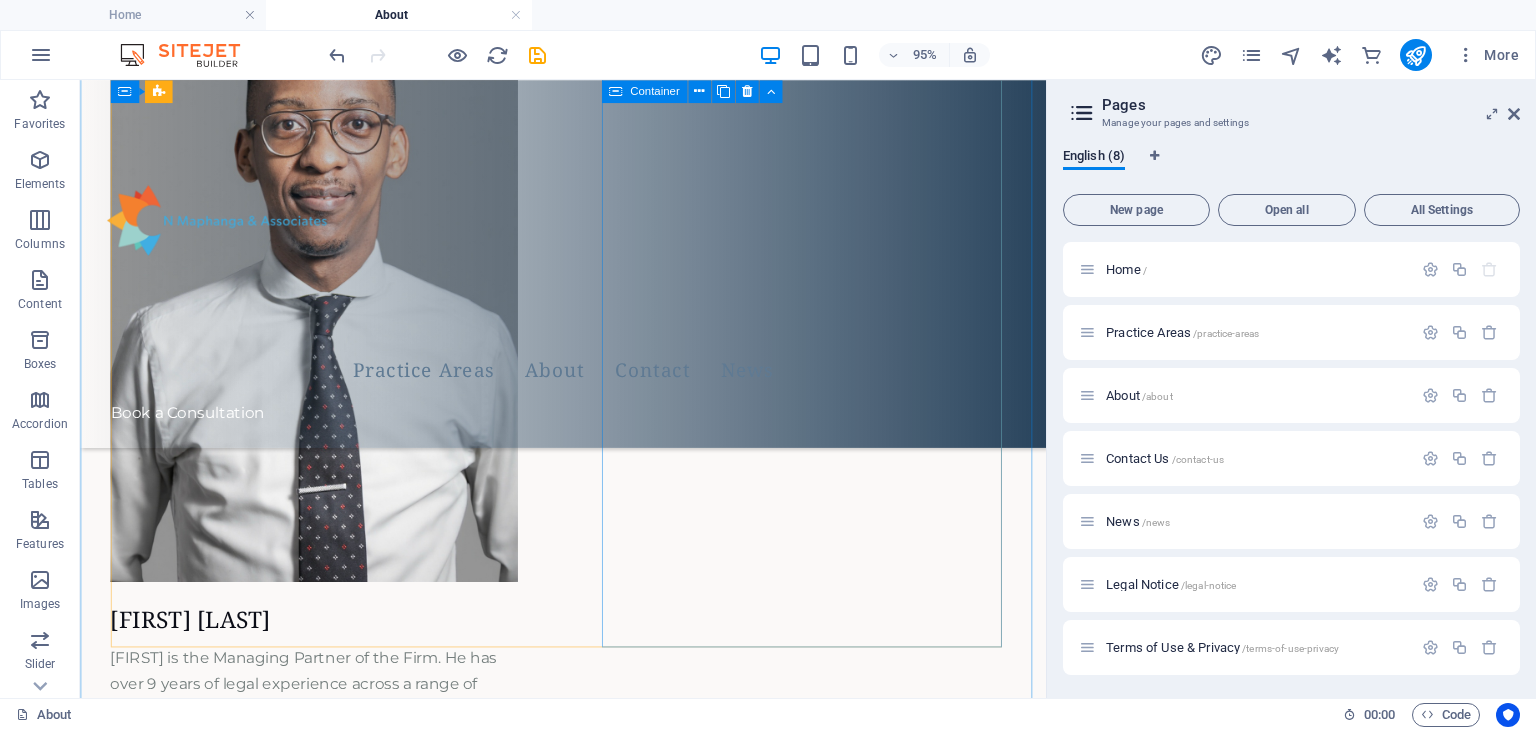 scroll, scrollTop: 1712, scrollLeft: 0, axis: vertical 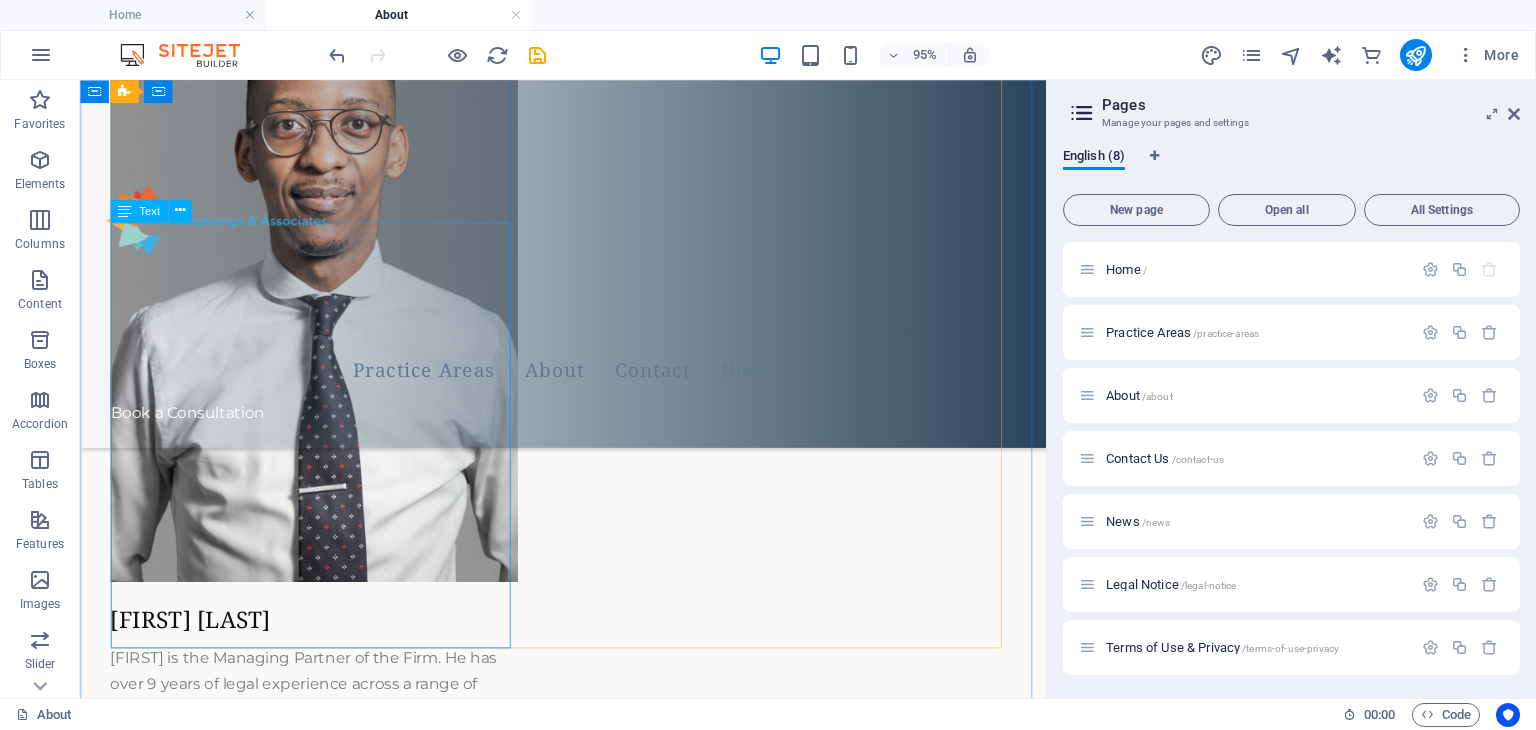 click on "[FIRST] [LAST] is the Managing Partner of the Firm. He has over 9 years of legal experience across a range of practice areas having begun his career as an attorney at a reputable law firm.  Through his practice, he provides companies and individuals with the expertise for navigating South Africa's regulatory landscape so that their businesses, big or small, can perform optimally. This is in addition to assisting clients with dispute resolution processes. [FIRST] also has a keen interest in property law, family law and data privacy." at bounding box center [326, 884] 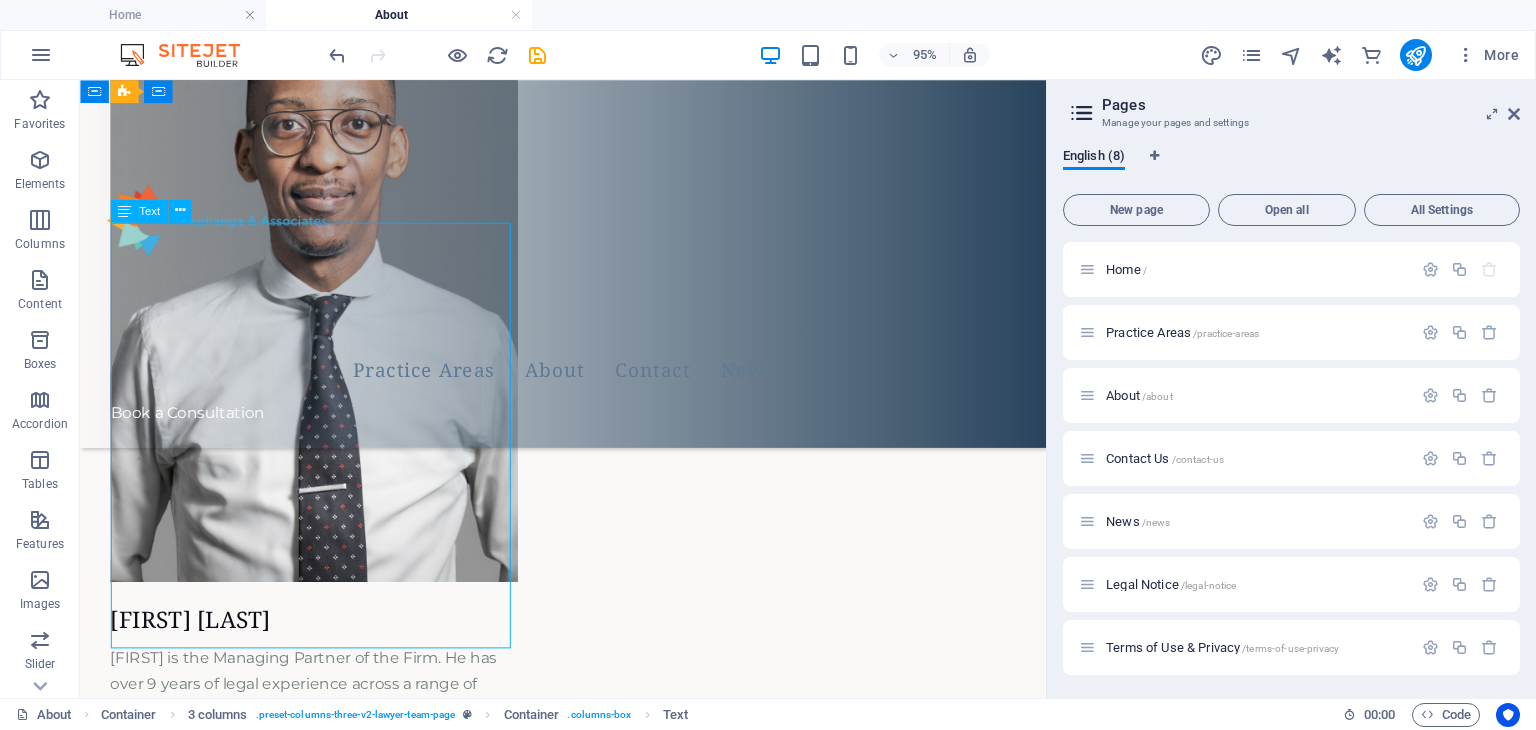 click on "[FIRST] [LAST] is the Managing Partner of the Firm. He has over 9 years of legal experience across a range of practice areas having begun his career as an attorney at a reputable law firm.  Through his practice, he provides companies and individuals with the expertise for navigating South Africa's regulatory landscape so that their businesses, big or small, can perform optimally. This is in addition to assisting clients with dispute resolution processes. [FIRST] also has a keen interest in property law, family law and data privacy." at bounding box center (326, 884) 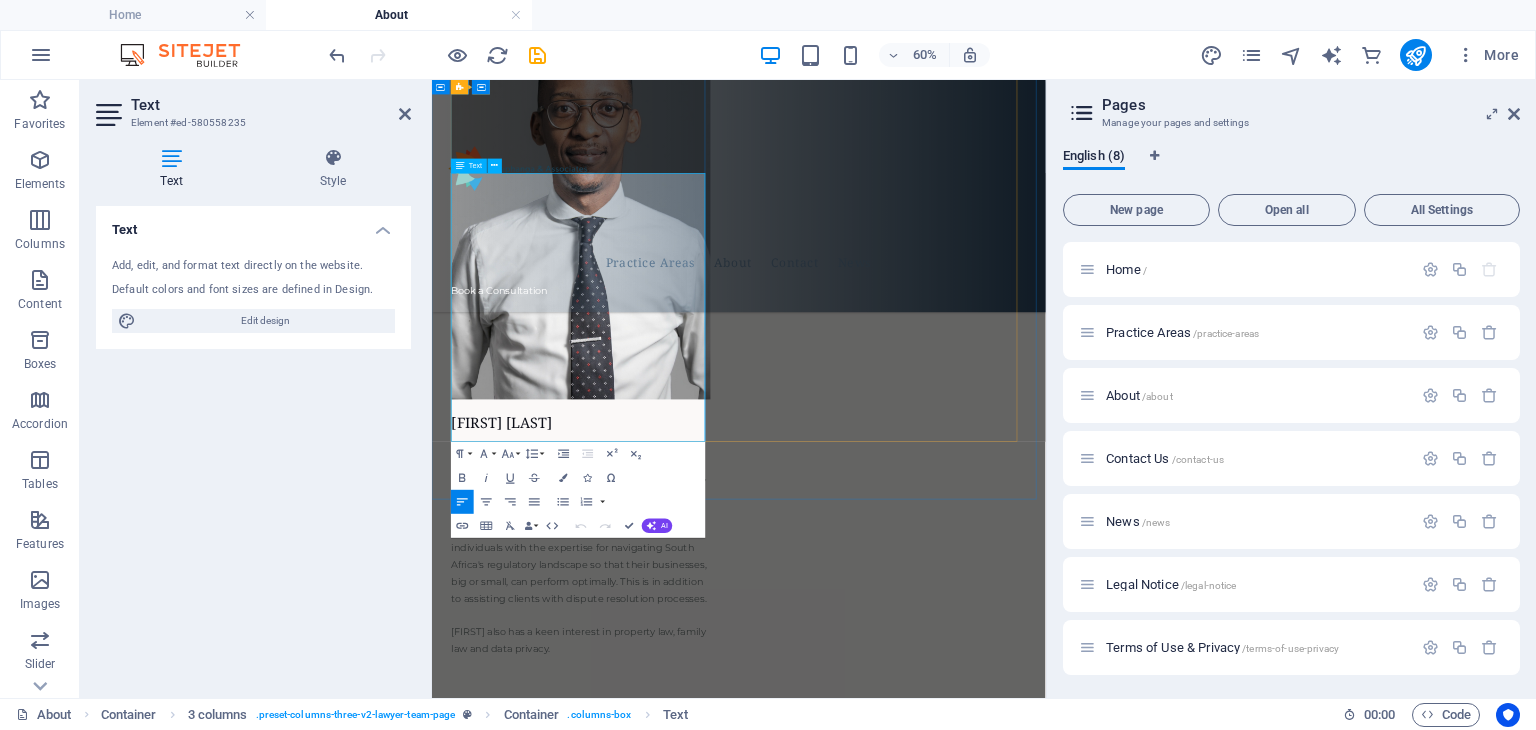 click on "[FIRST] also has a keen interest in property law, family law and data privacy." at bounding box center [680, 1014] 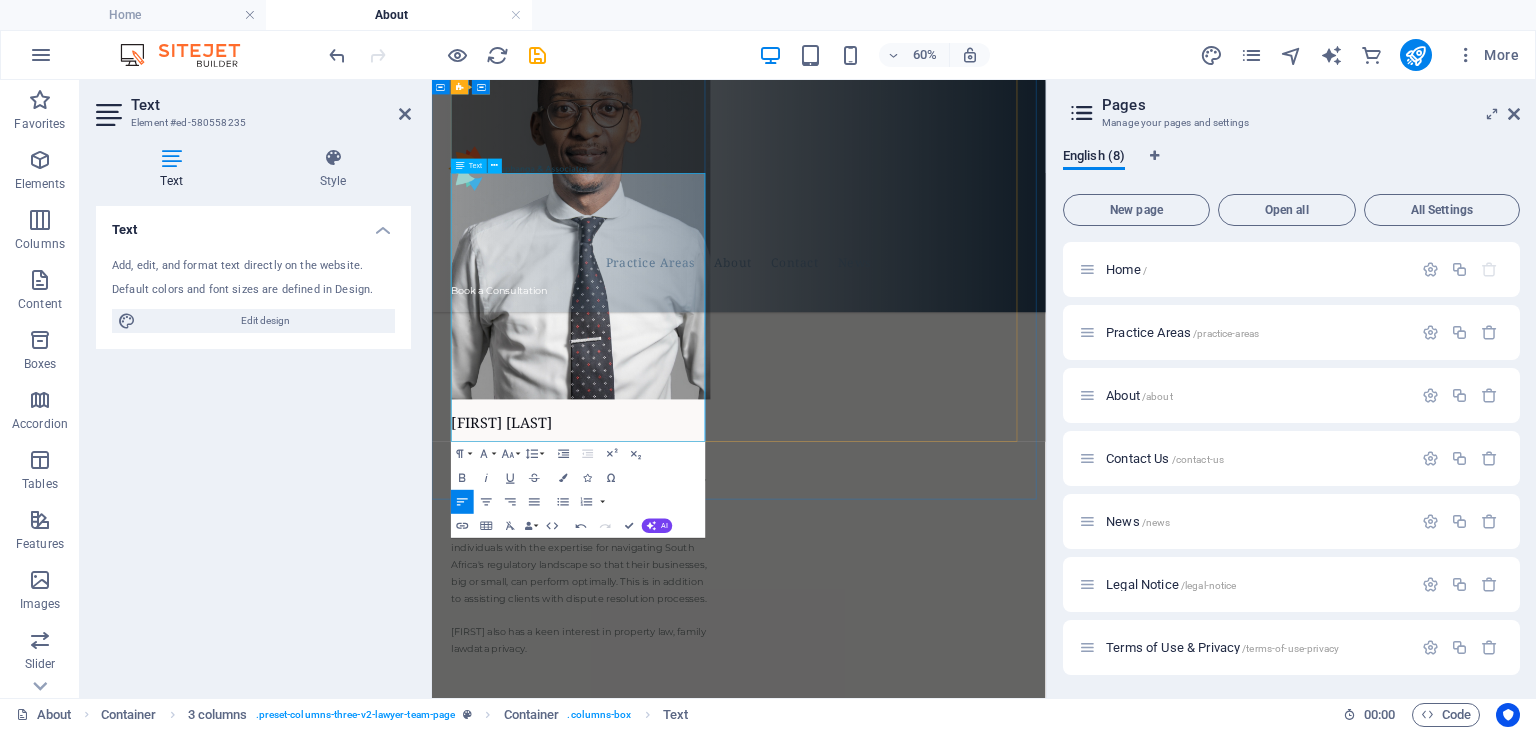 type 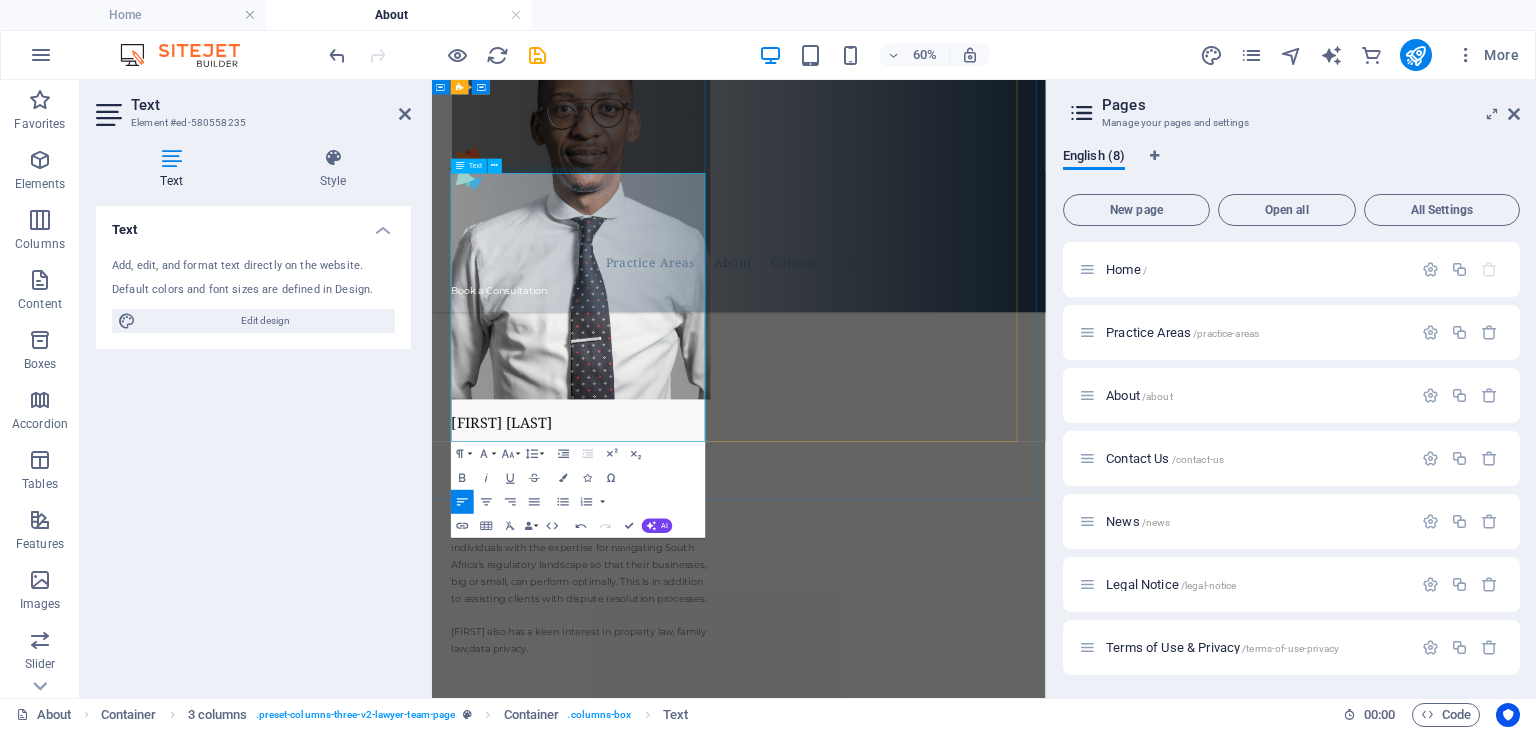 click on "[FIRST] also has a keen interest in property law, family law,  data privacy." at bounding box center (680, 1014) 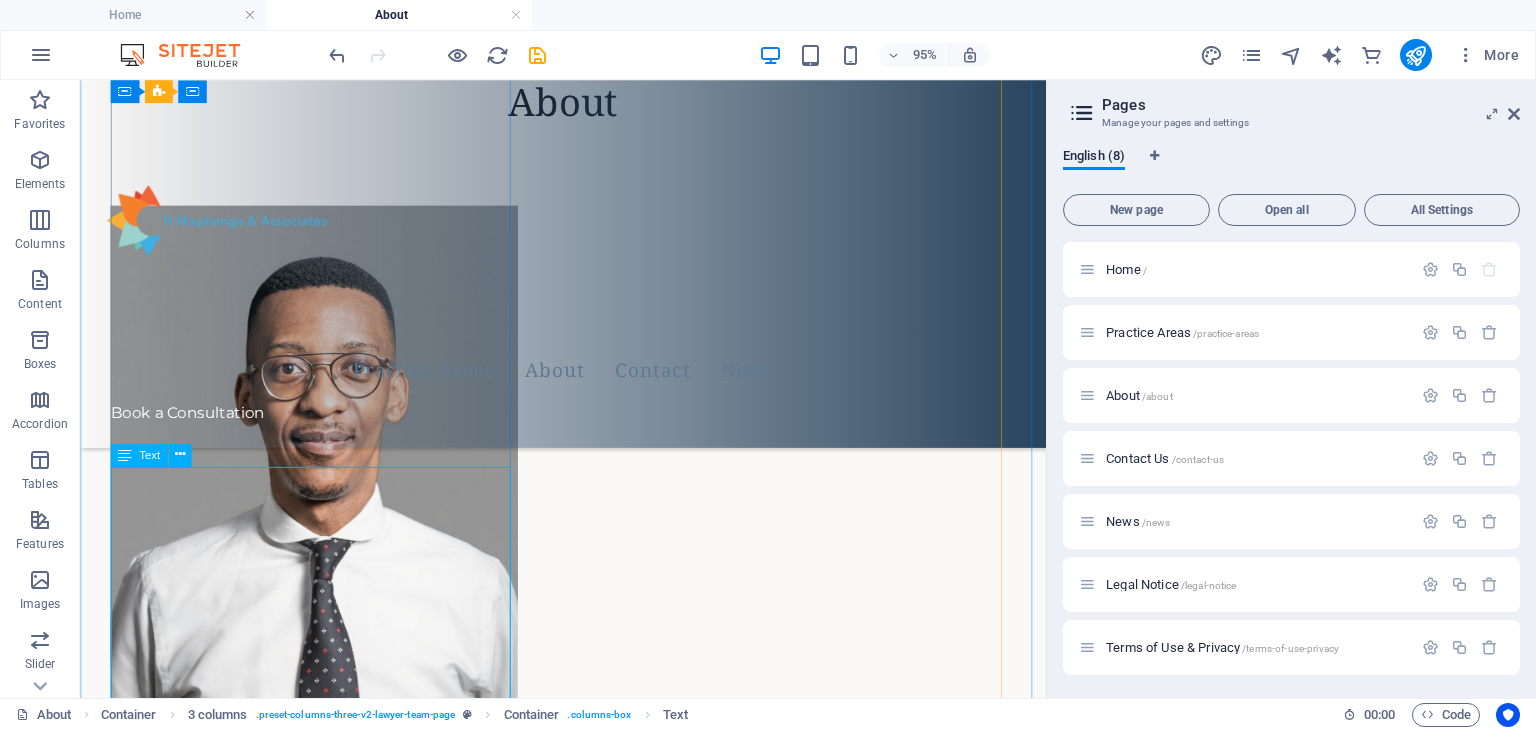 scroll, scrollTop: 1310, scrollLeft: 0, axis: vertical 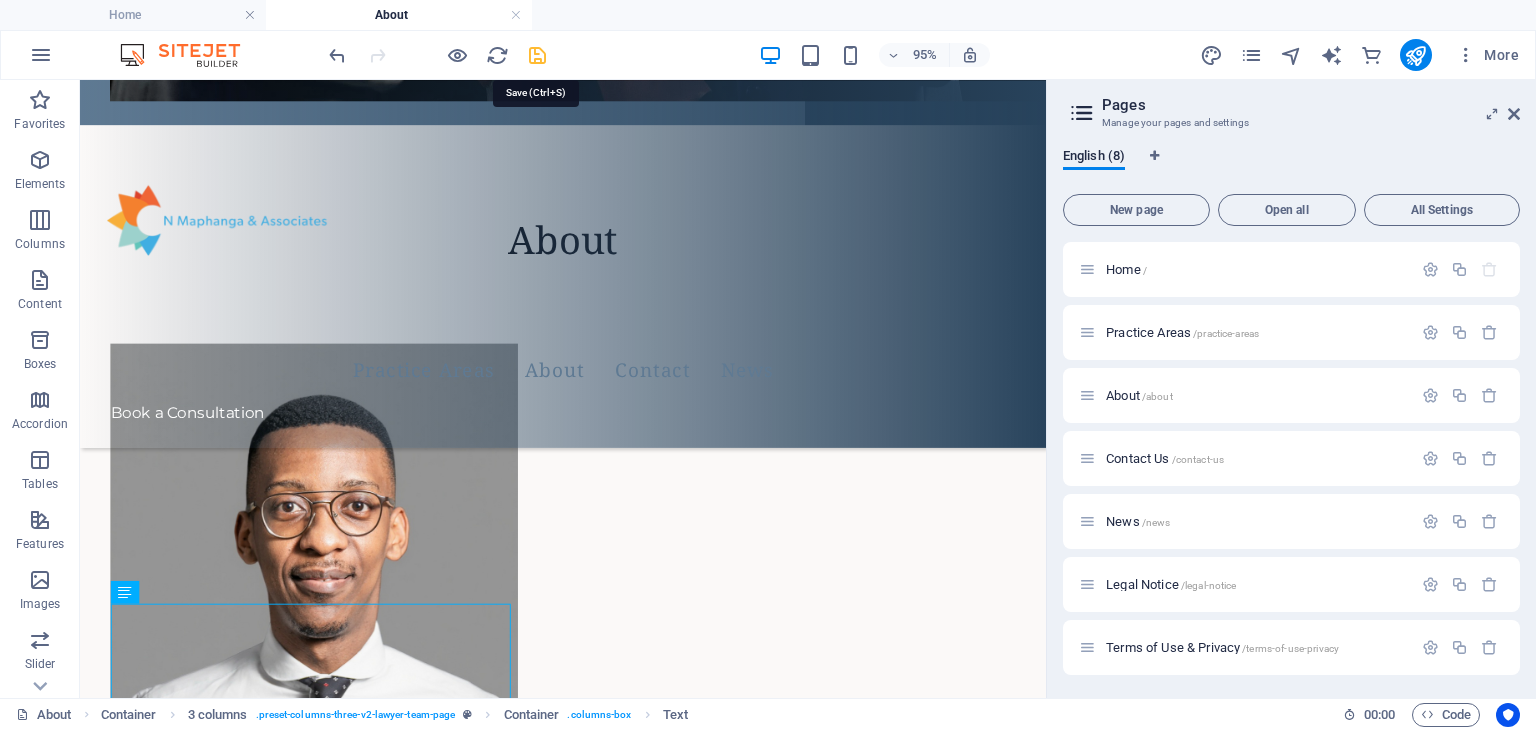 click at bounding box center [537, 55] 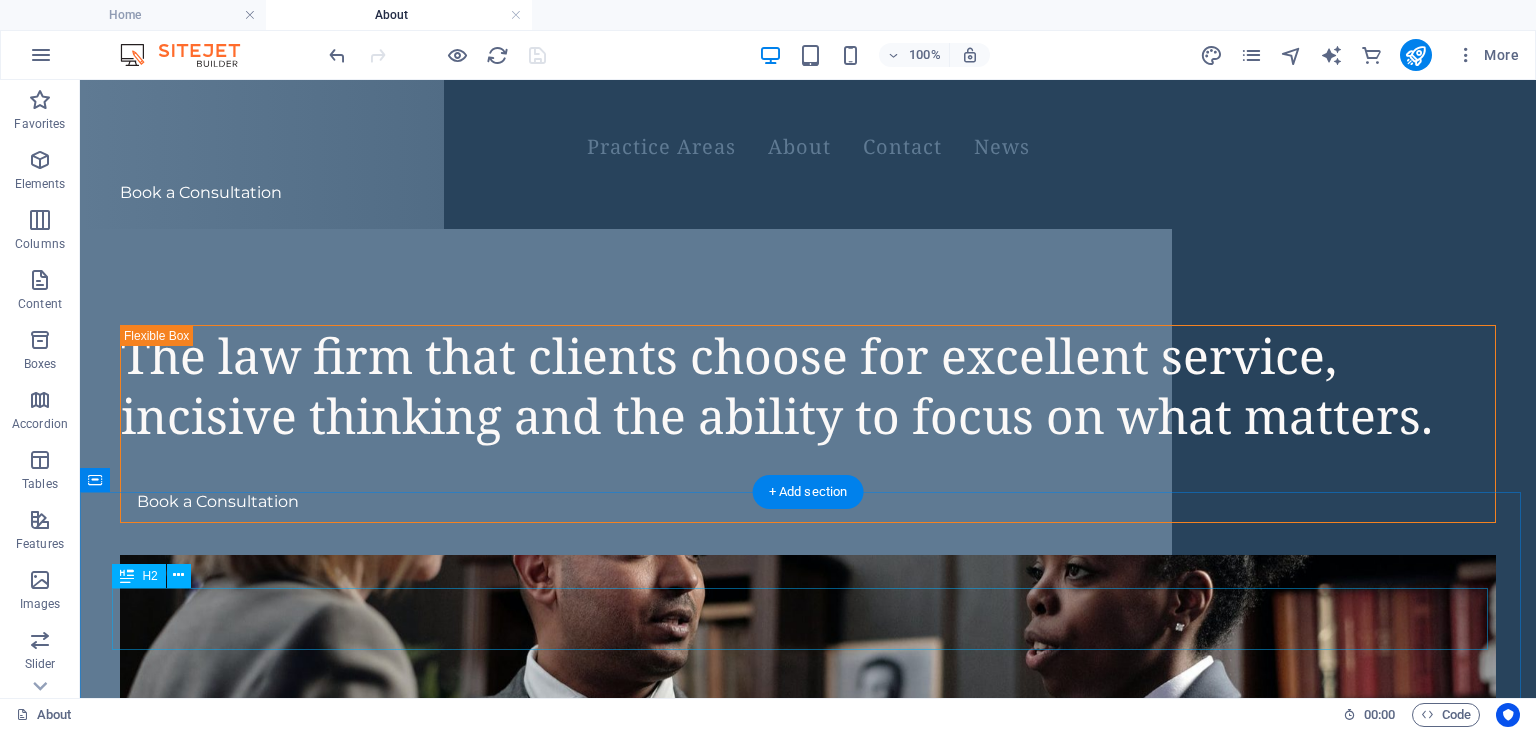 scroll, scrollTop: 0, scrollLeft: 0, axis: both 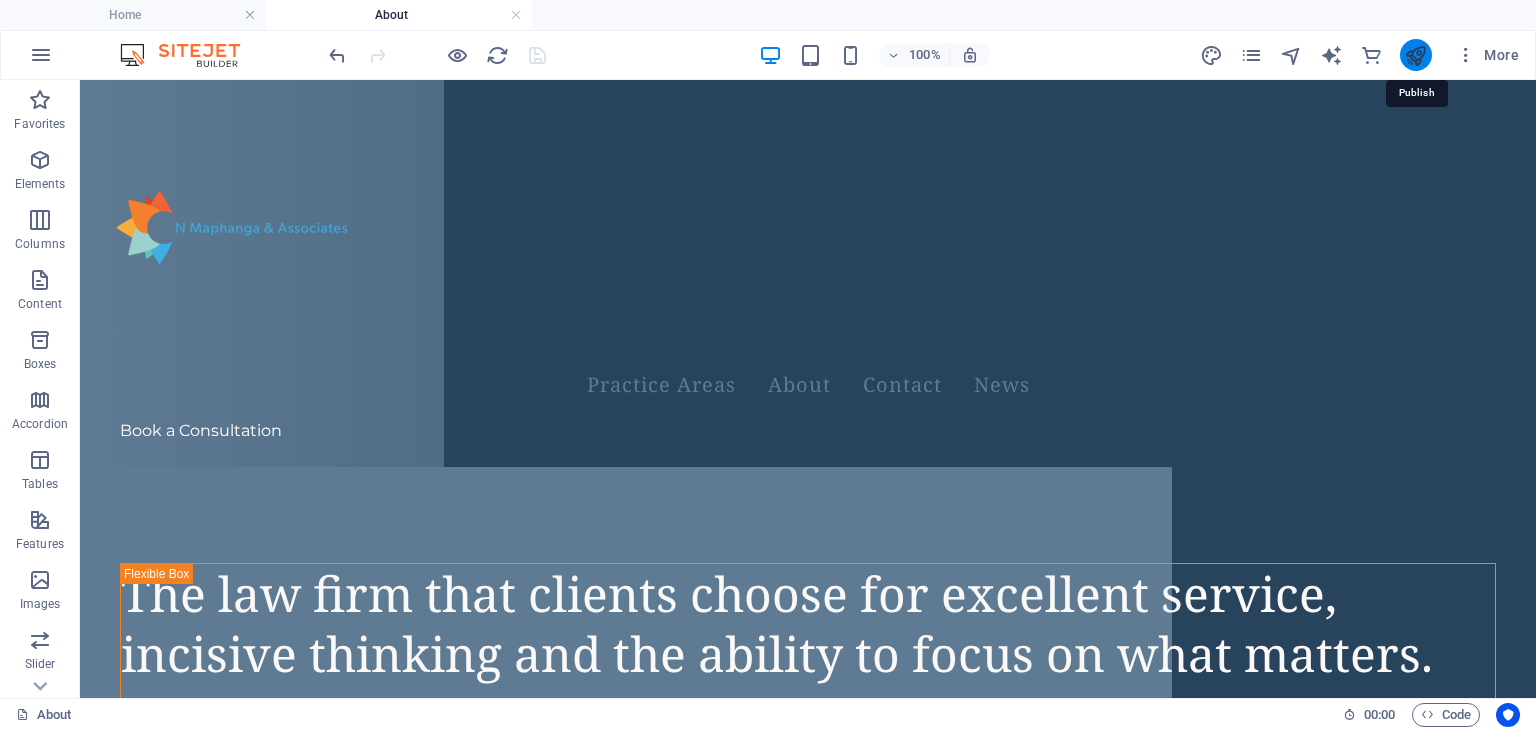 click at bounding box center (1415, 55) 